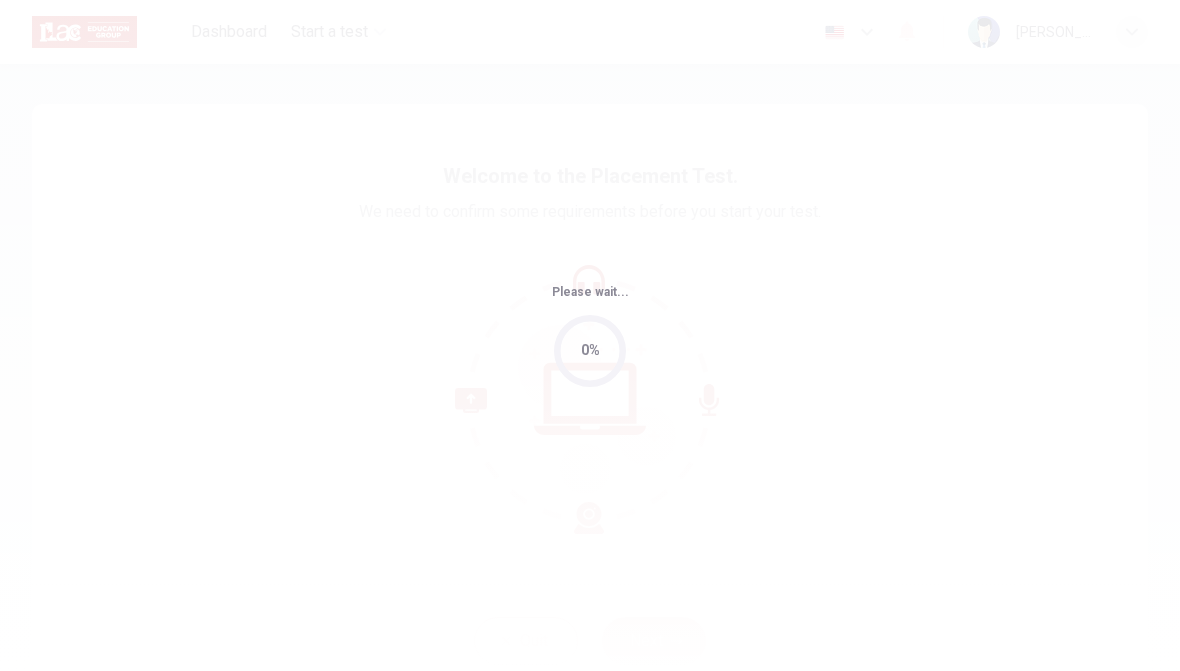 scroll, scrollTop: 0, scrollLeft: 0, axis: both 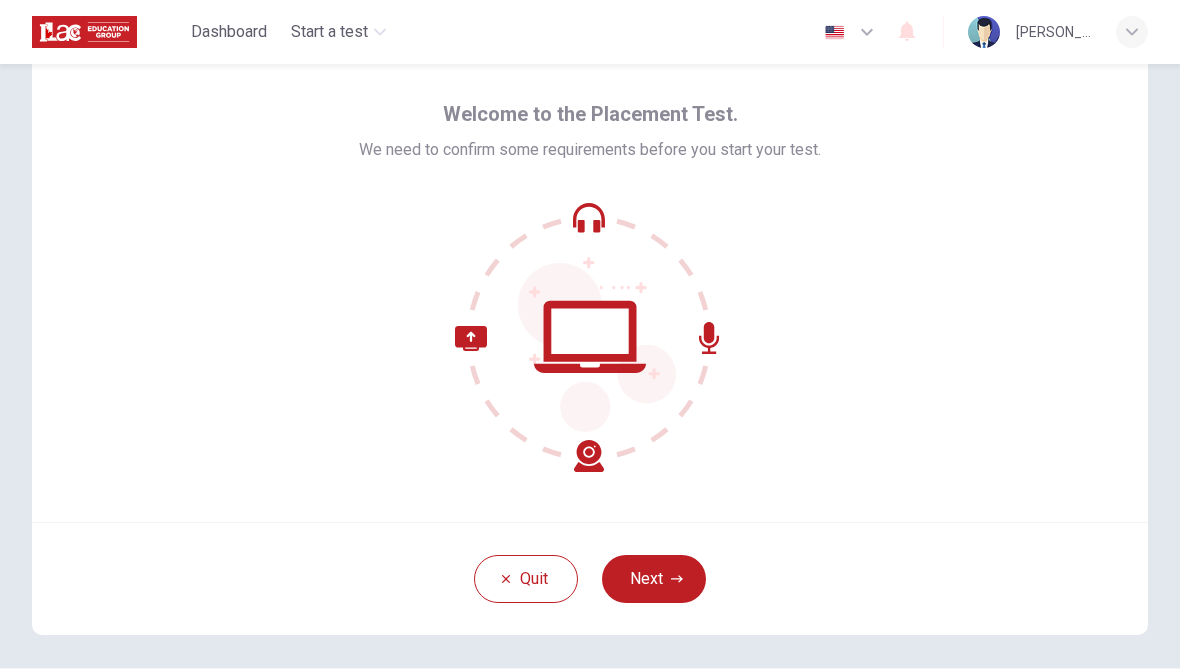 click on "Next" at bounding box center [654, 579] 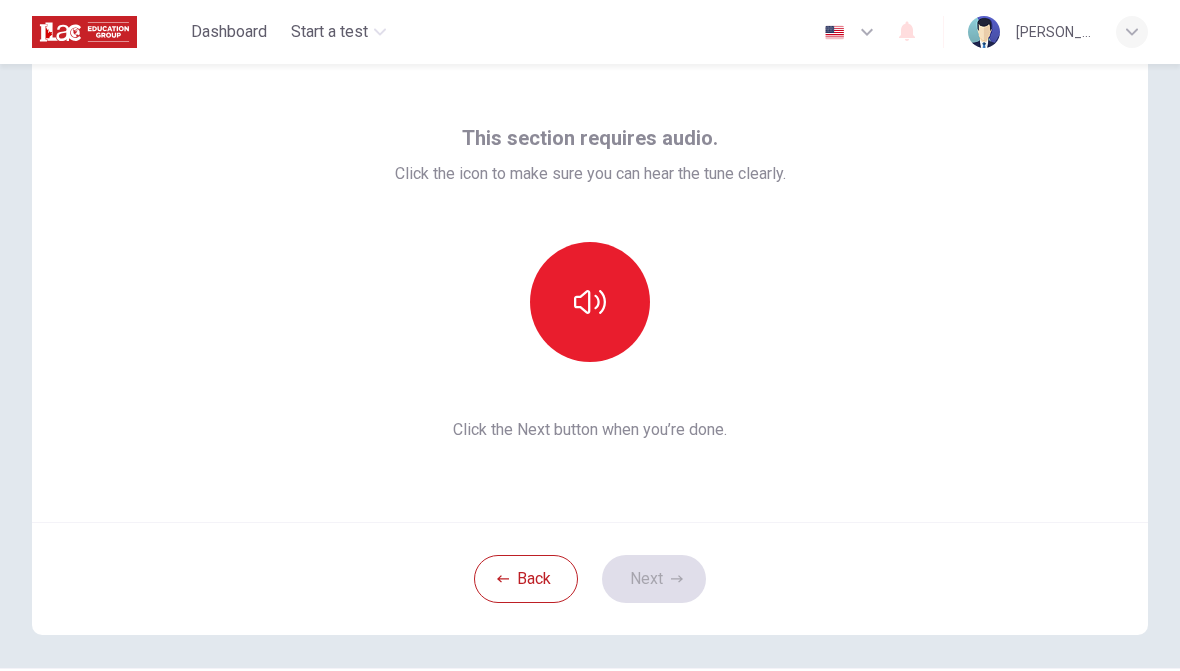 click at bounding box center (590, 302) 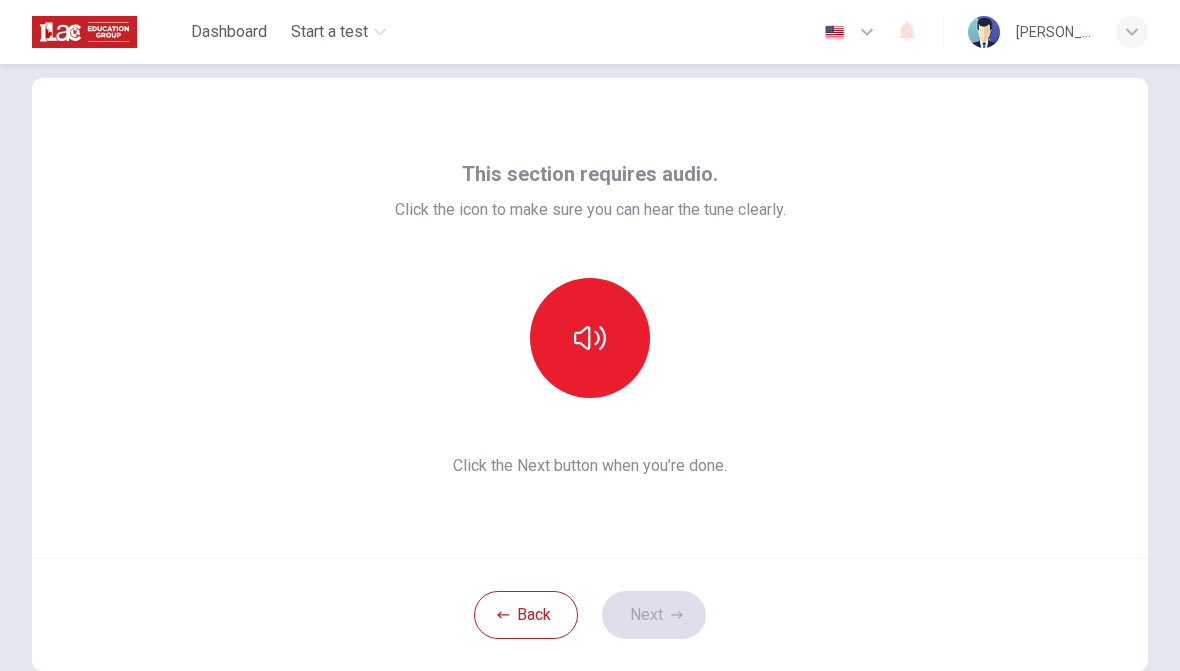 scroll, scrollTop: 29, scrollLeft: 0, axis: vertical 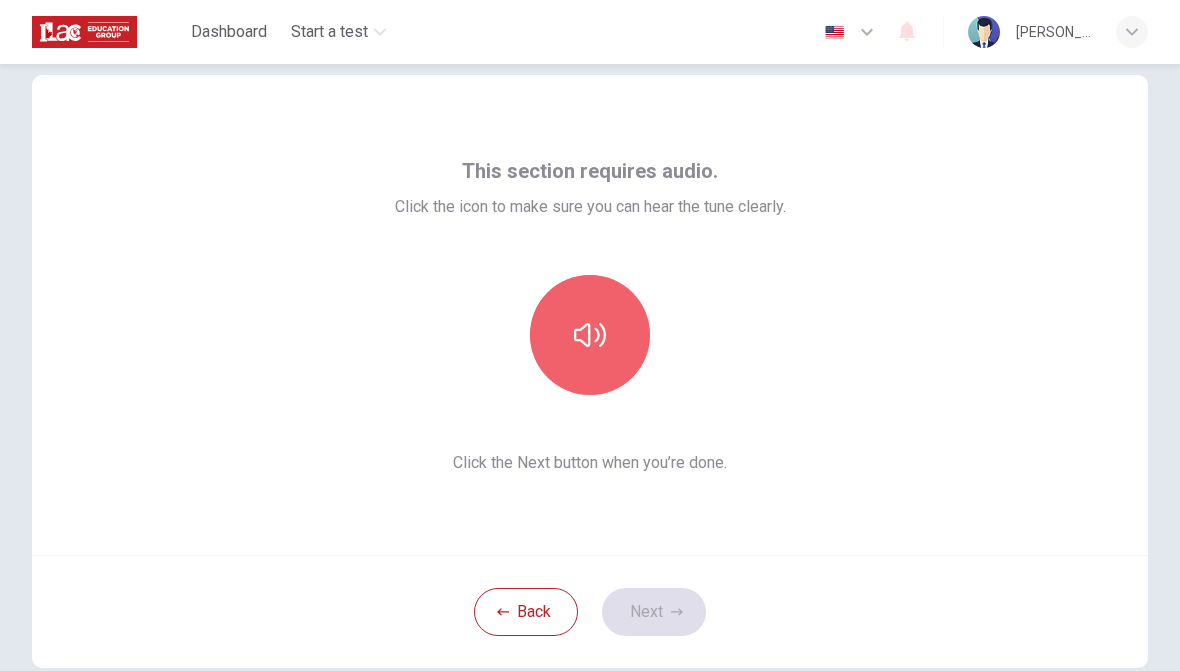 click 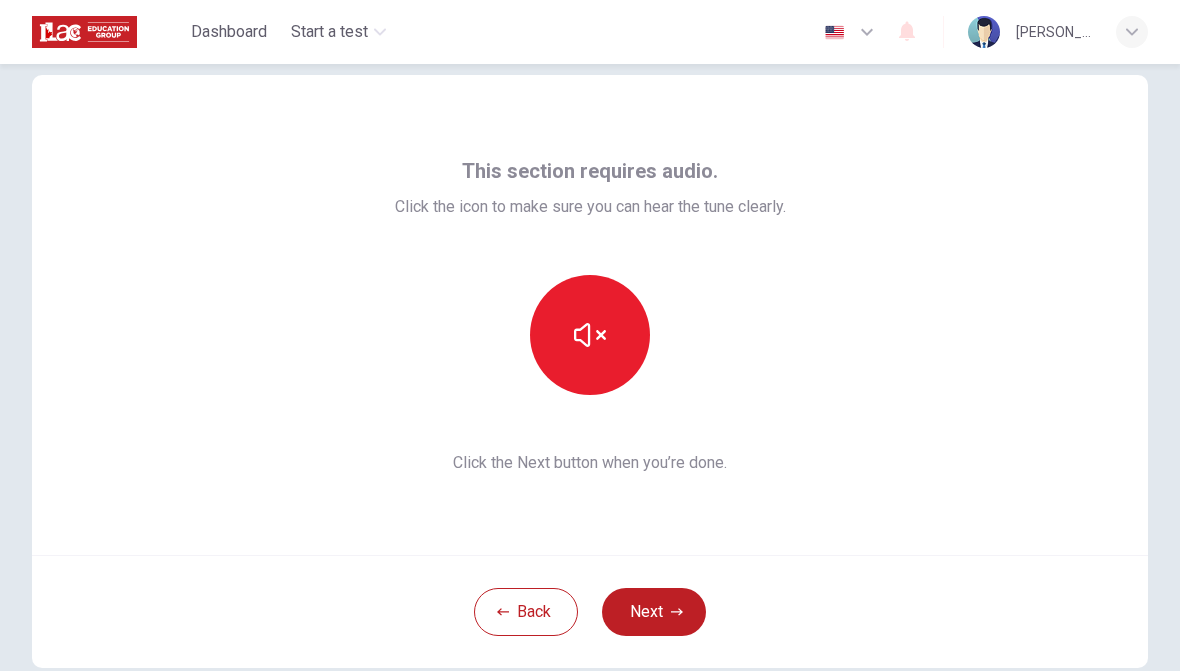 click on "Next" at bounding box center (654, 612) 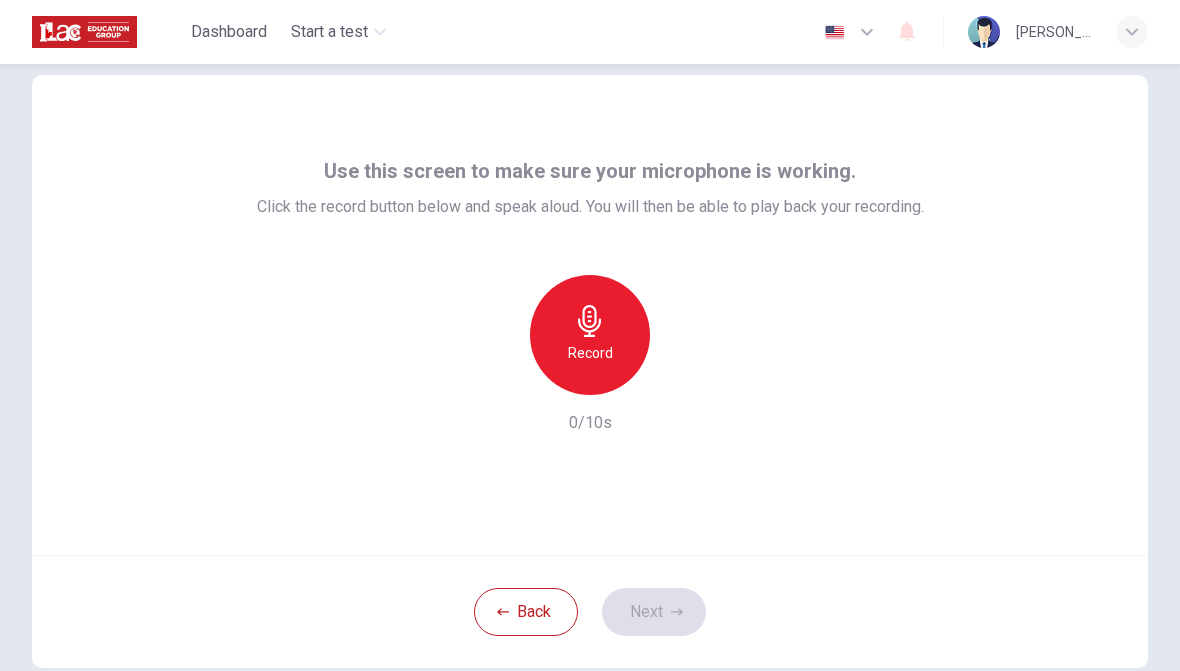 click on "Record" at bounding box center (590, 335) 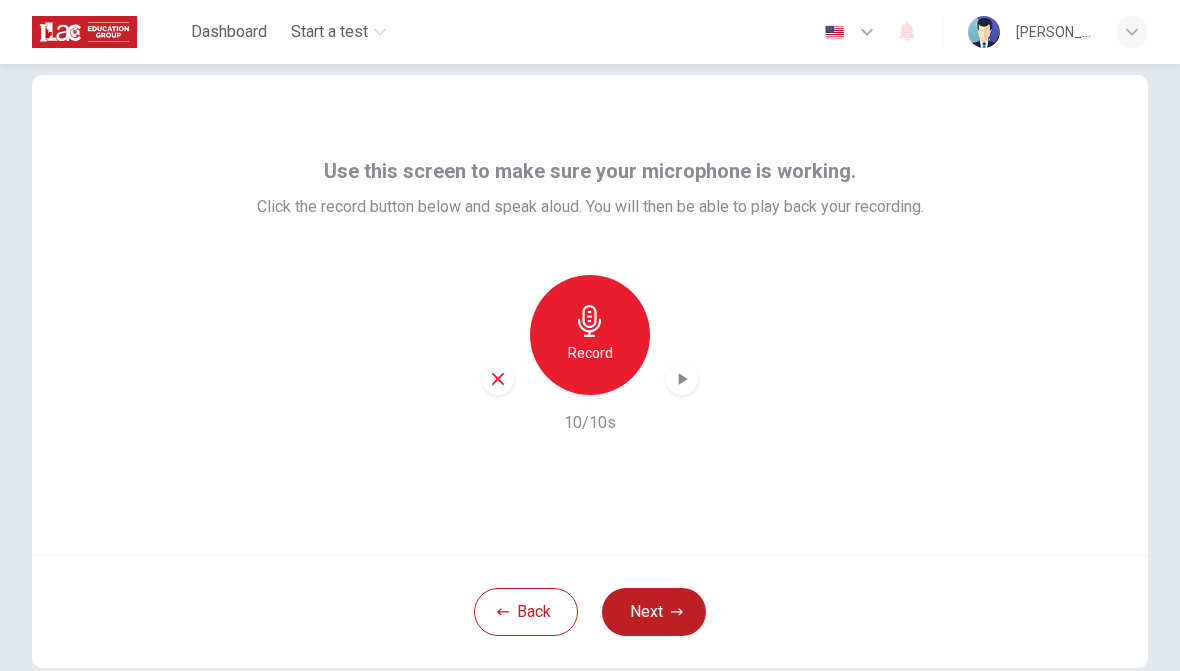 click on "Next" at bounding box center [654, 612] 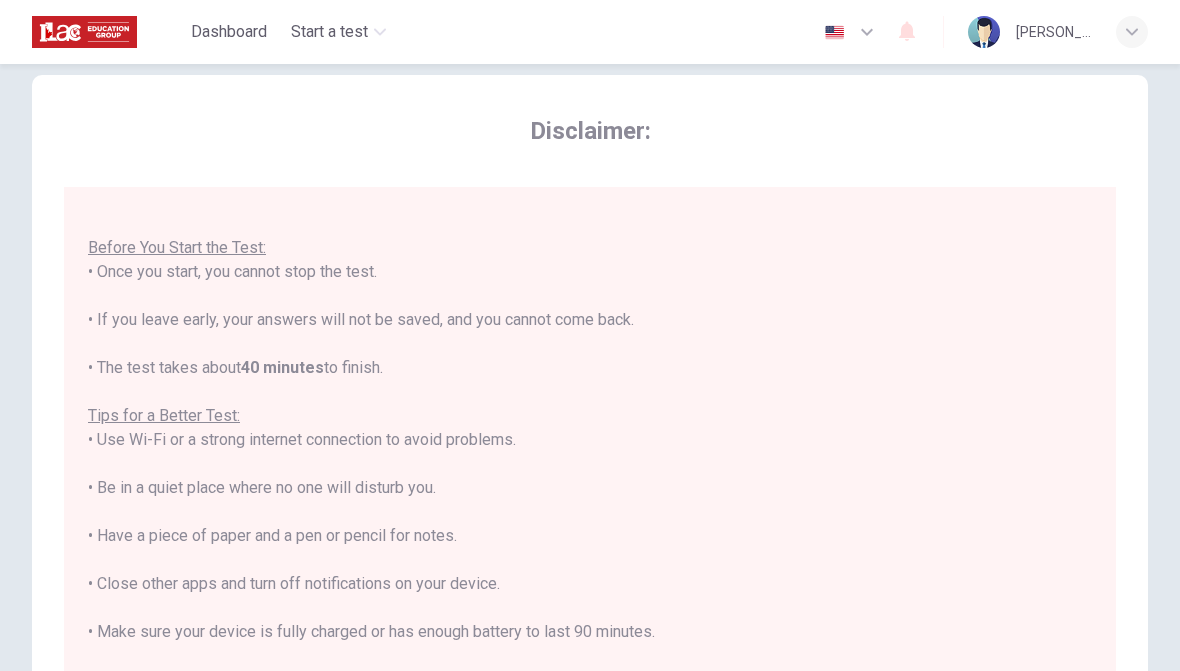 scroll, scrollTop: 21, scrollLeft: 0, axis: vertical 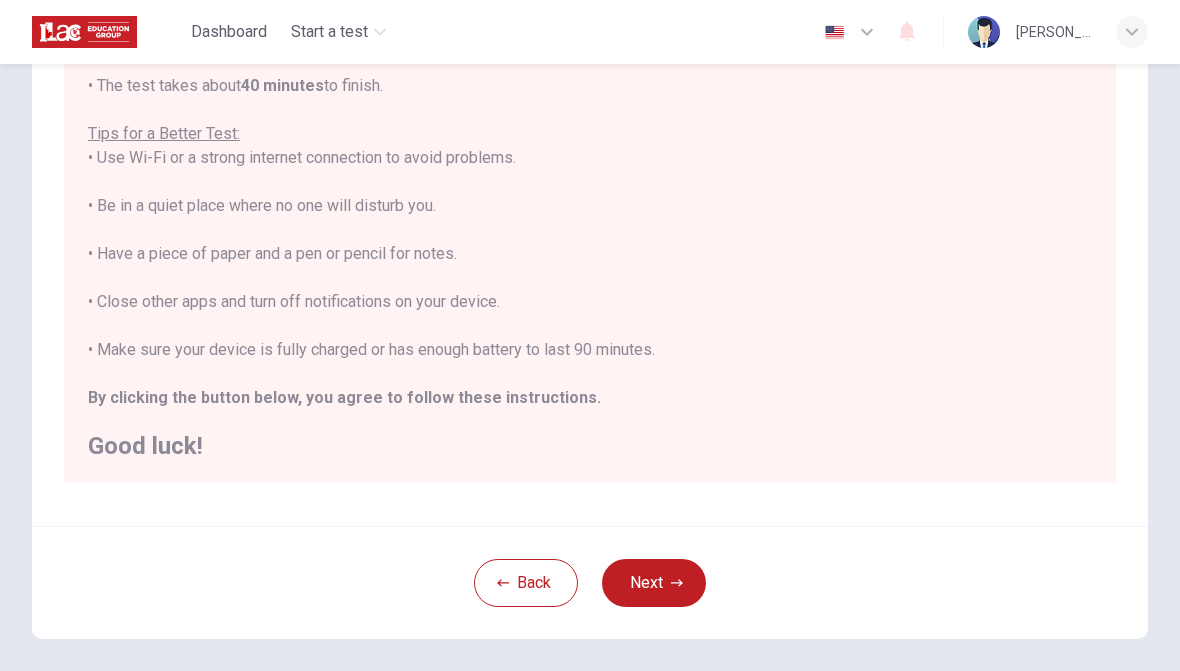 click on "Next" at bounding box center (654, 583) 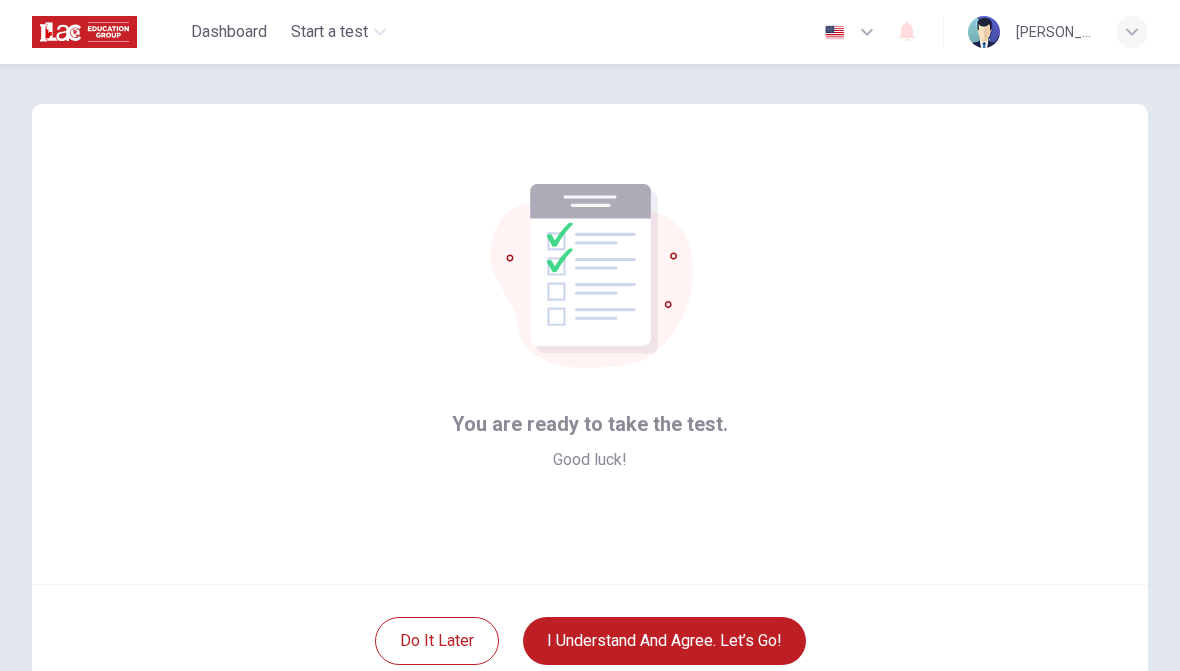 scroll, scrollTop: 5, scrollLeft: 0, axis: vertical 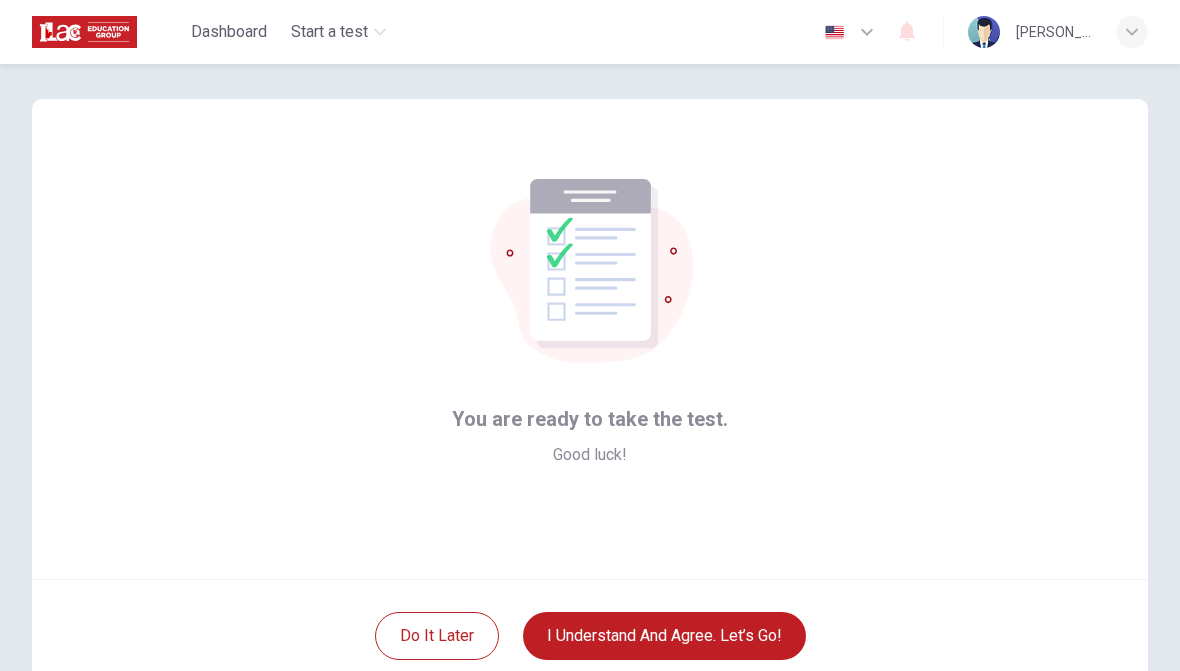 click on "I understand and agree. Let’s go!" at bounding box center (664, 636) 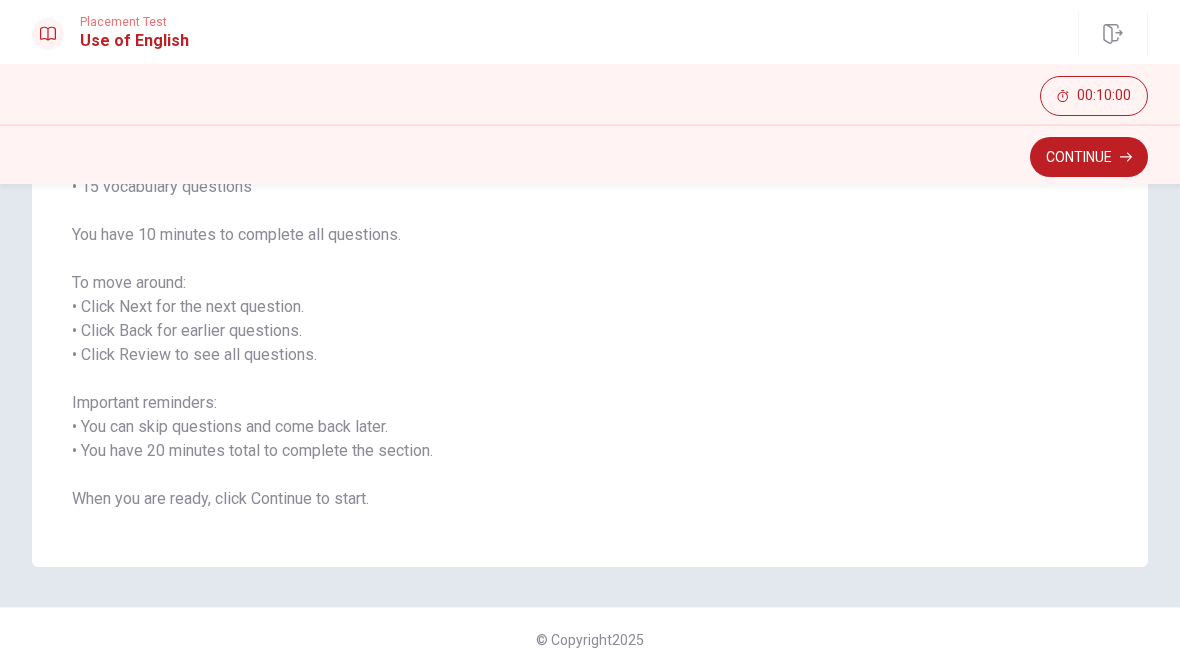 scroll, scrollTop: 225, scrollLeft: 0, axis: vertical 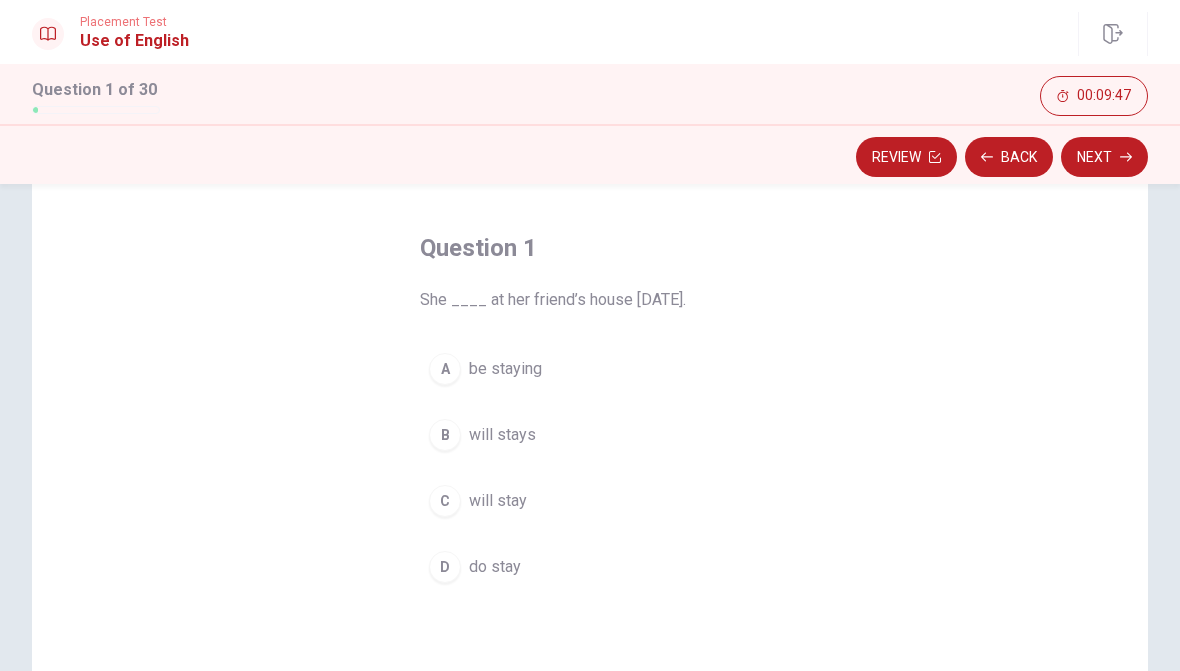 click on "B" at bounding box center (445, 435) 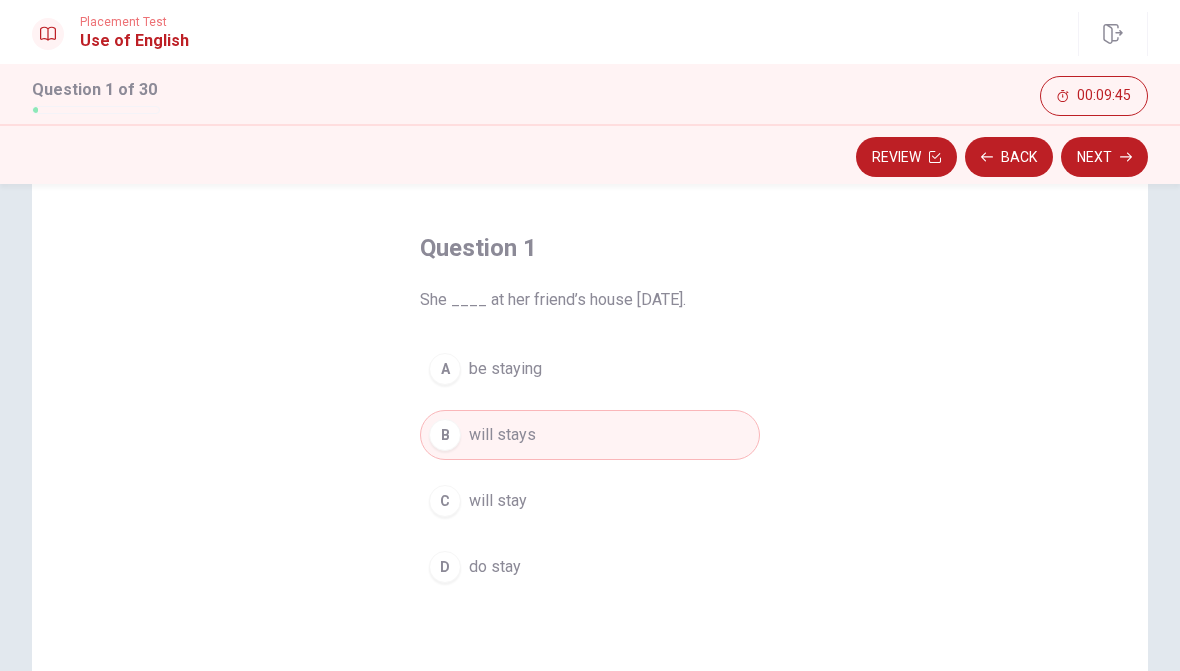 click on "Next" at bounding box center [1104, 157] 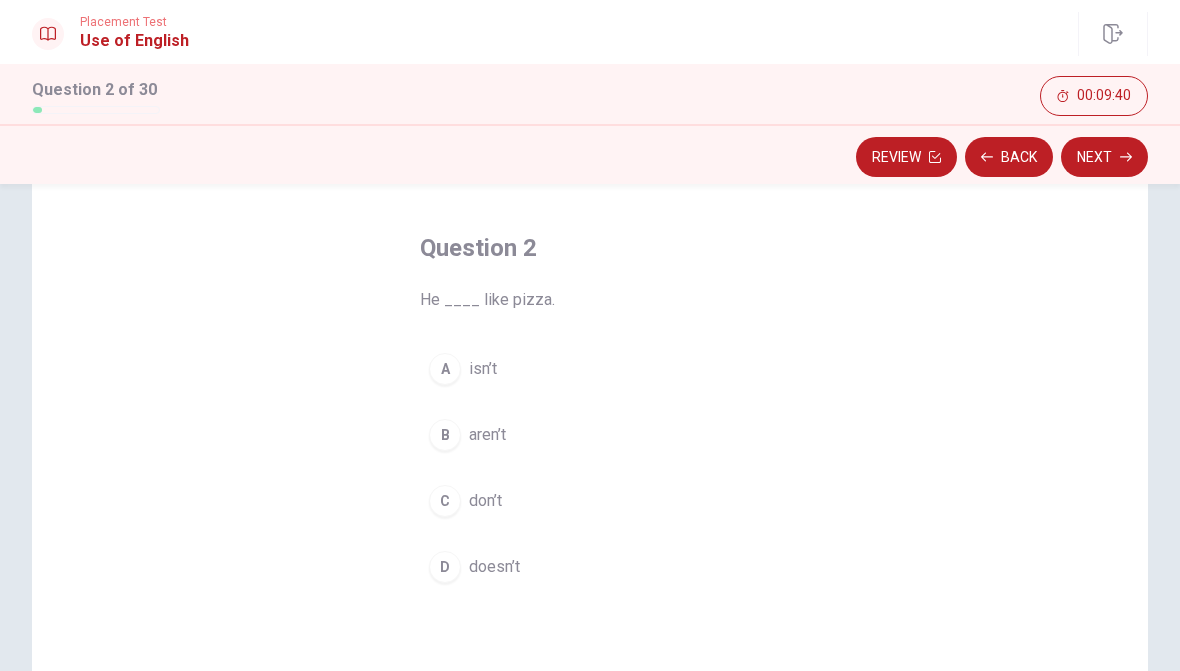 click on "D" at bounding box center [445, 567] 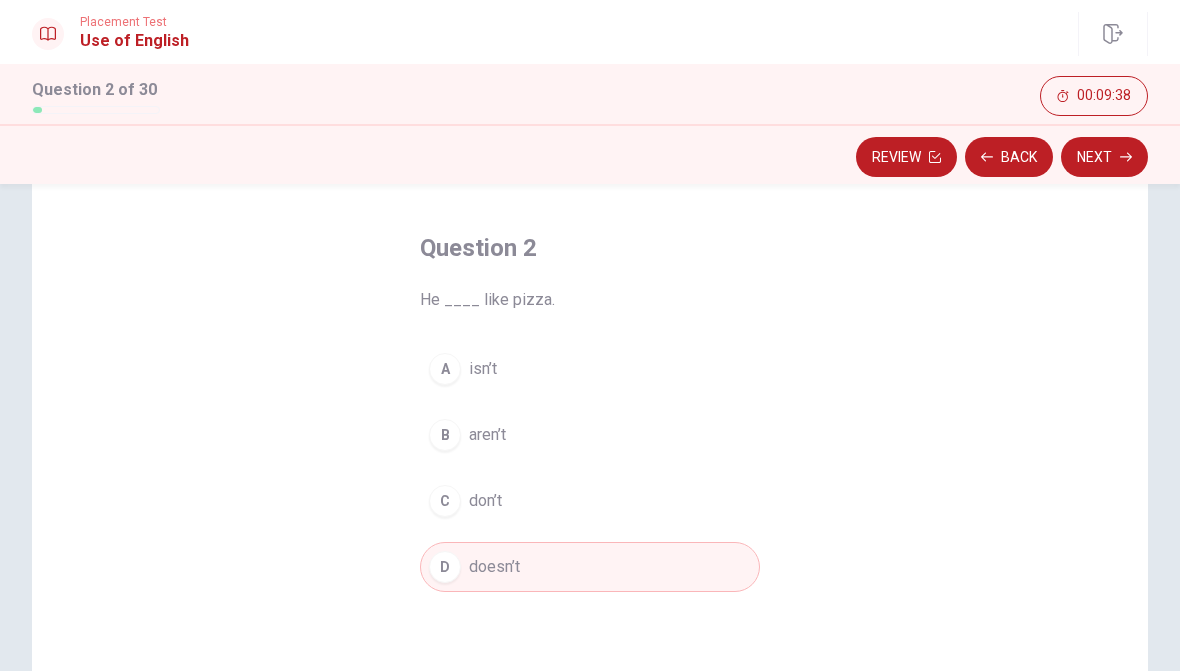 click on "Next" at bounding box center [1104, 157] 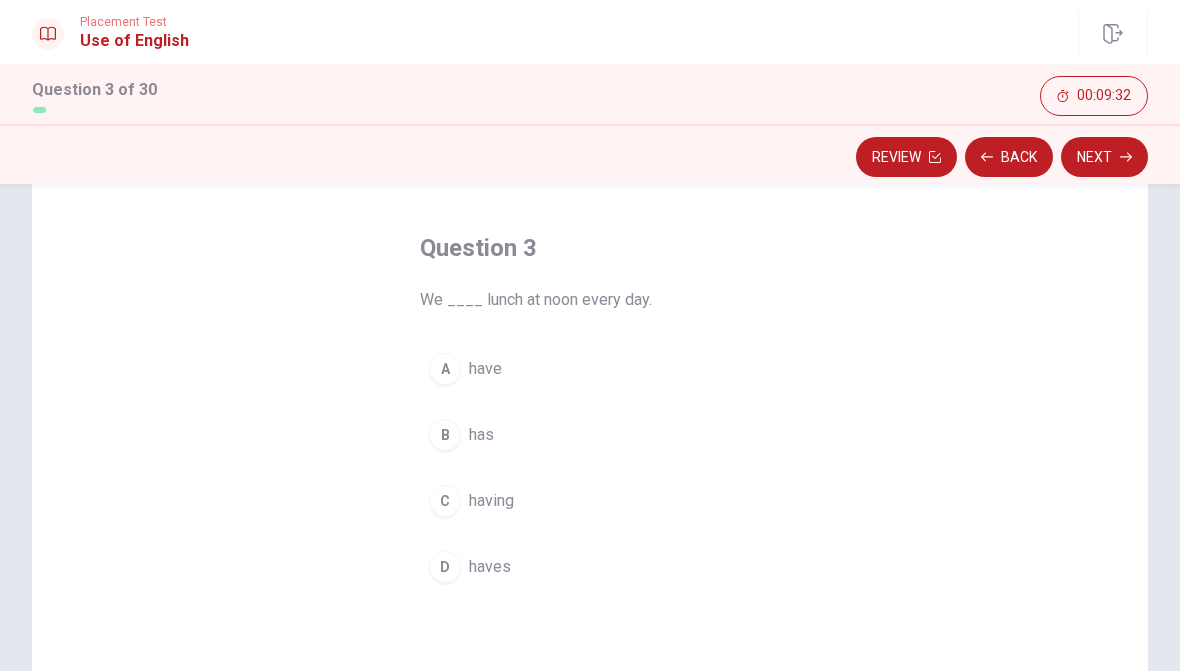 click on "A" at bounding box center (445, 369) 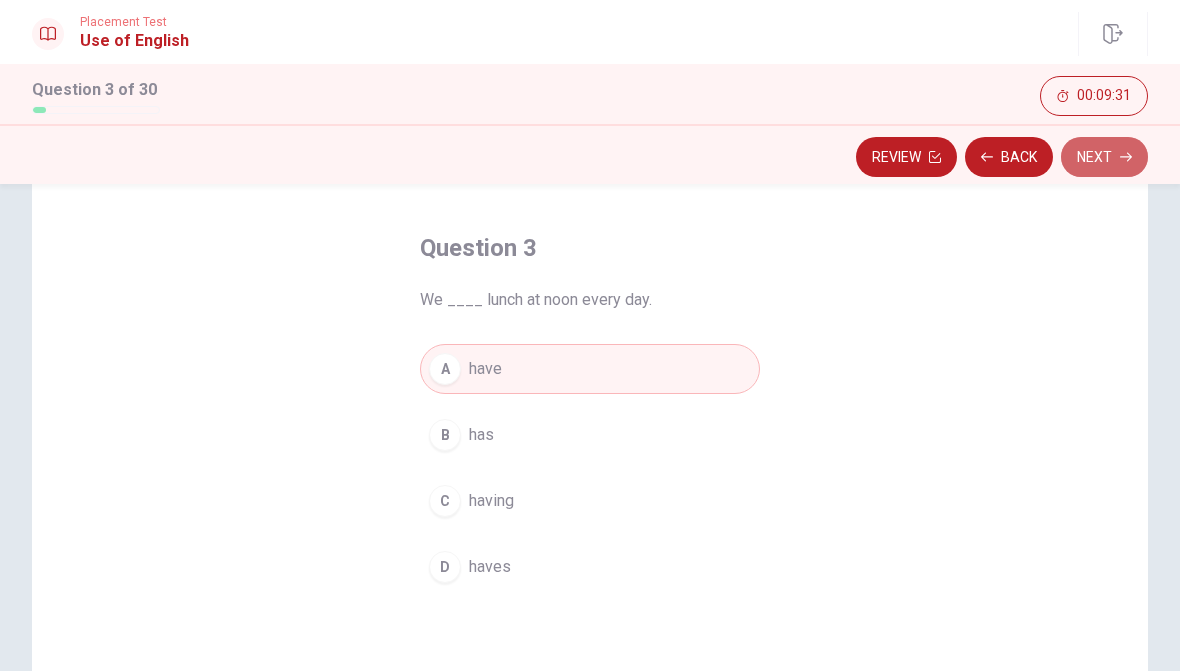 click on "Next" at bounding box center (1104, 157) 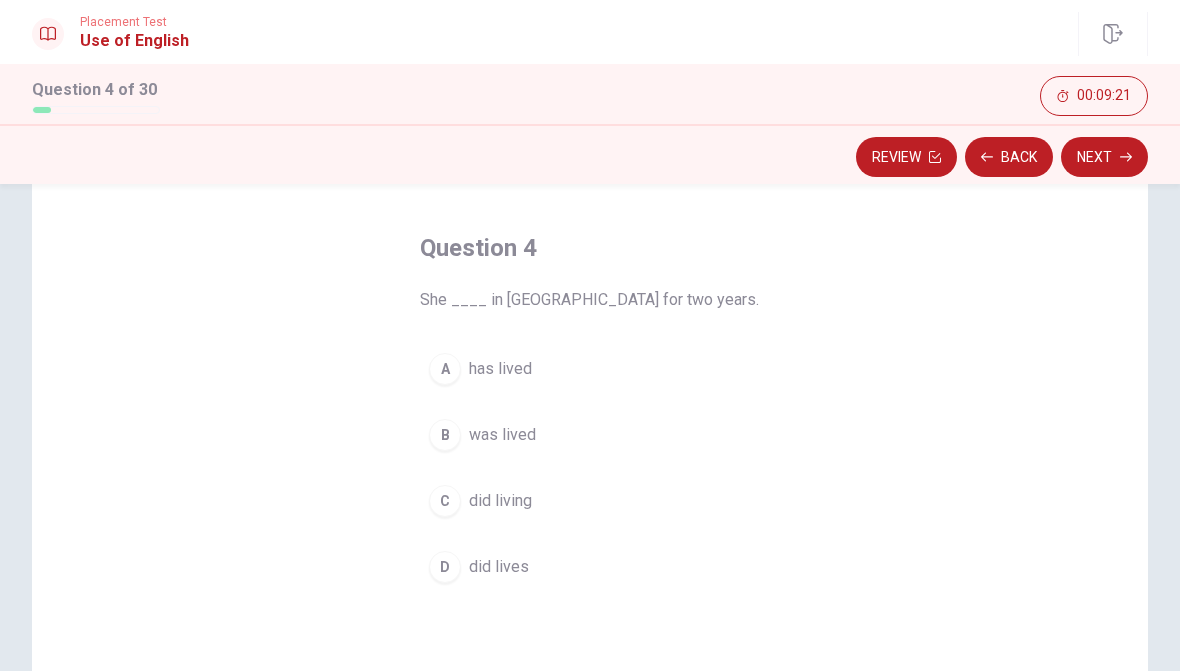 click on "A" at bounding box center (445, 369) 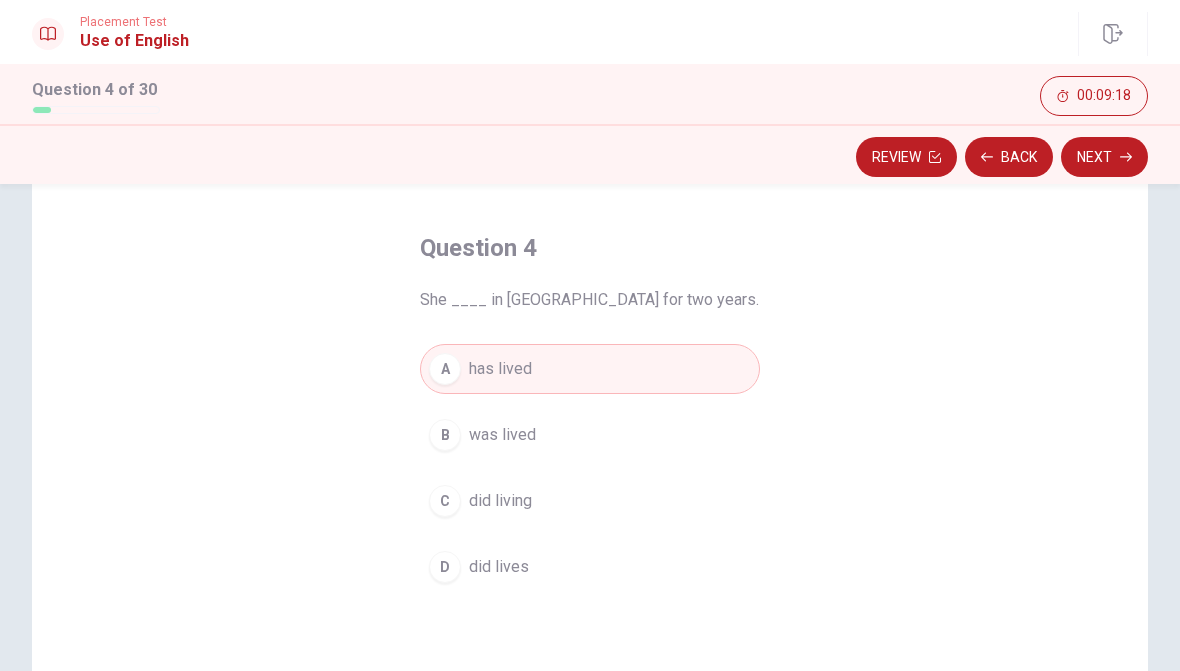 click on "Next" at bounding box center (1104, 157) 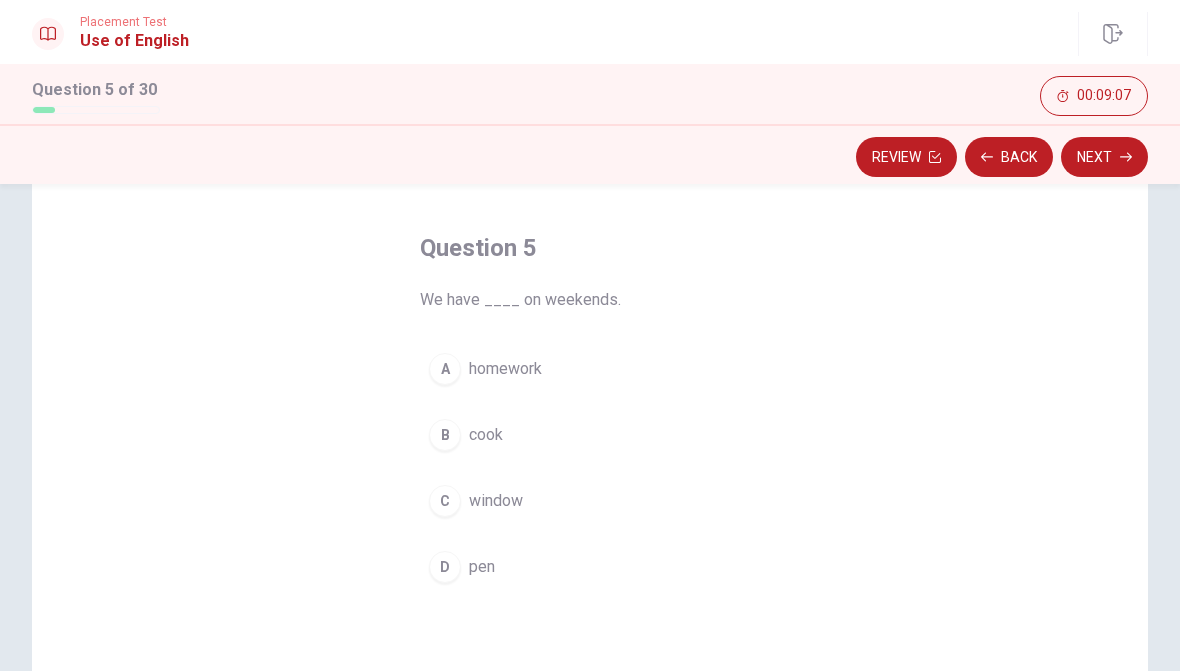 click on "A homework" at bounding box center (590, 369) 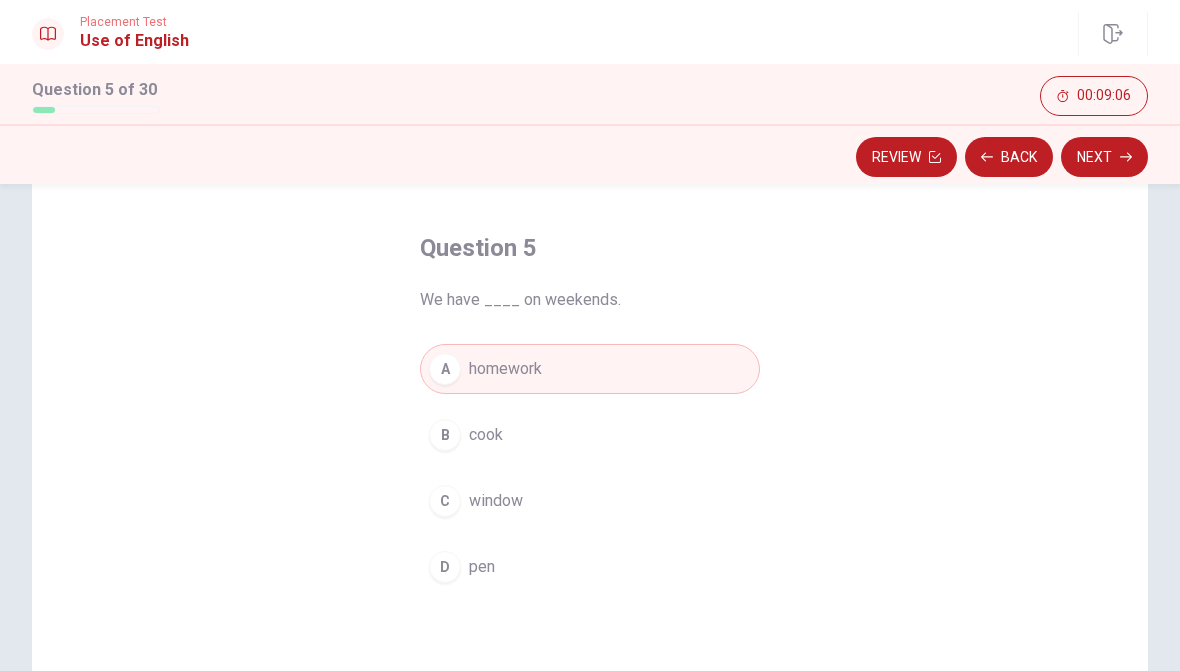 click on "Next" at bounding box center [1104, 157] 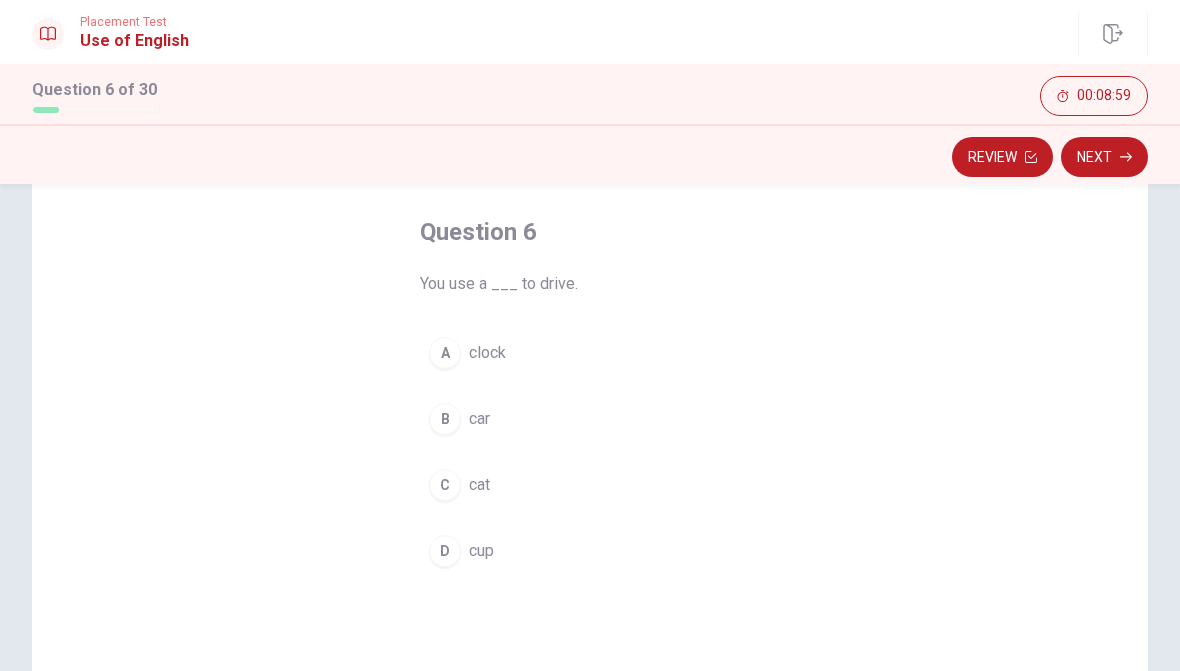 scroll, scrollTop: 91, scrollLeft: 0, axis: vertical 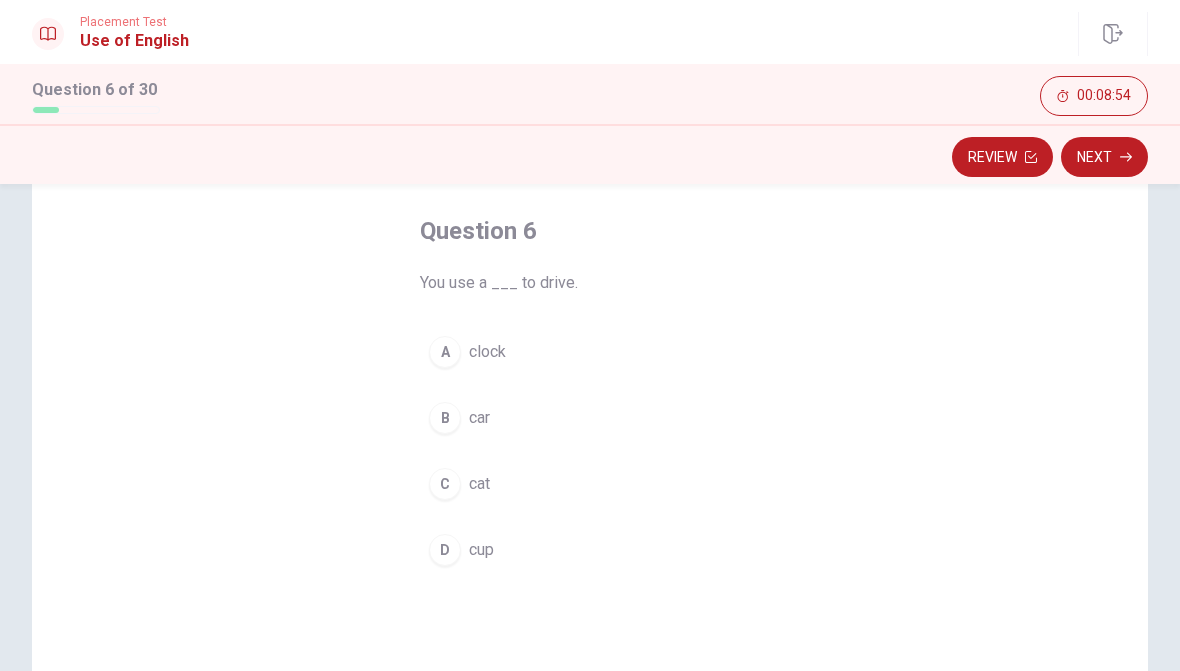 click on "B" at bounding box center [445, 418] 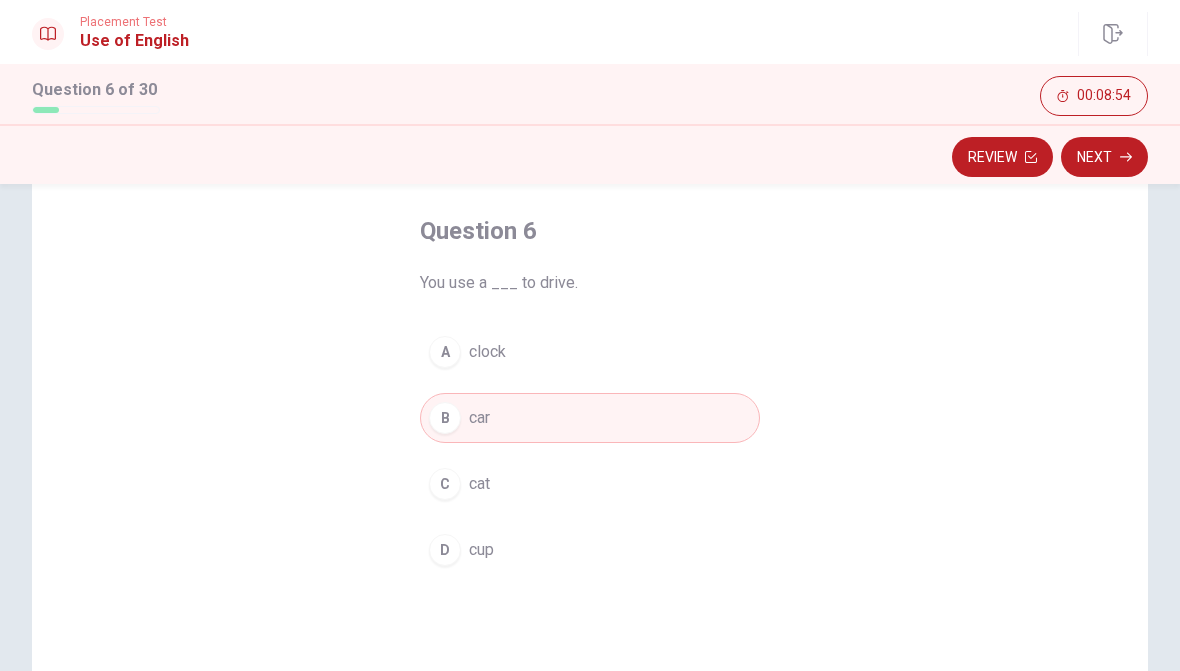 click on "Next" at bounding box center (1104, 157) 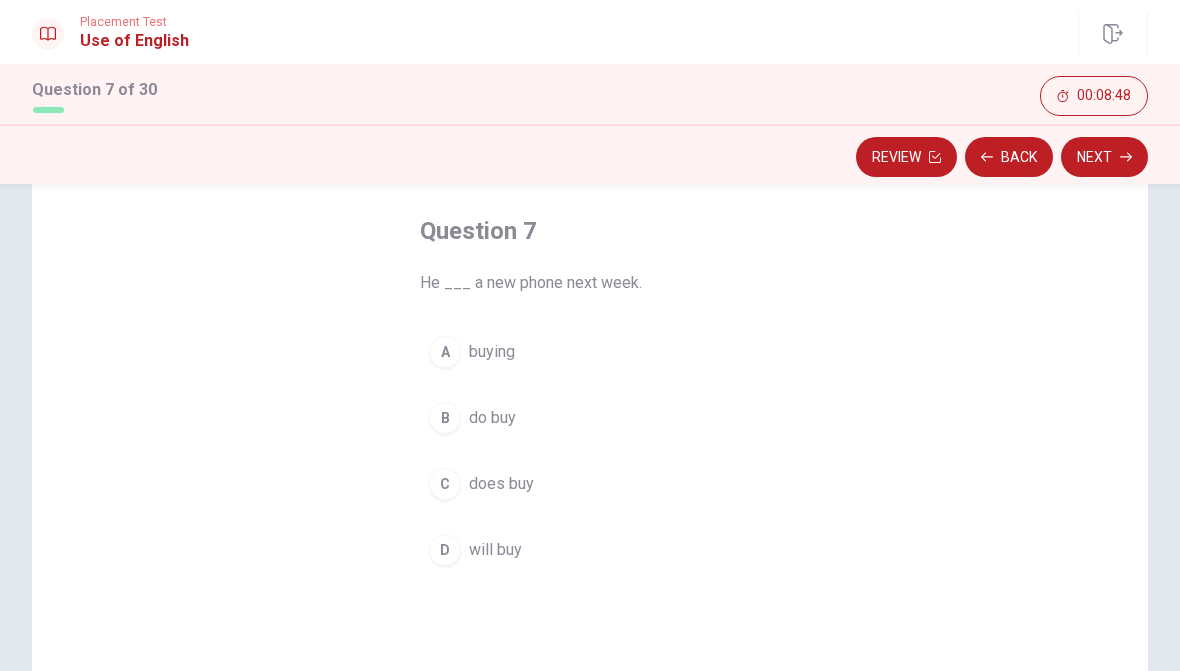 click on "D" at bounding box center [445, 550] 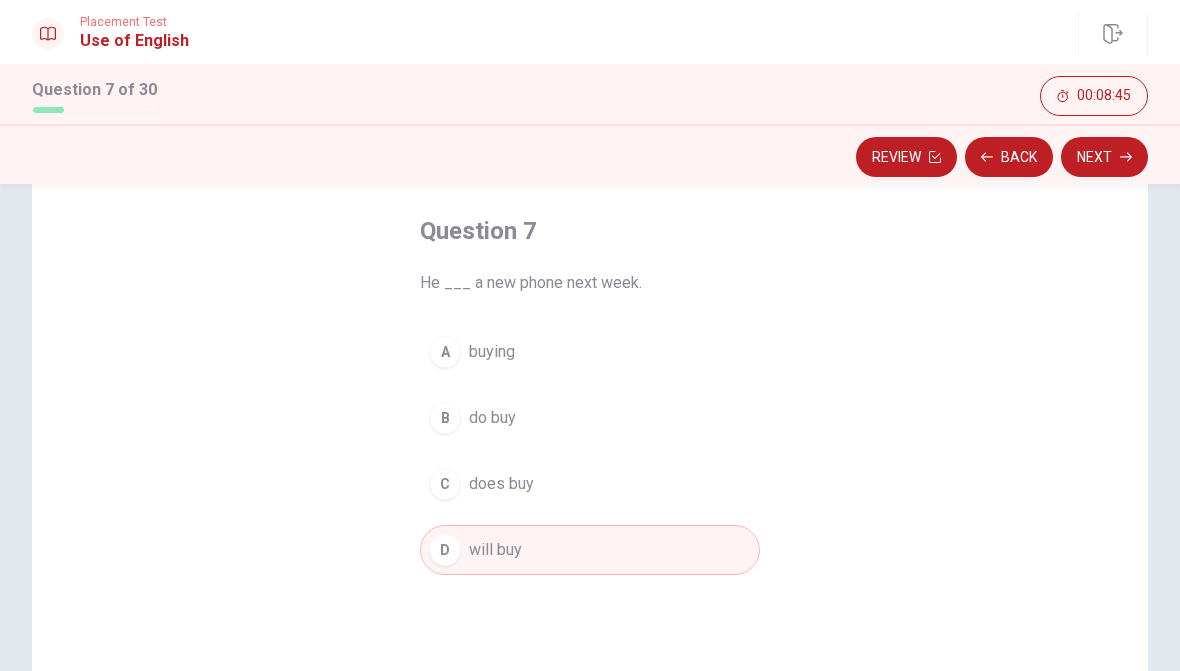 click on "Next" at bounding box center (1104, 157) 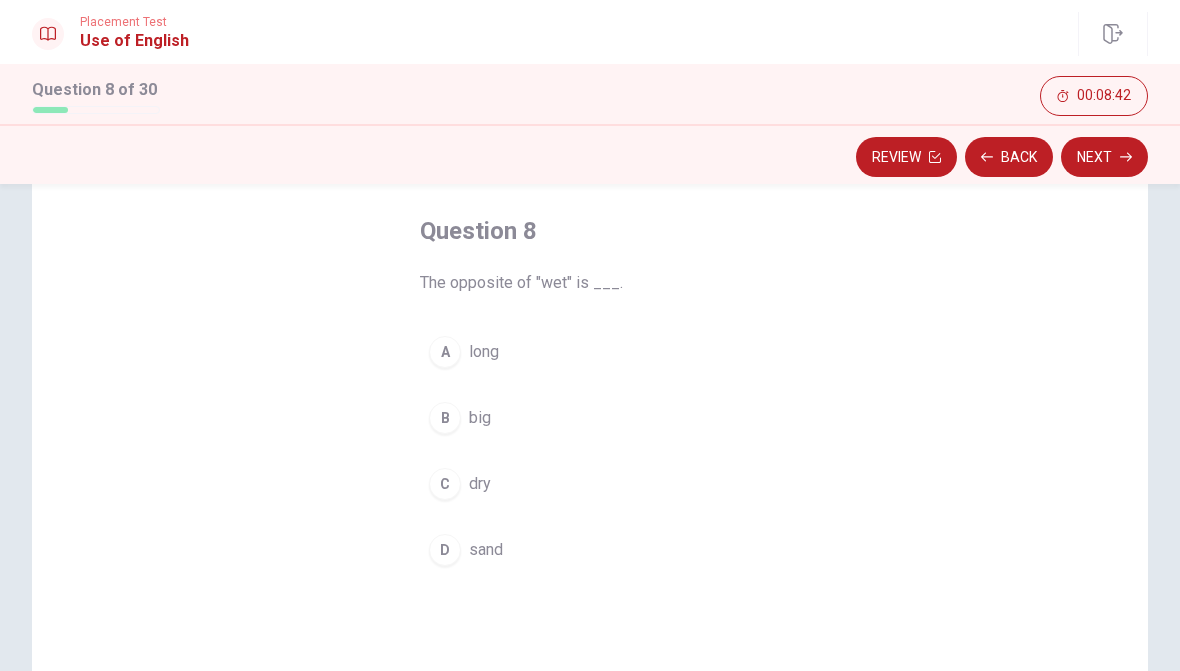 click on "Back" at bounding box center (1009, 157) 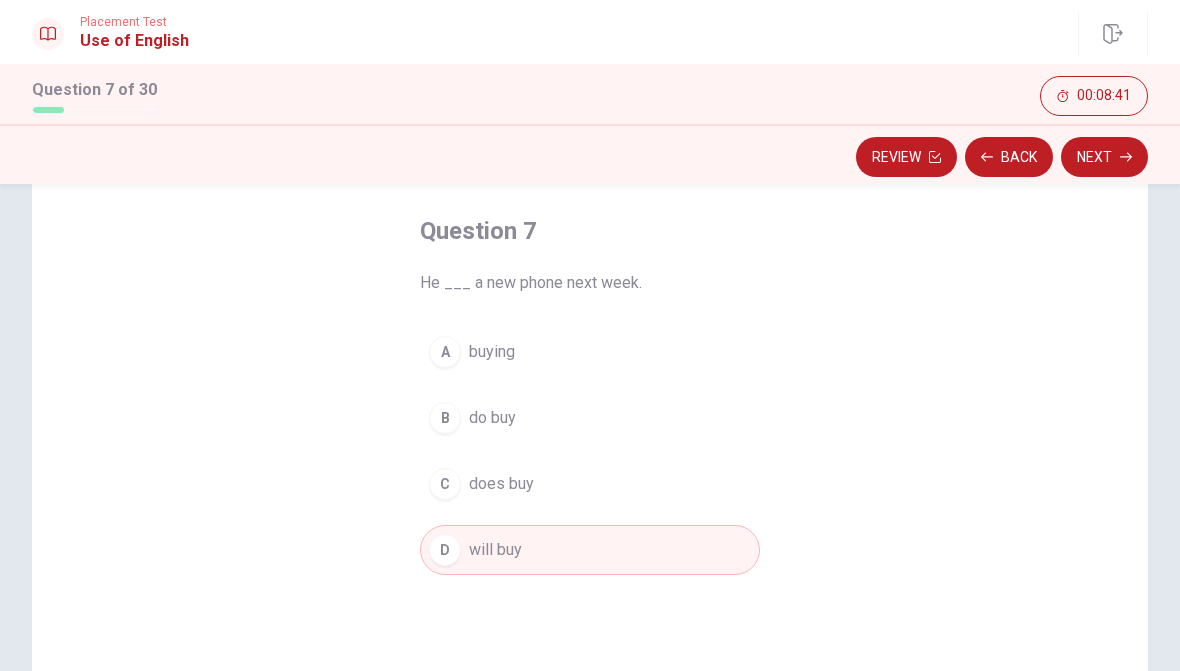 click on "Back" at bounding box center [1009, 157] 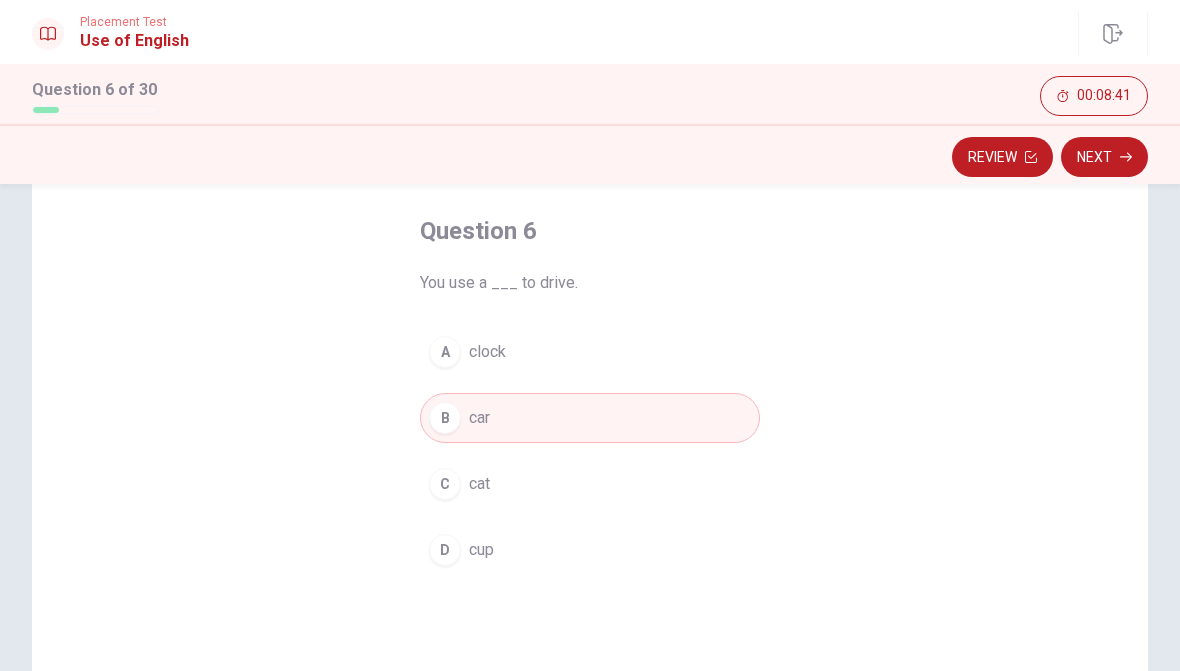 click on "Review" at bounding box center [1002, 157] 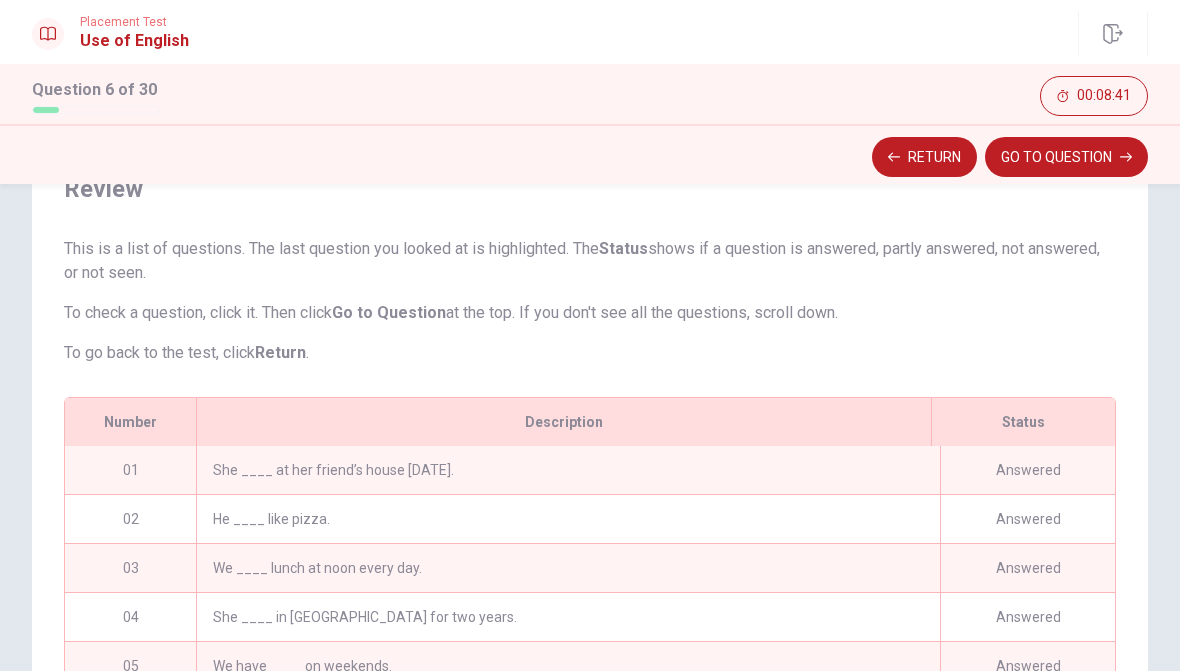 scroll, scrollTop: 338, scrollLeft: 0, axis: vertical 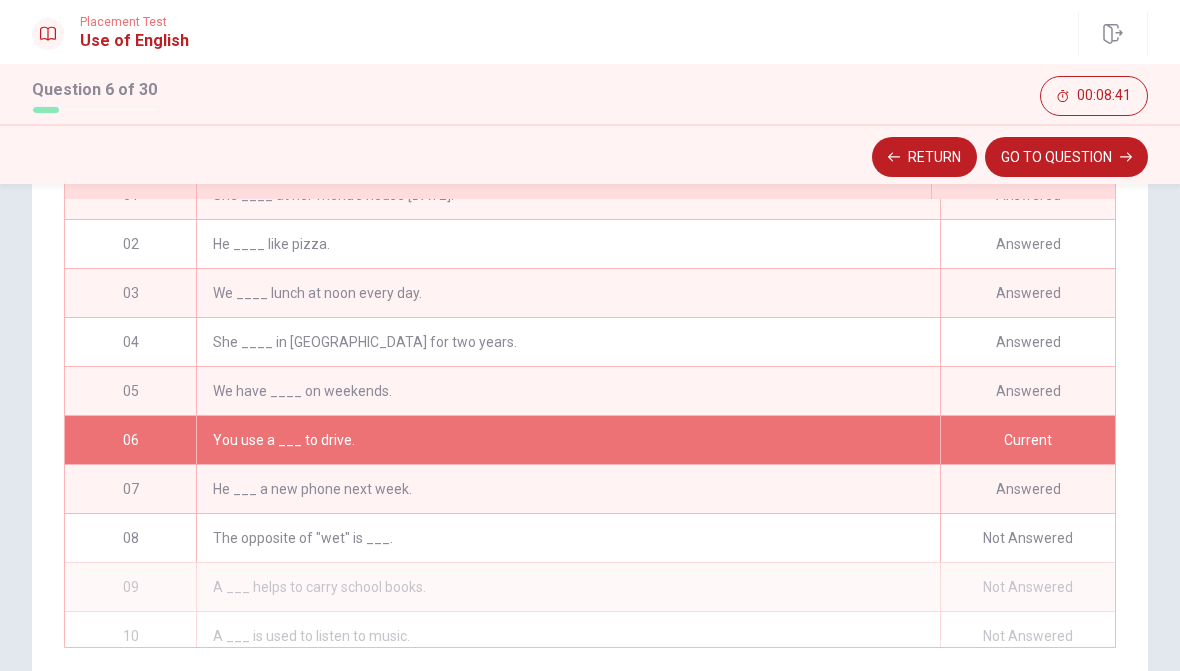 click on "GO TO QUESTION" at bounding box center (1066, 157) 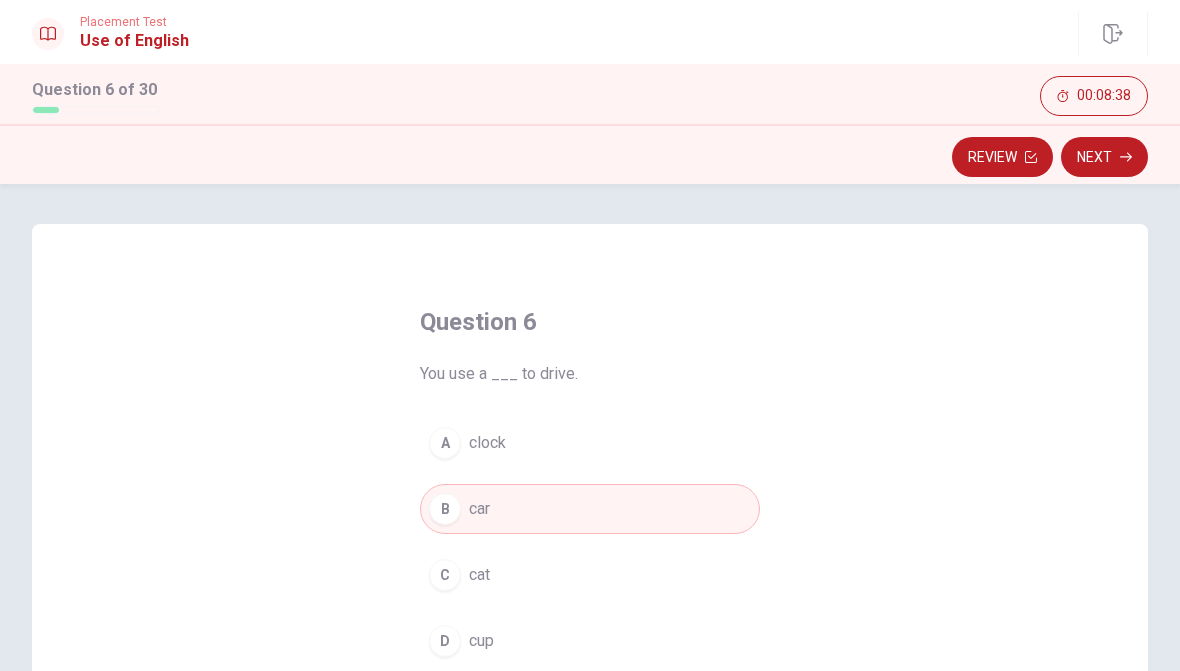 scroll, scrollTop: 0, scrollLeft: 0, axis: both 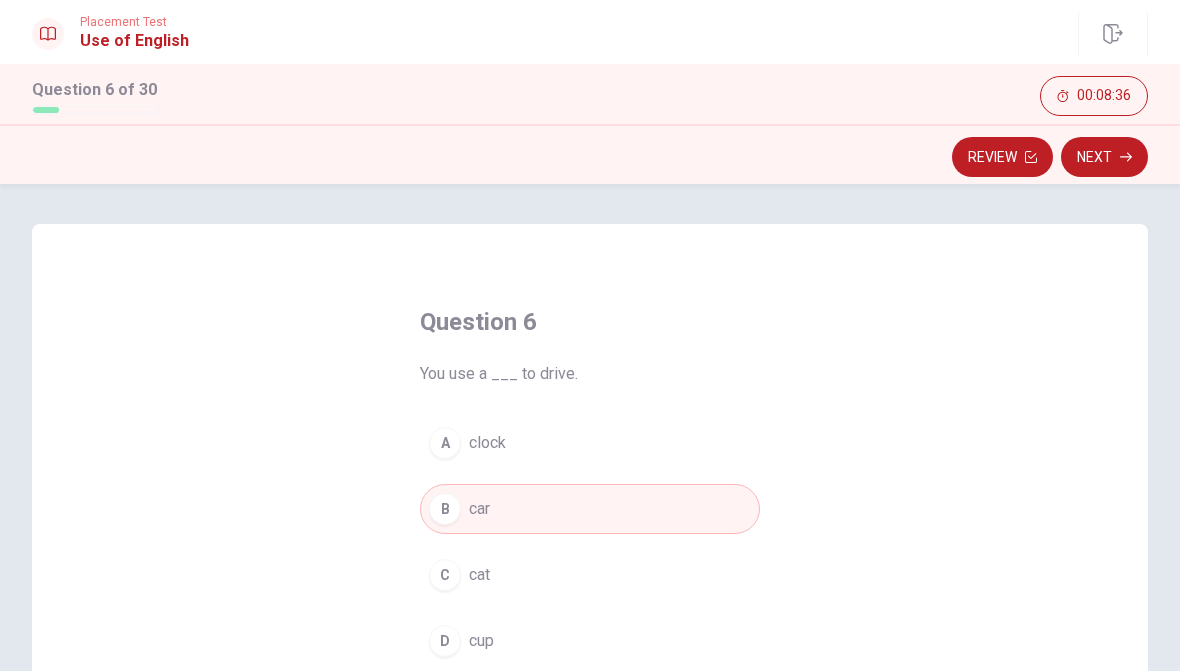 click on "Next" at bounding box center (1104, 157) 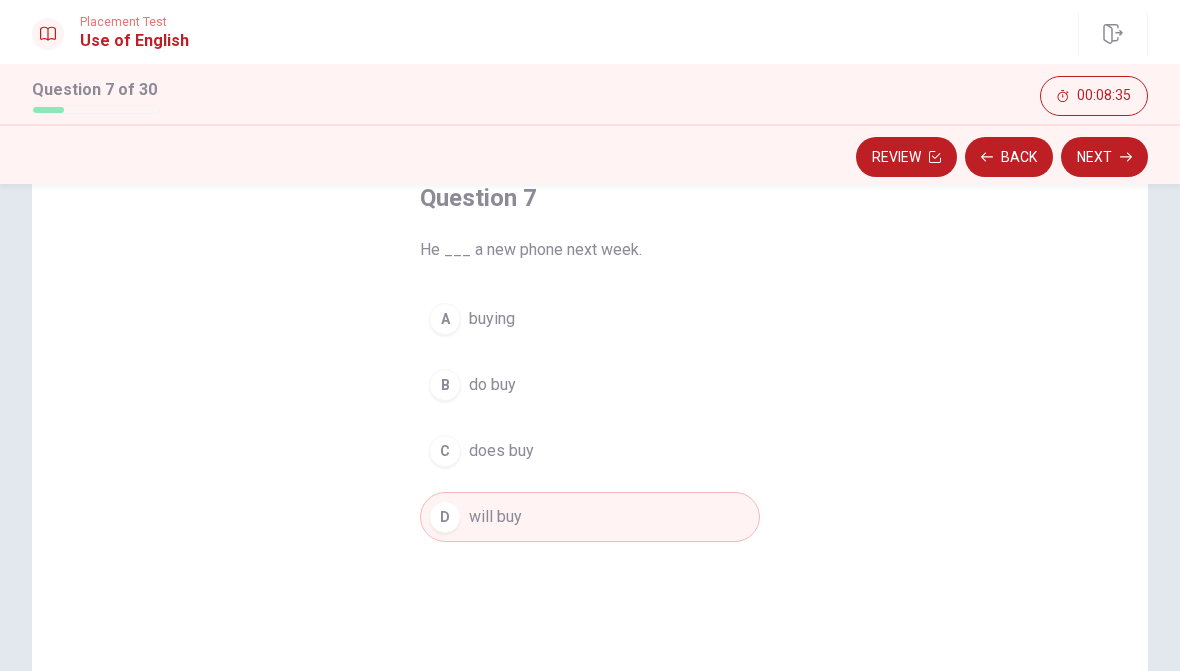 scroll, scrollTop: 124, scrollLeft: 0, axis: vertical 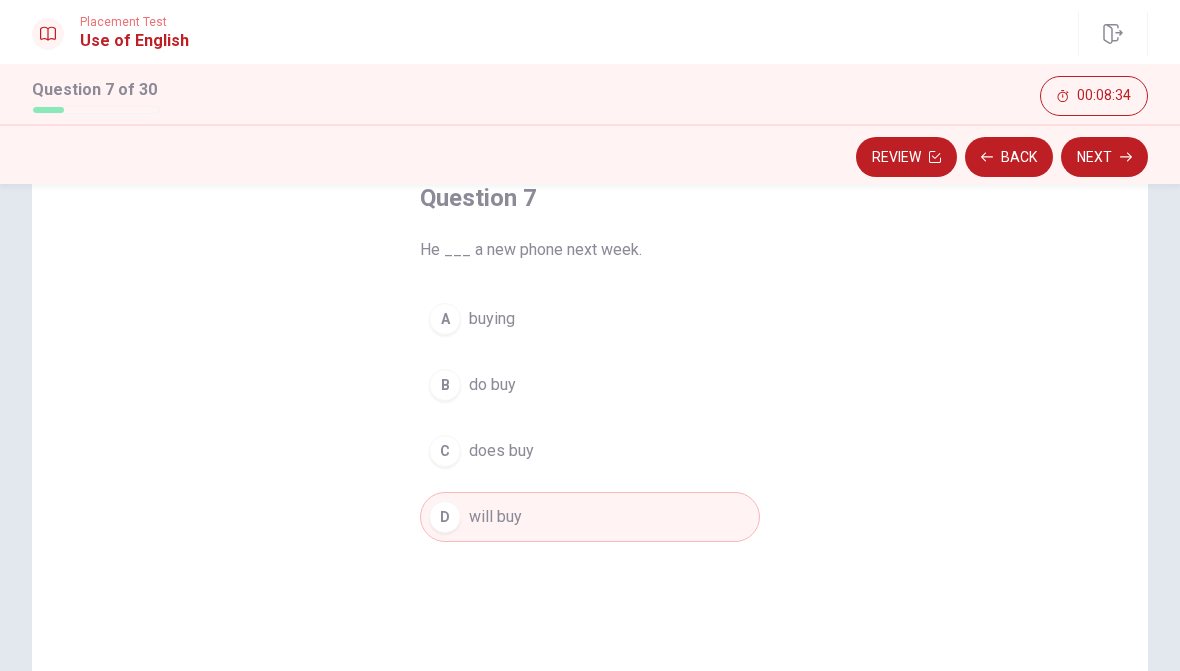 click on "Back" at bounding box center (1009, 157) 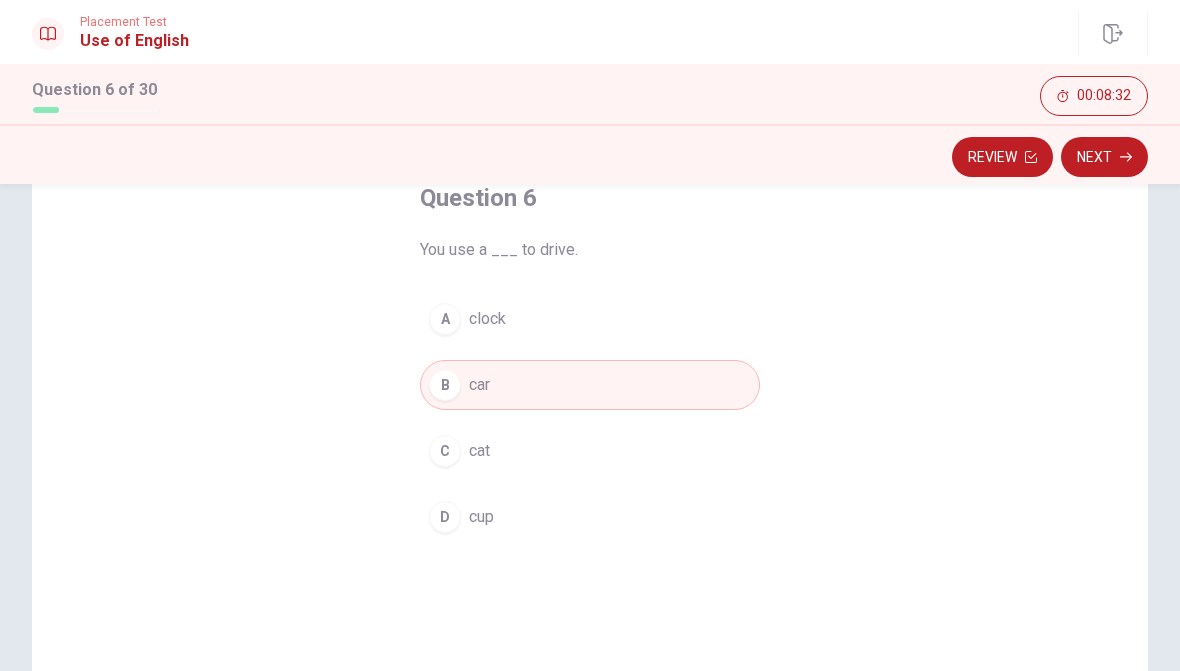click on "Next" at bounding box center [1104, 157] 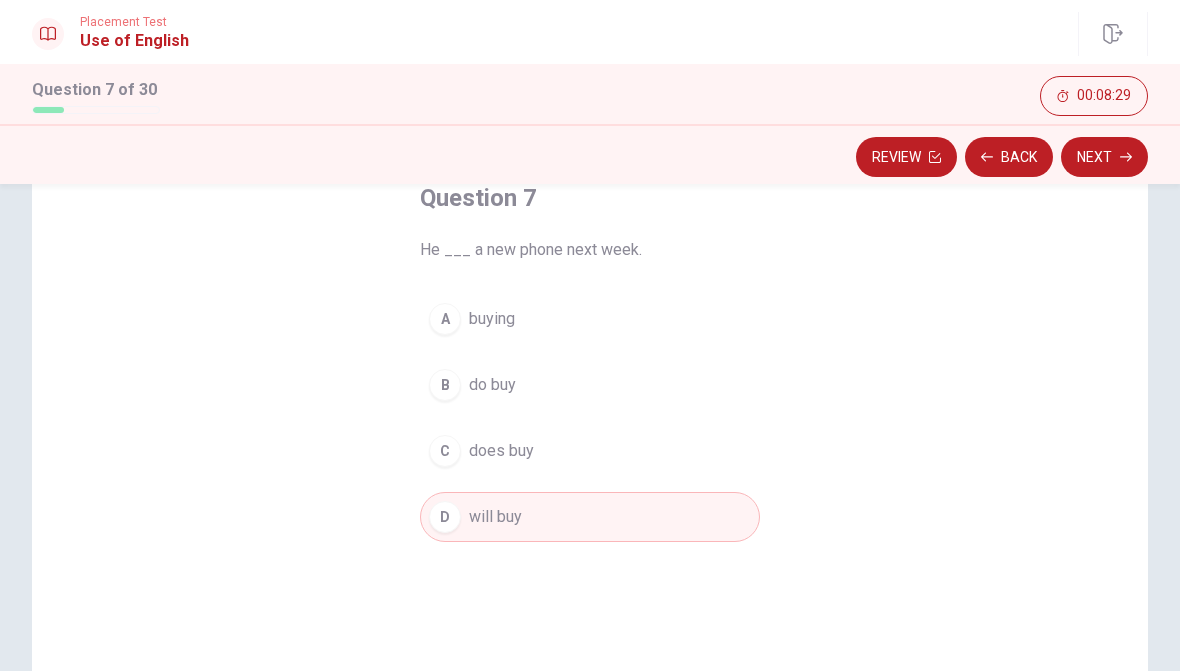 click on "Next" at bounding box center [1104, 157] 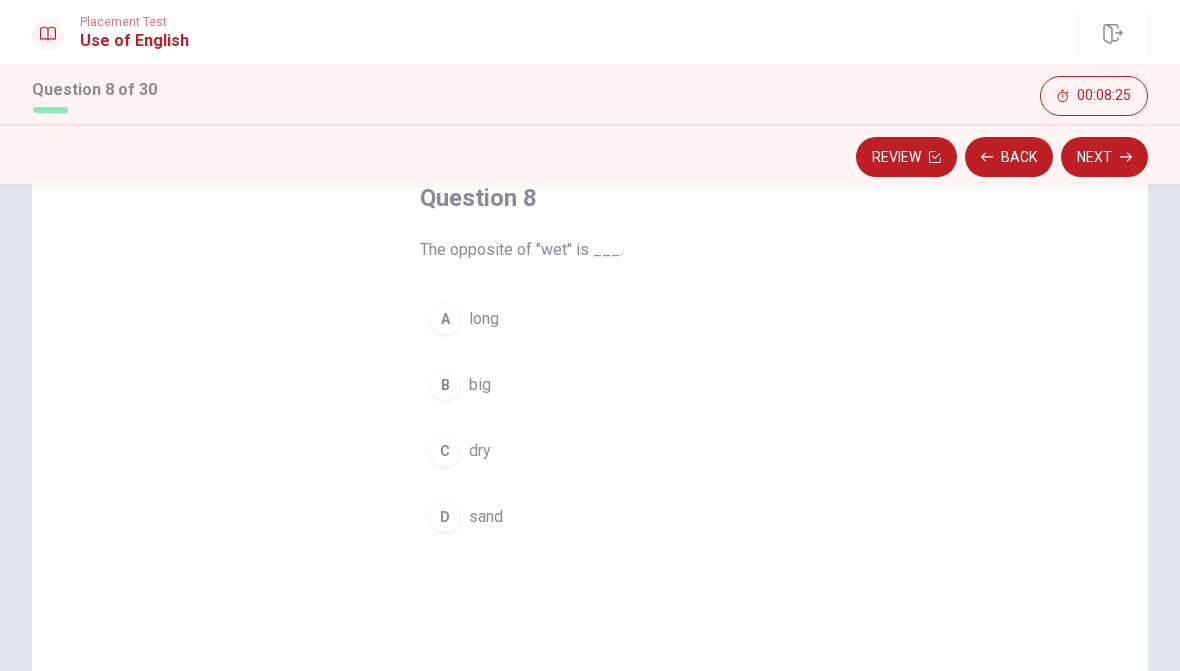 click on "C" at bounding box center [445, 451] 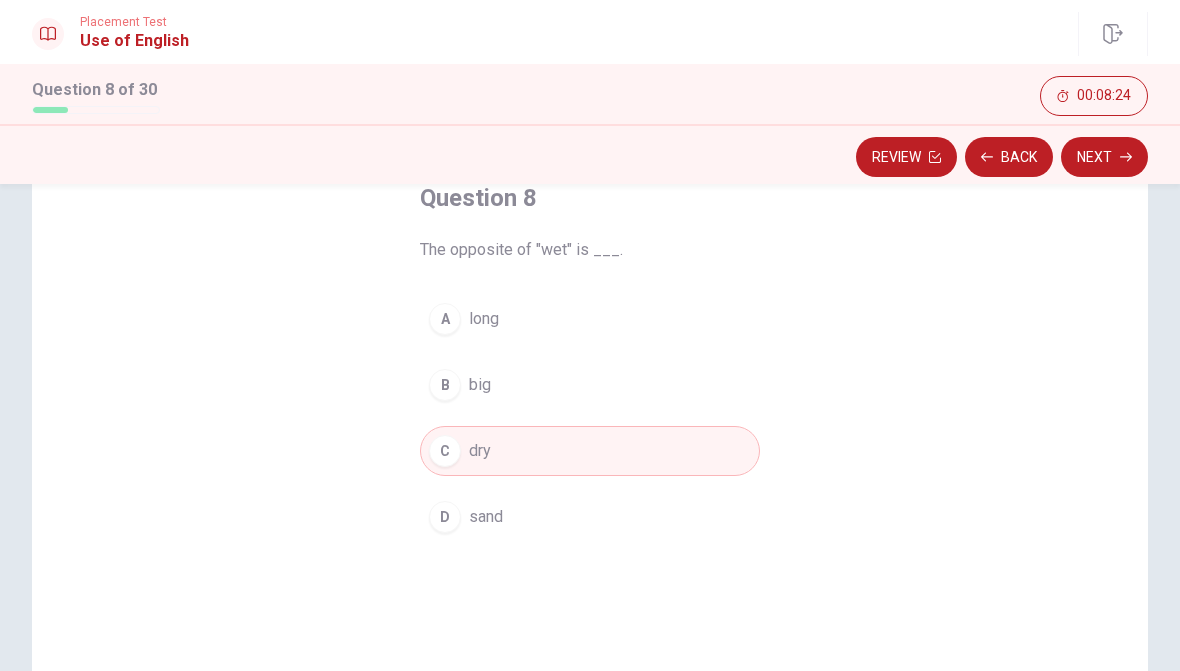 click on "Next" at bounding box center [1104, 157] 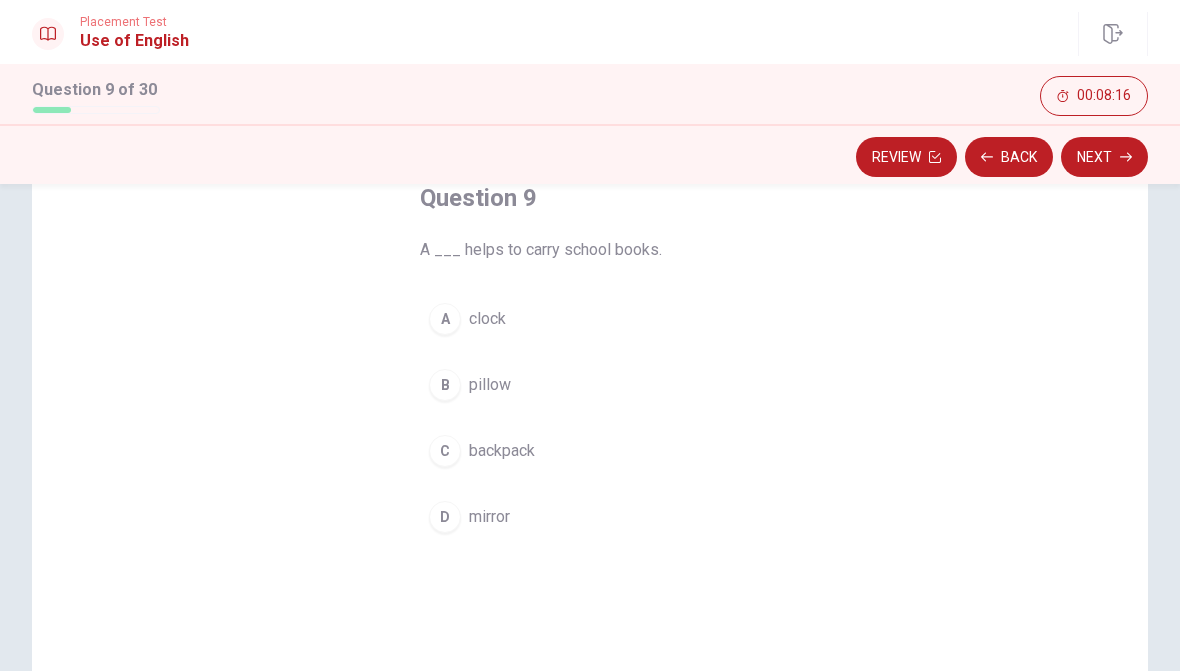 click on "backpack" at bounding box center (502, 451) 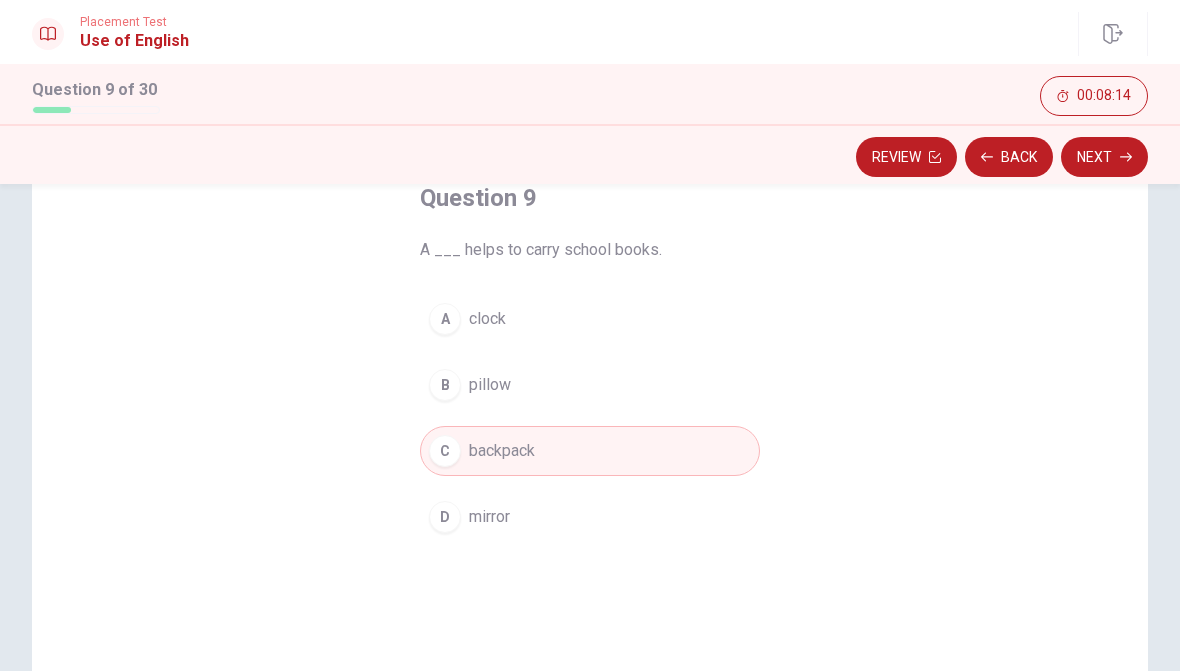 click on "Next" at bounding box center (1104, 157) 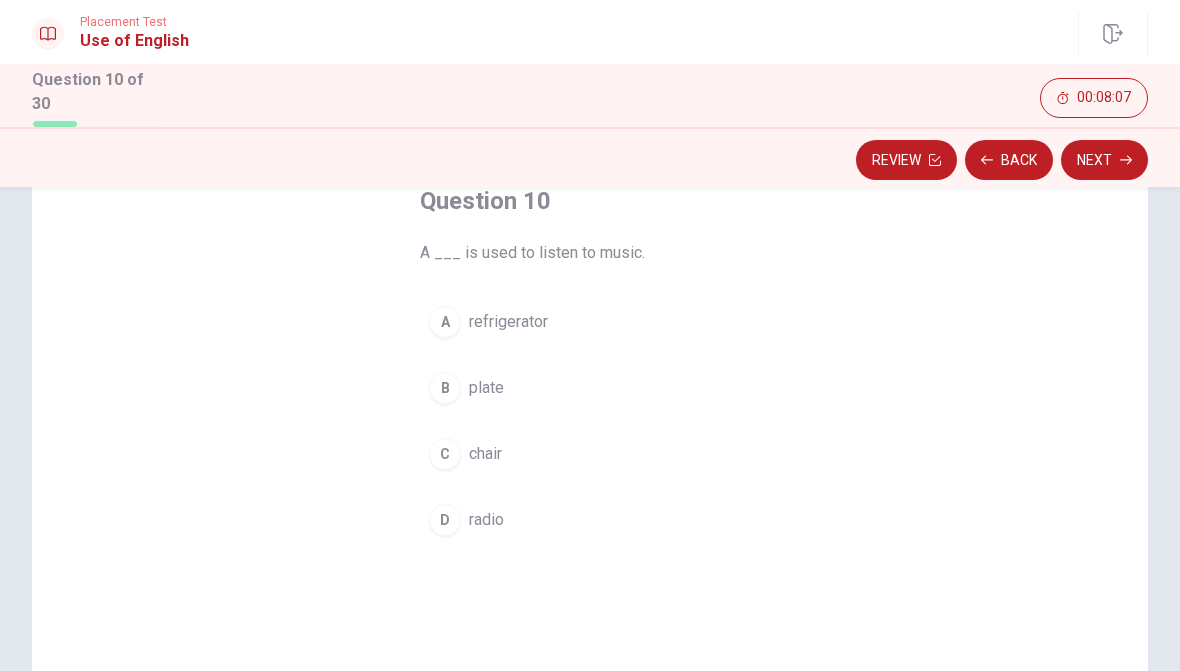 click on "D radio" at bounding box center (590, 520) 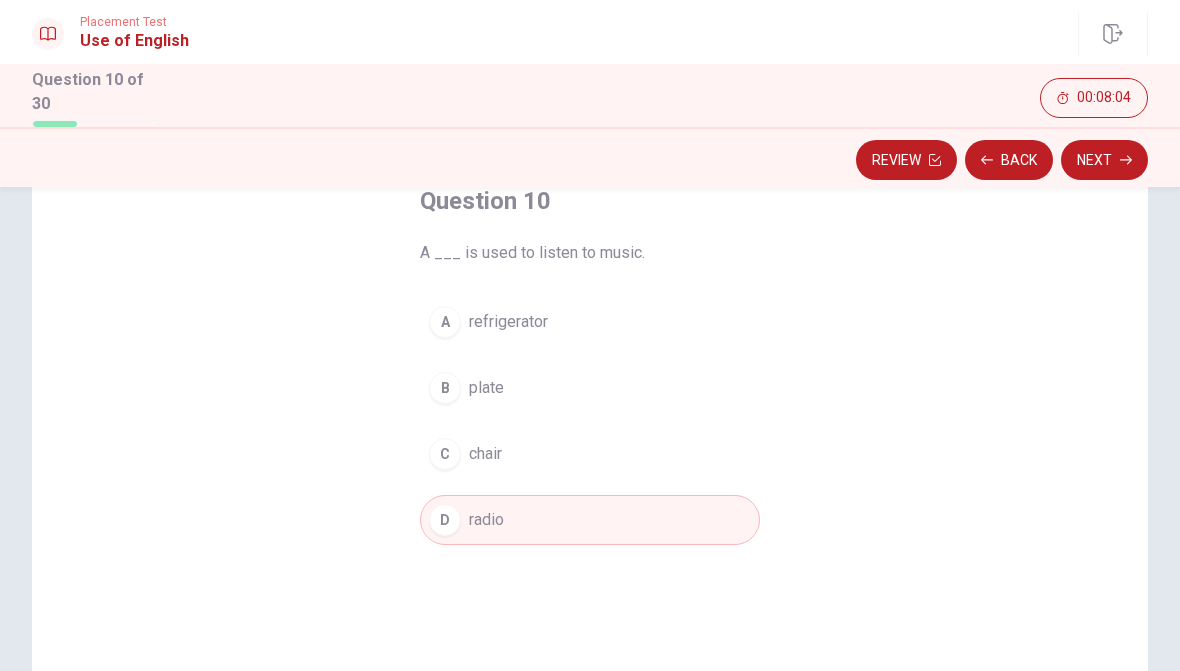 click on "Next" at bounding box center (1104, 160) 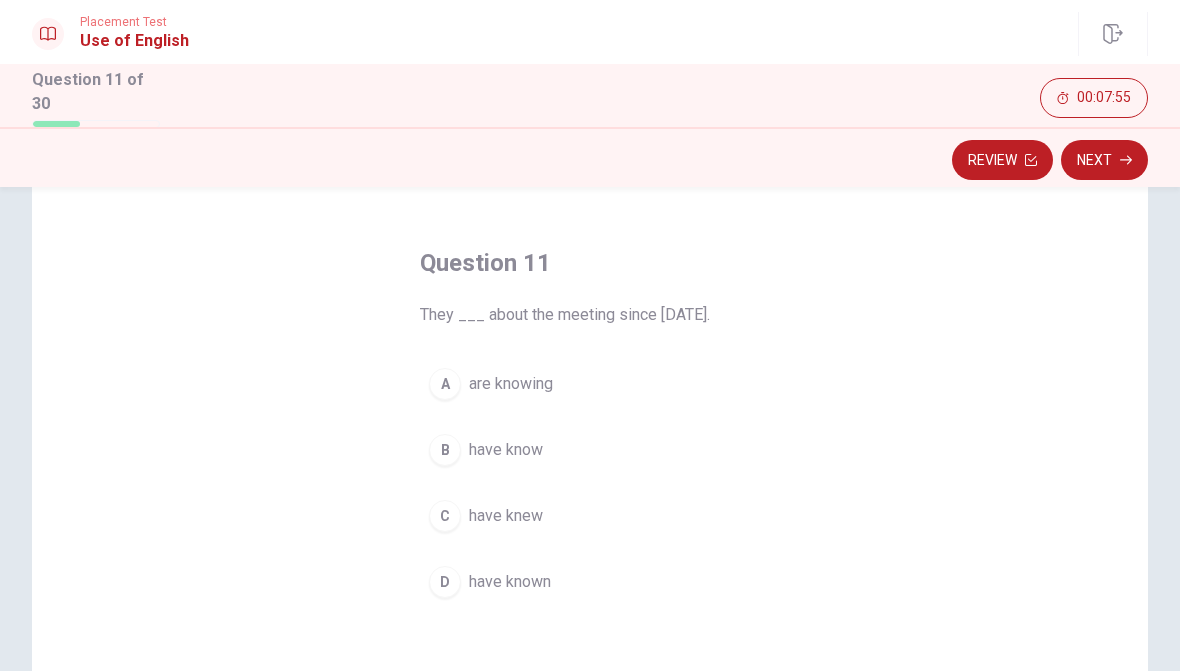 scroll, scrollTop: 61, scrollLeft: 0, axis: vertical 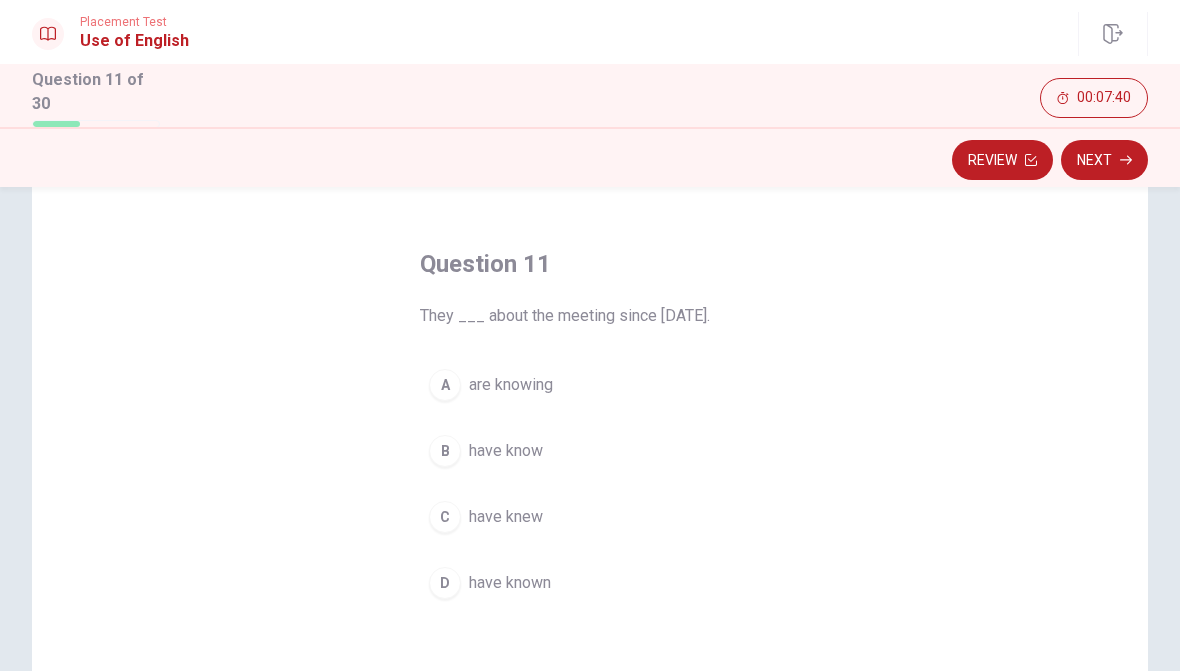 click on "D" at bounding box center [445, 583] 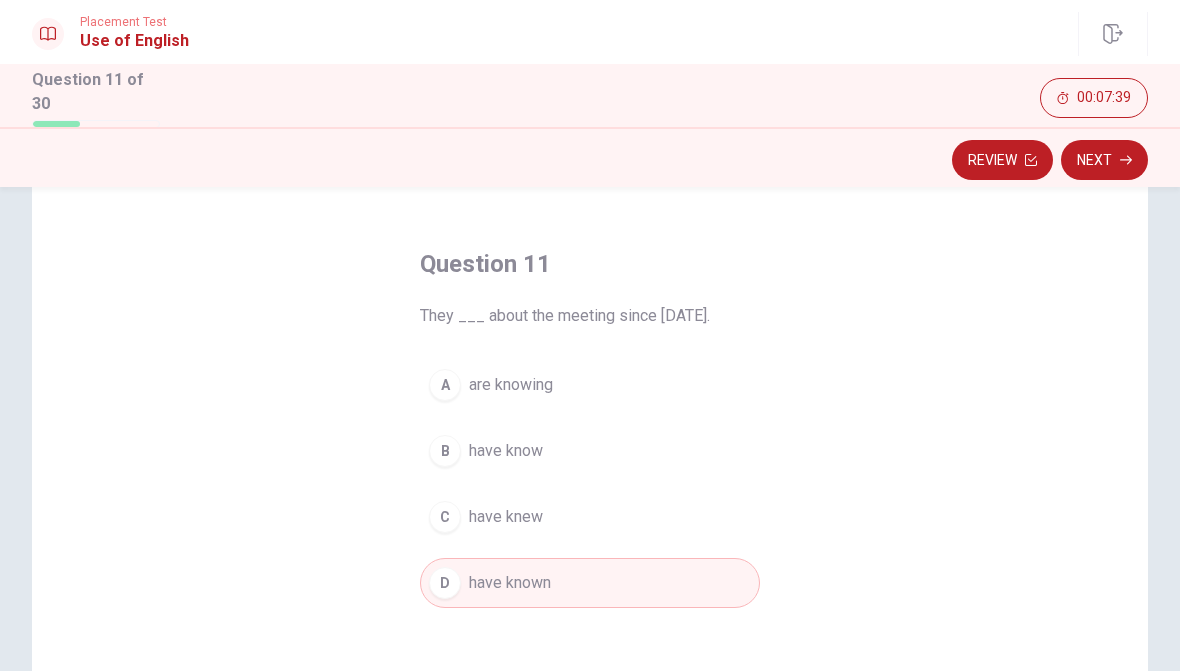 click on "Next" at bounding box center (1104, 160) 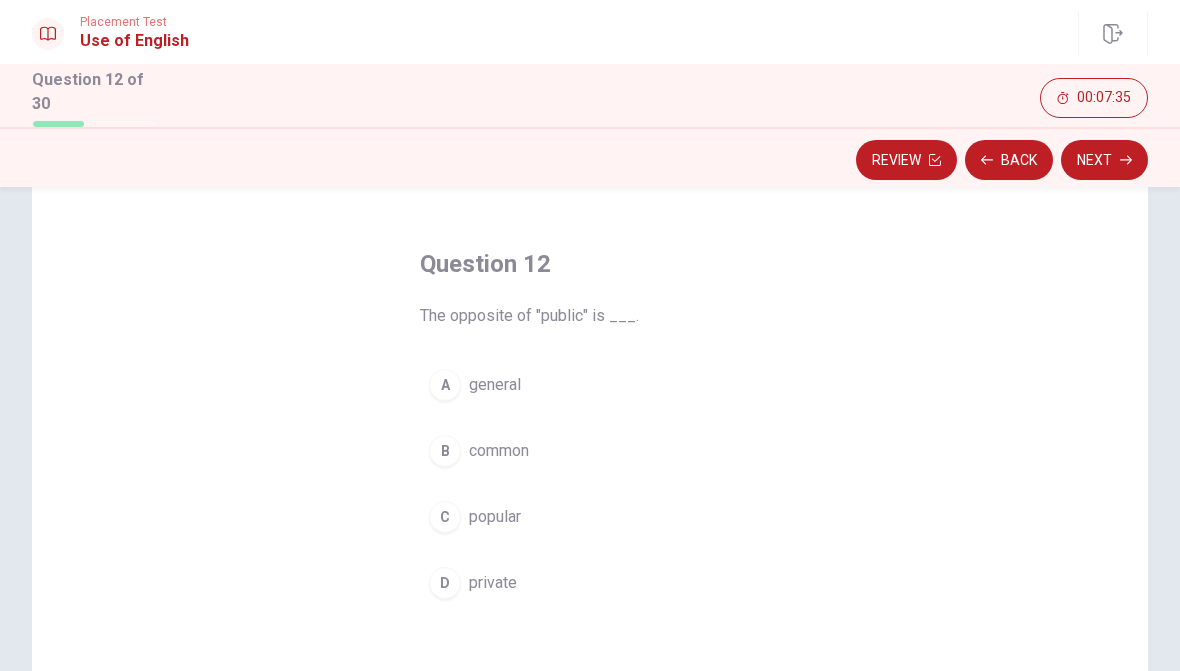 click on "D" at bounding box center (445, 583) 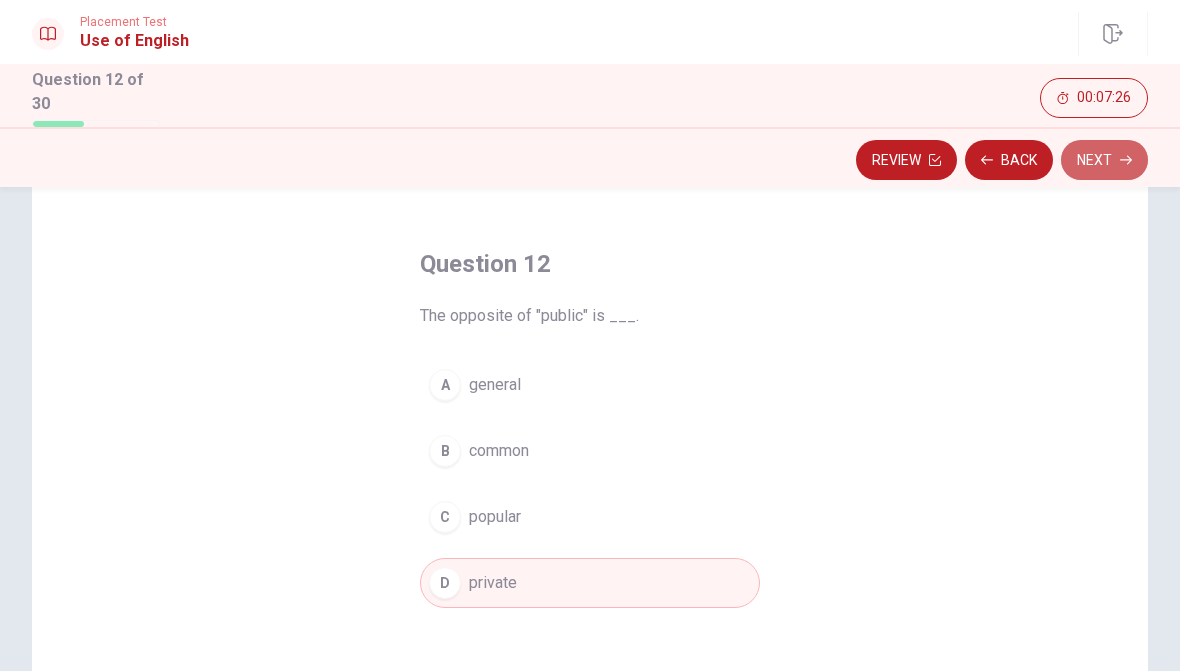 click on "Next" at bounding box center (1104, 160) 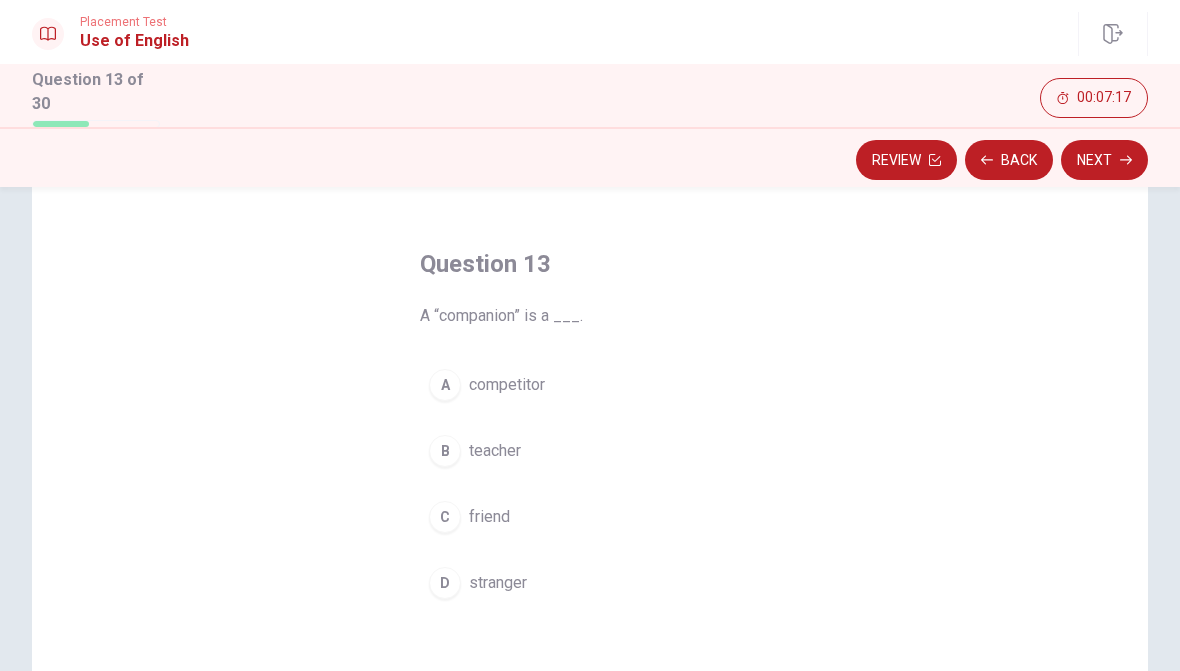 click on "C friend" at bounding box center (590, 517) 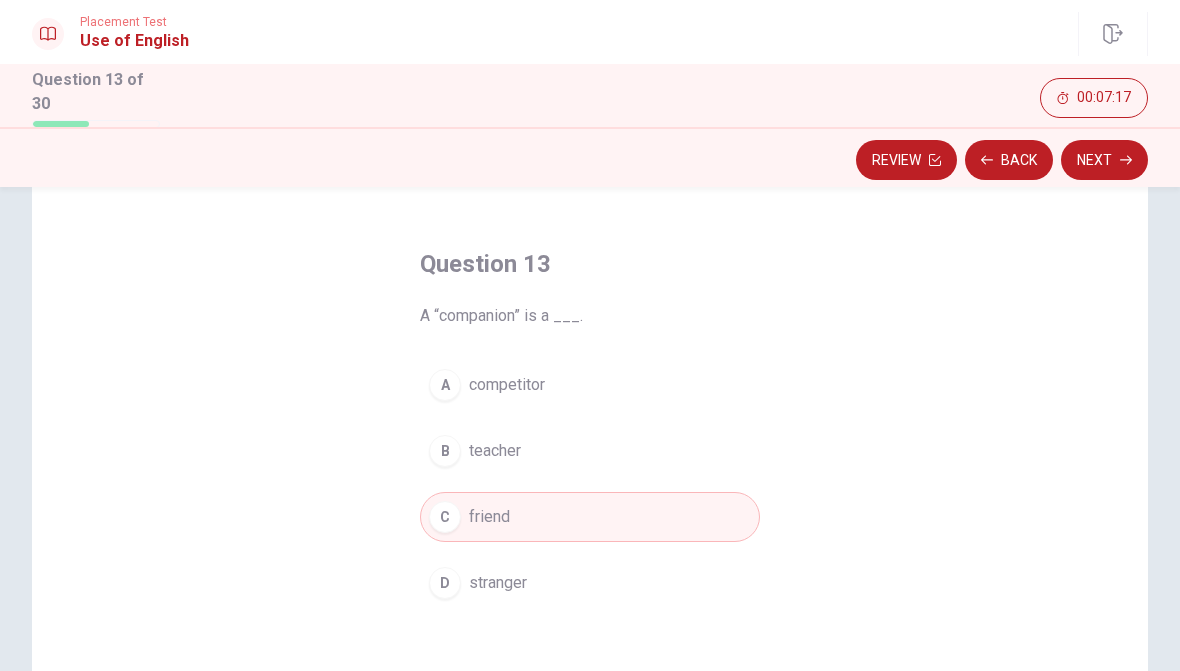 click on "Next" at bounding box center (1104, 160) 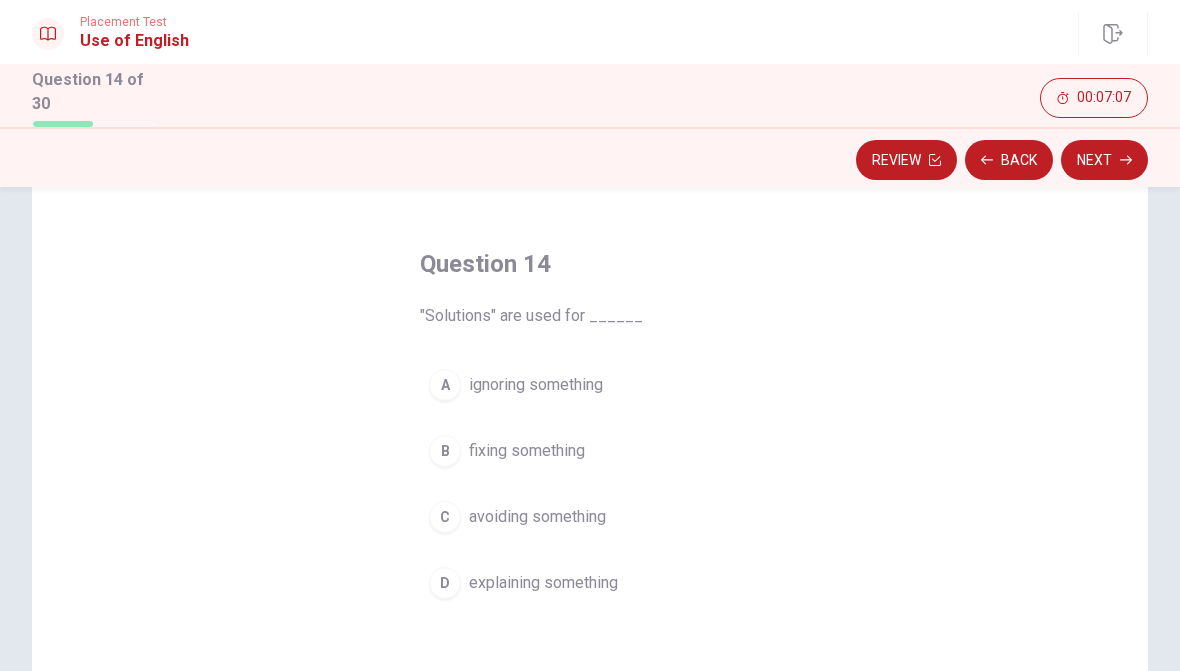 click on "B" at bounding box center (445, 451) 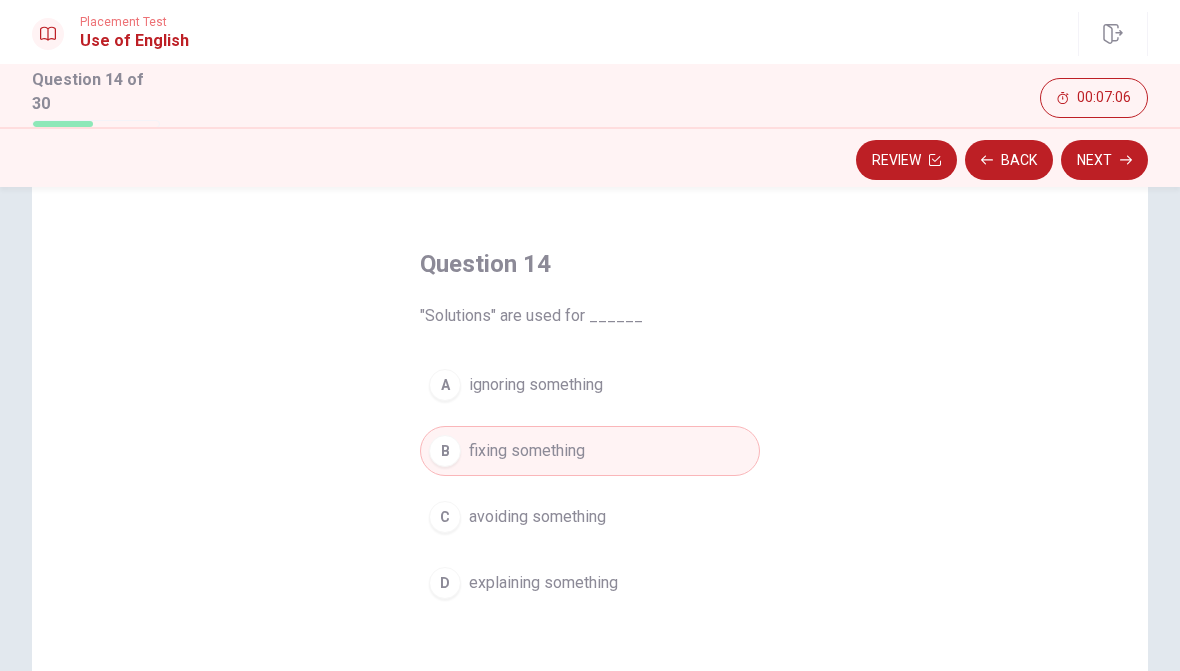 click on "Next" at bounding box center [1104, 160] 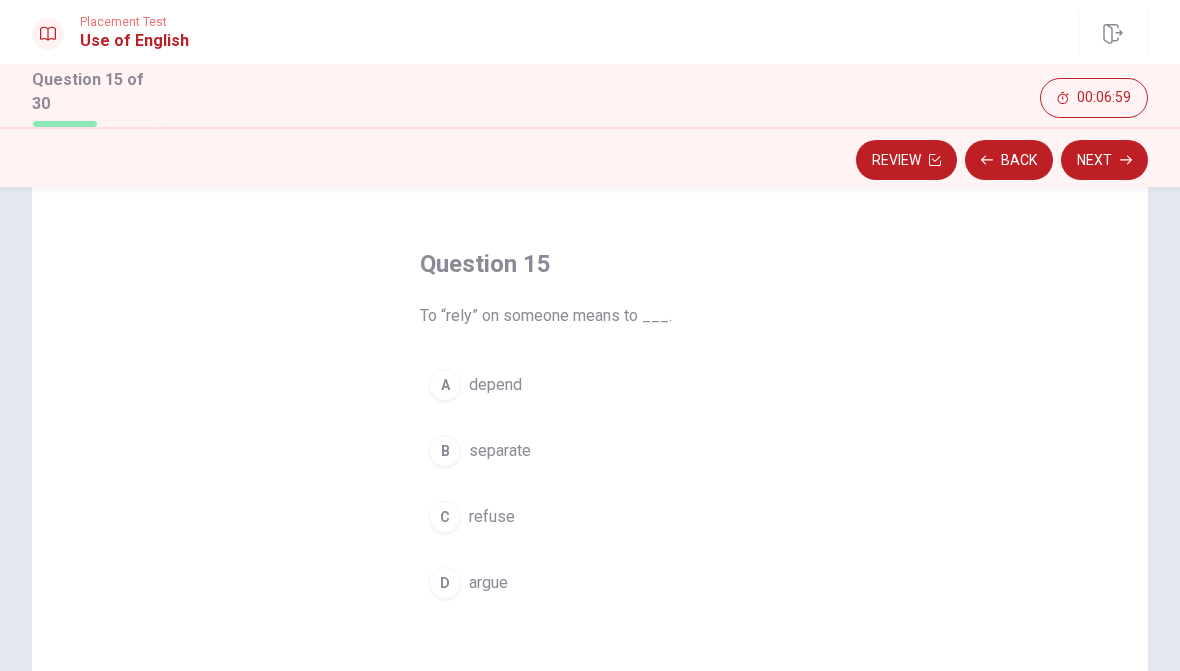 click on "A depend" at bounding box center [590, 385] 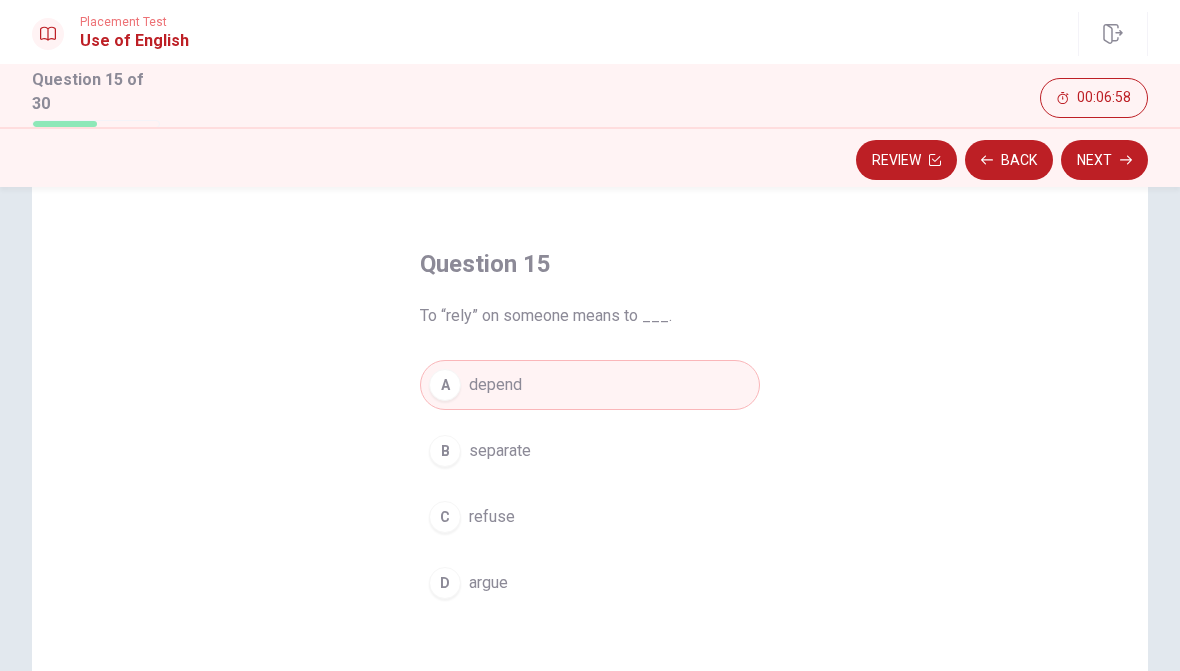 click on "Next" at bounding box center (1104, 160) 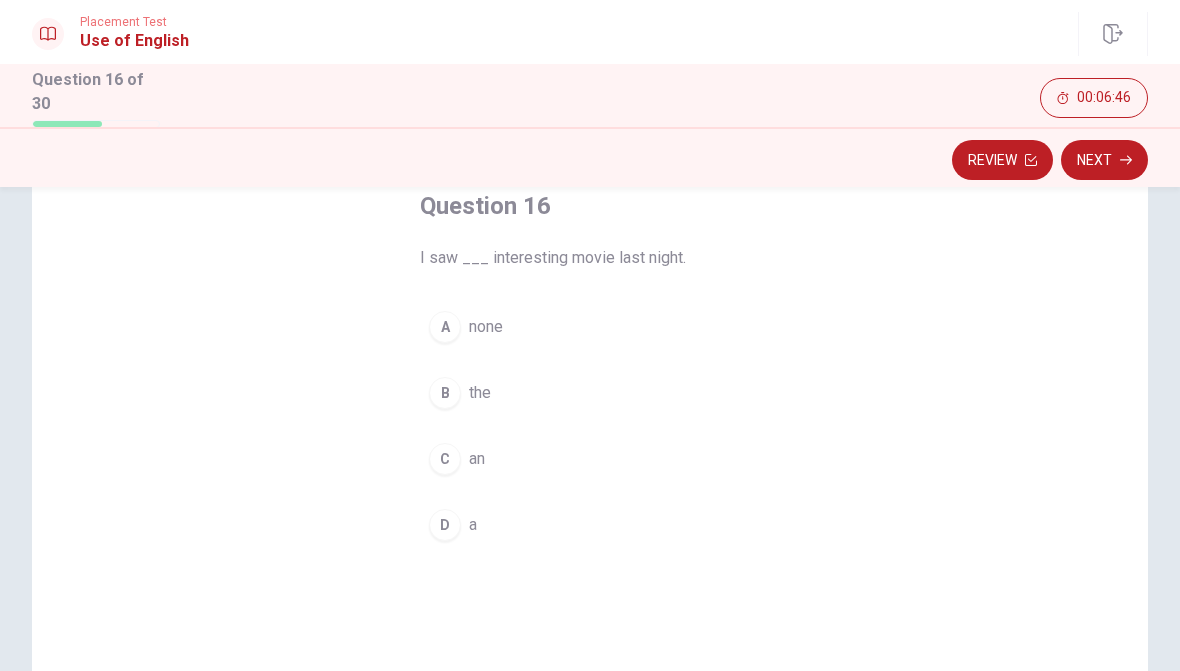scroll, scrollTop: 119, scrollLeft: 0, axis: vertical 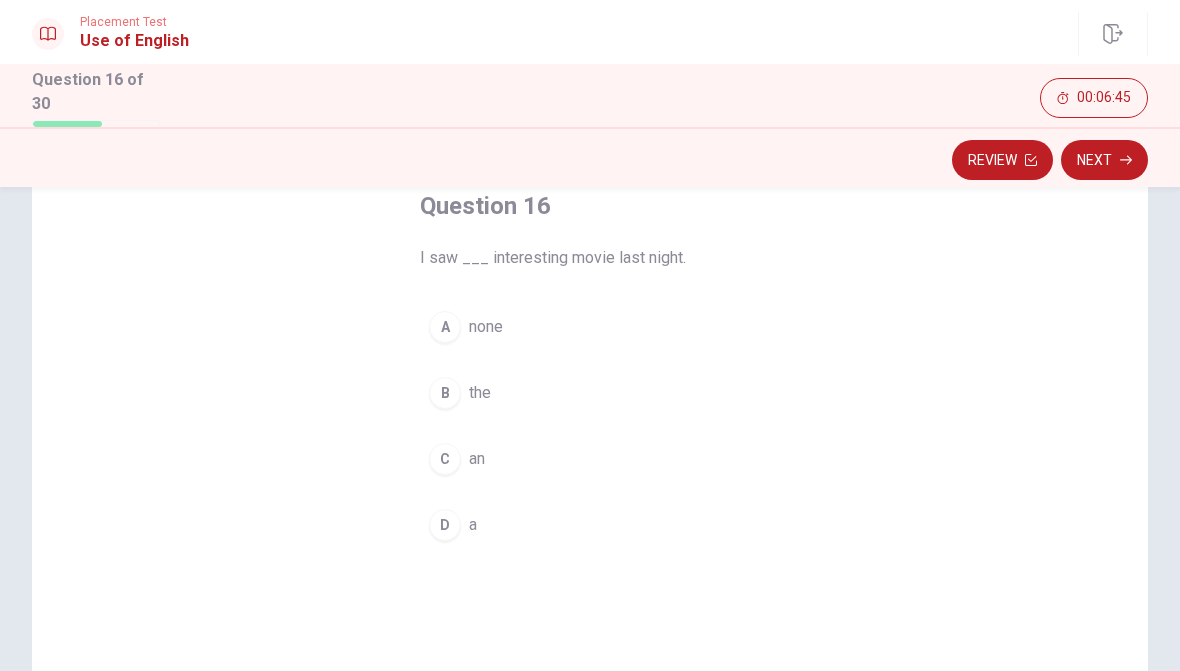 click on "C" at bounding box center [445, 459] 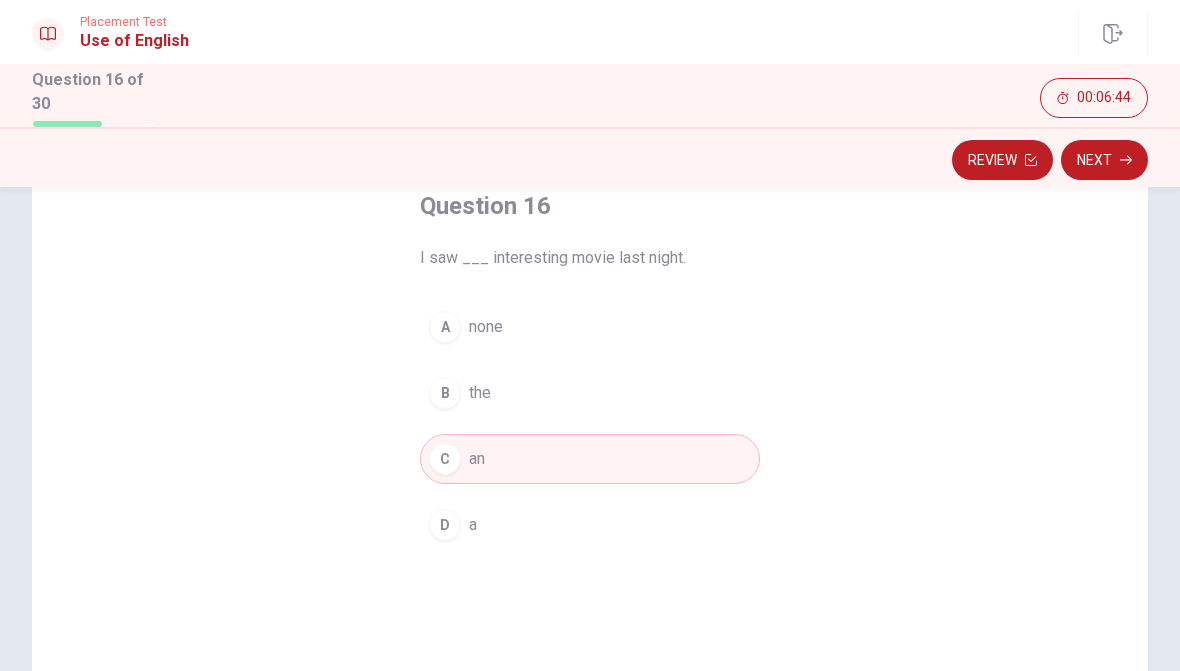 click on "Next" at bounding box center (1104, 160) 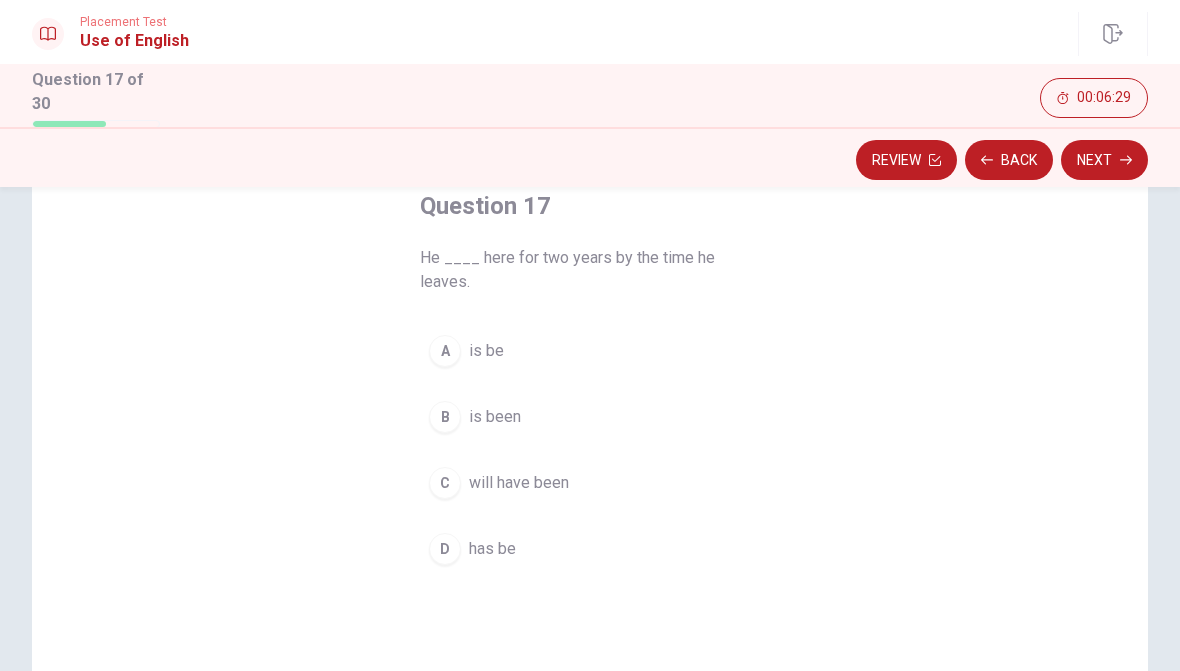 click on "is been" at bounding box center (495, 417) 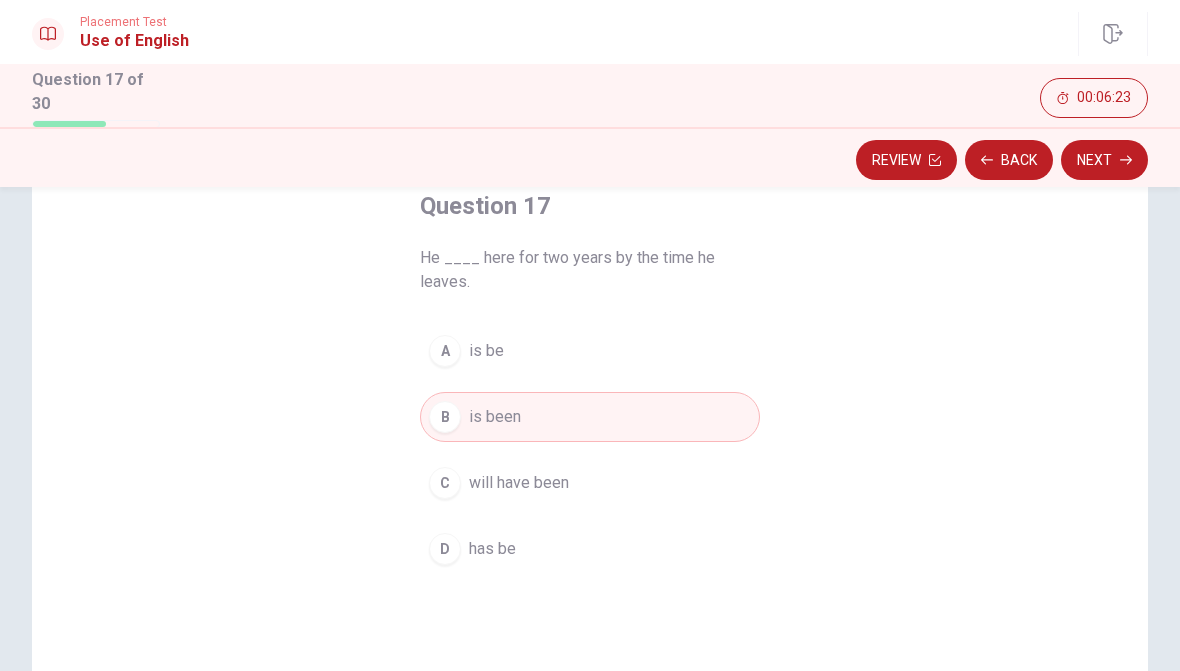 click on "Next" at bounding box center [1104, 160] 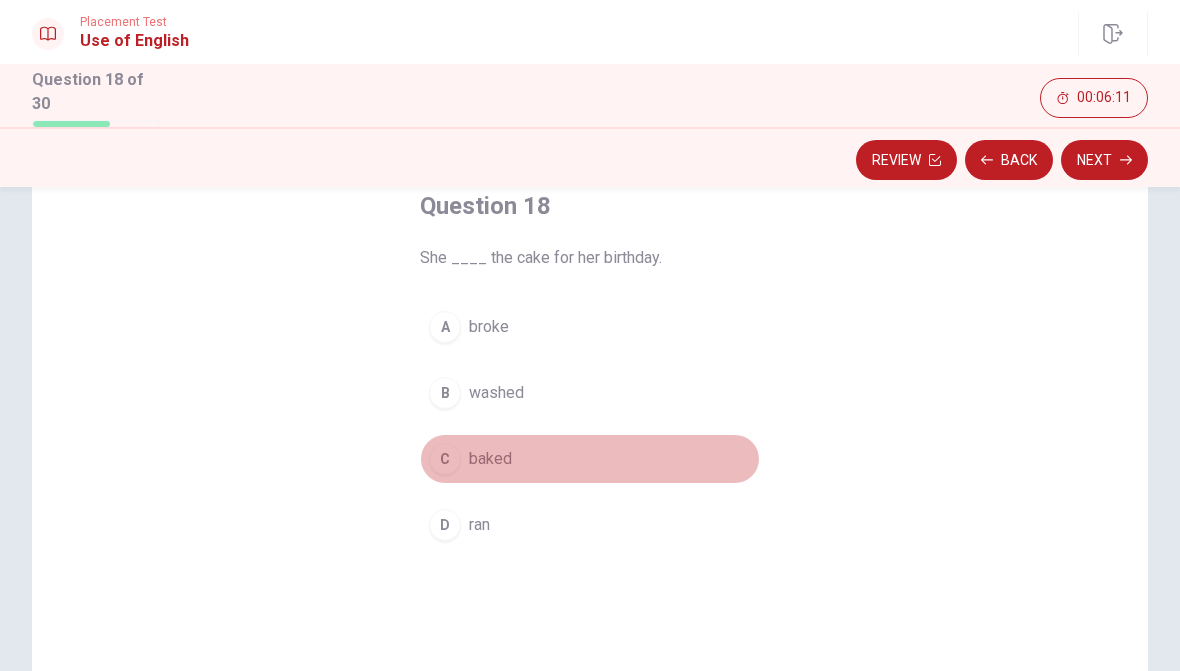 click on "C" at bounding box center (445, 459) 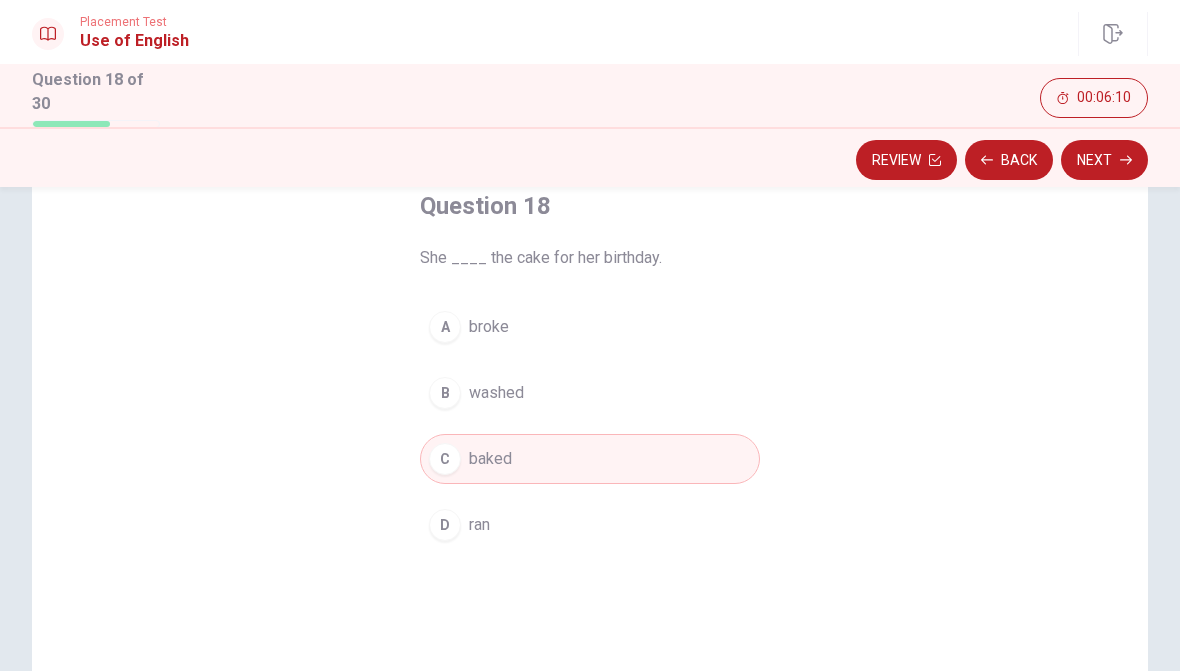click on "Next" at bounding box center (1104, 160) 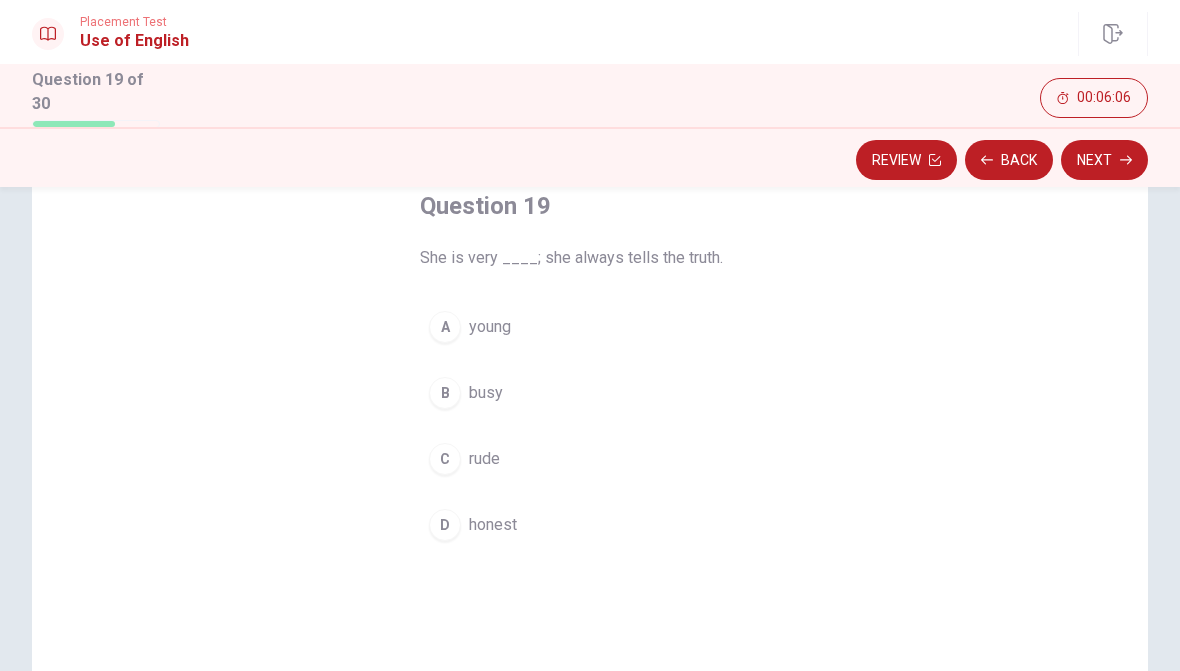 click on "D" at bounding box center (445, 525) 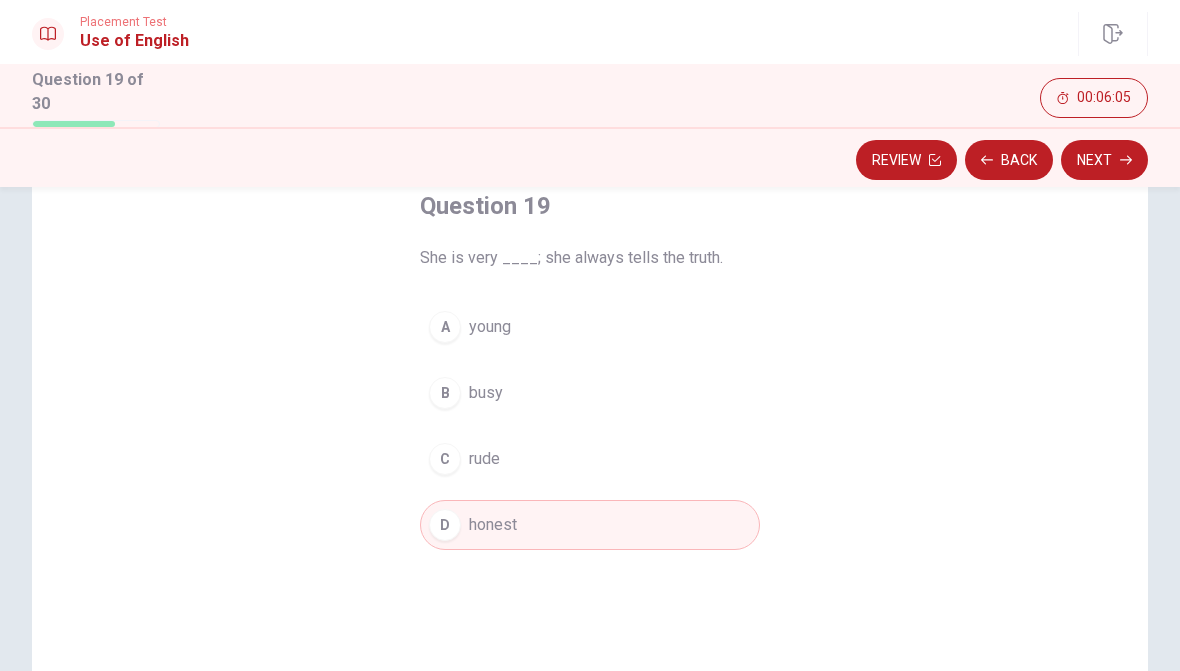 click 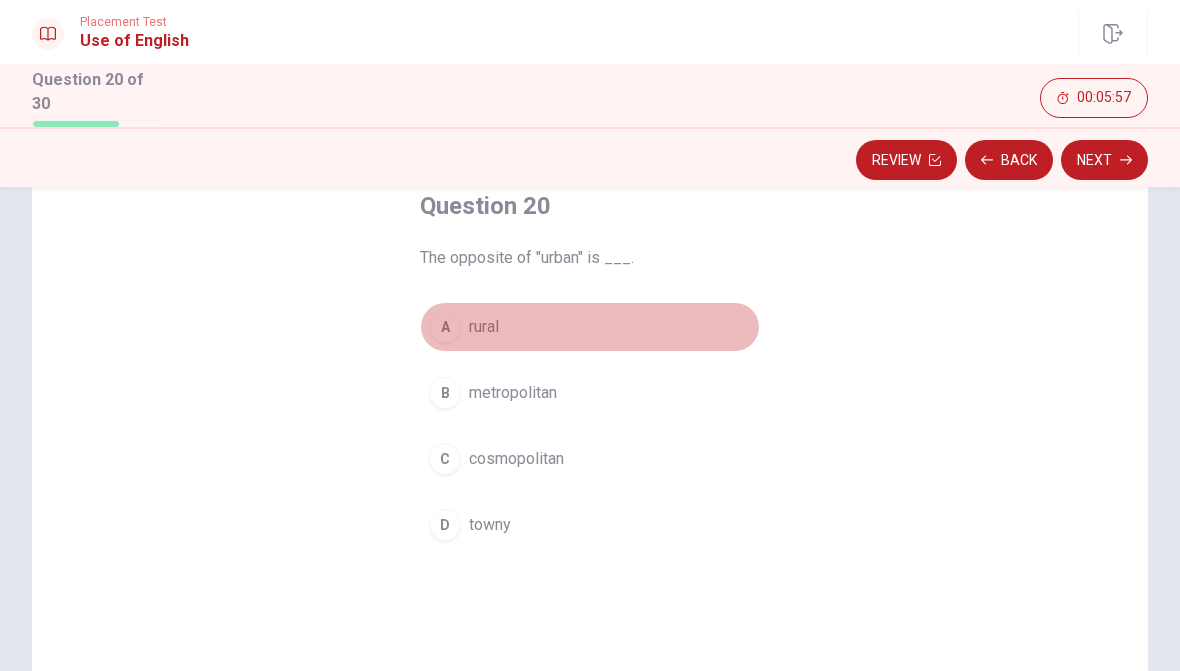 click on "A rural" at bounding box center [590, 327] 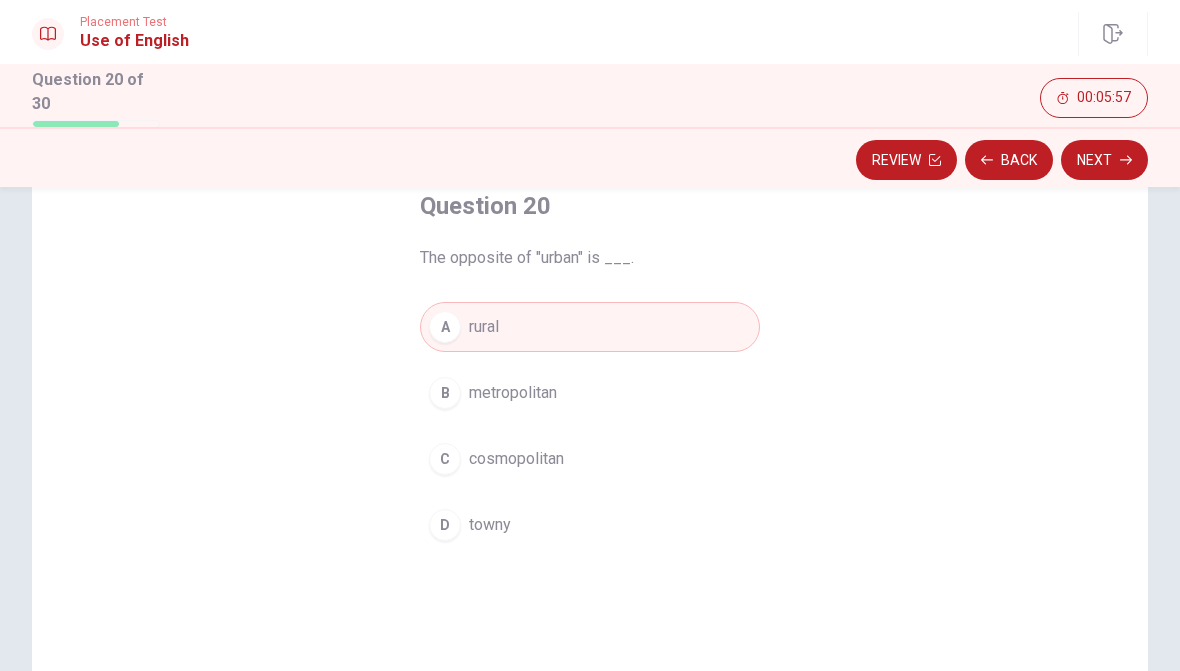 click 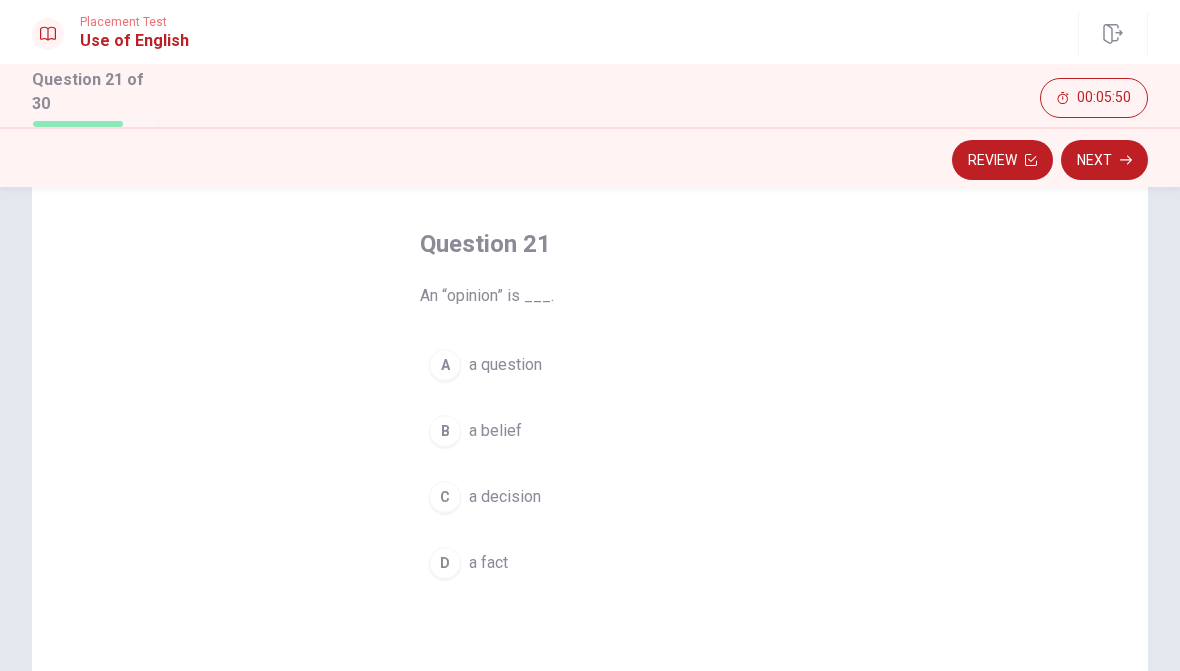 scroll, scrollTop: 81, scrollLeft: 0, axis: vertical 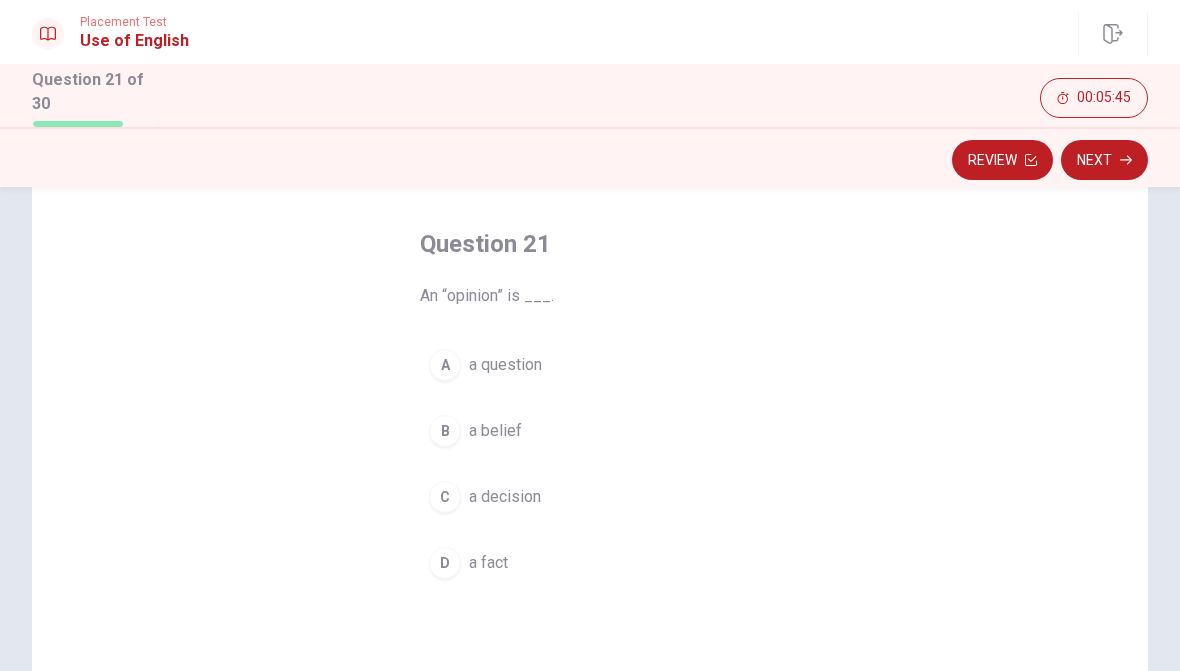 click on "a belief" at bounding box center [495, 431] 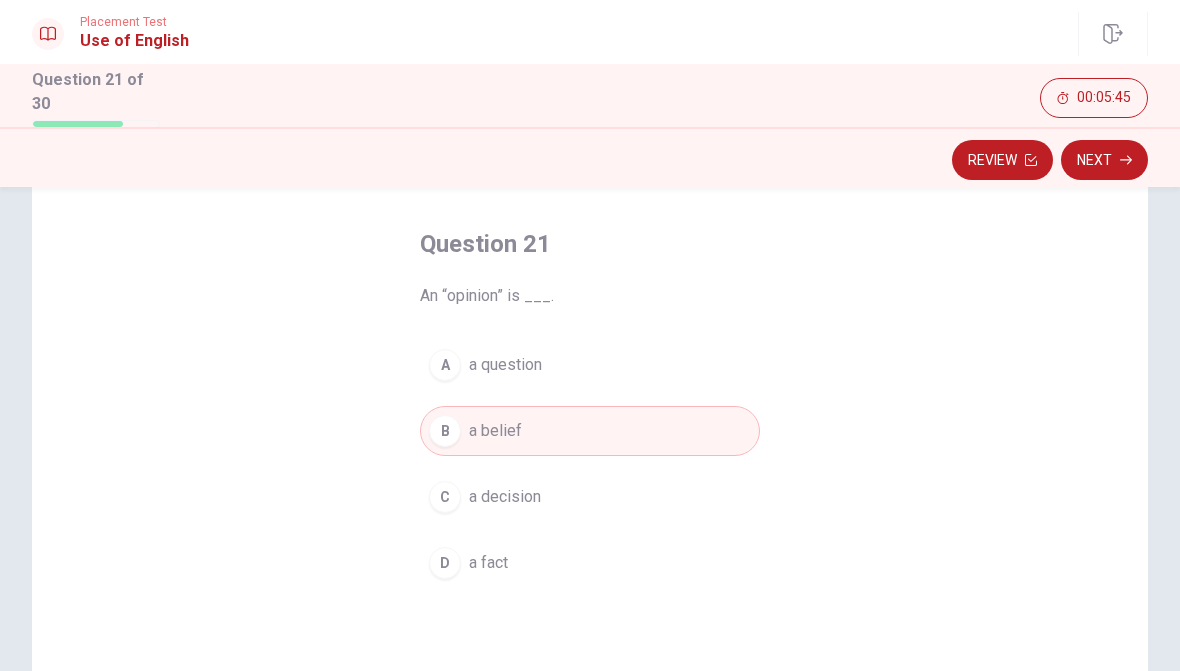 click on "Next" at bounding box center (1104, 160) 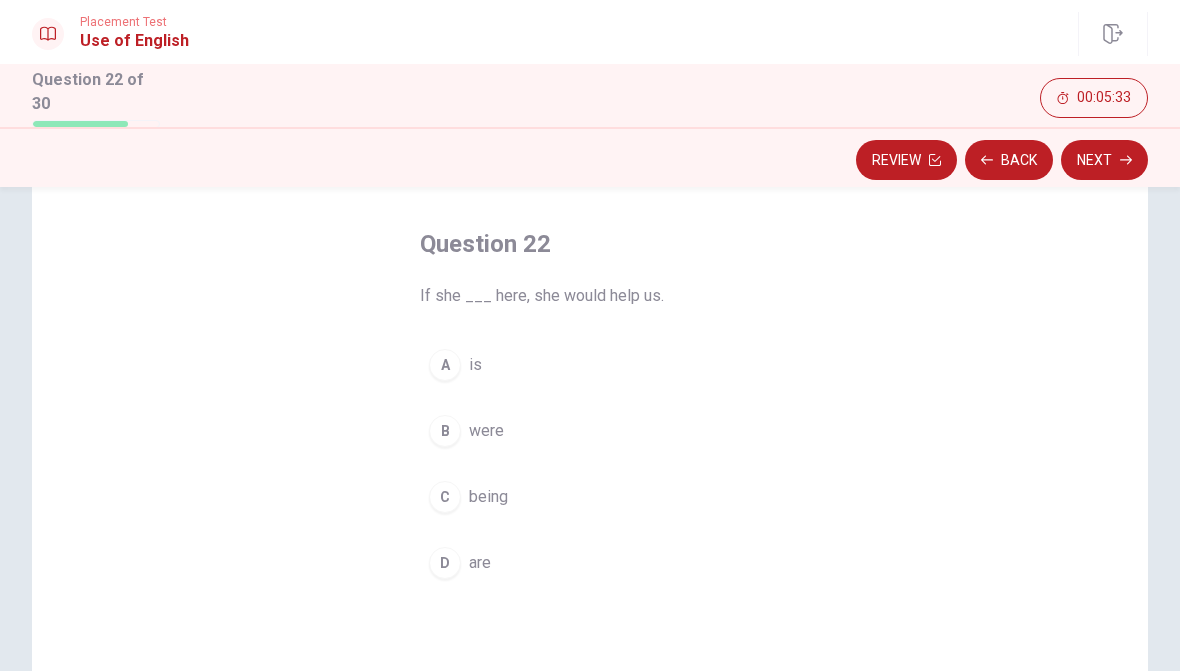 click on "C being" at bounding box center (590, 497) 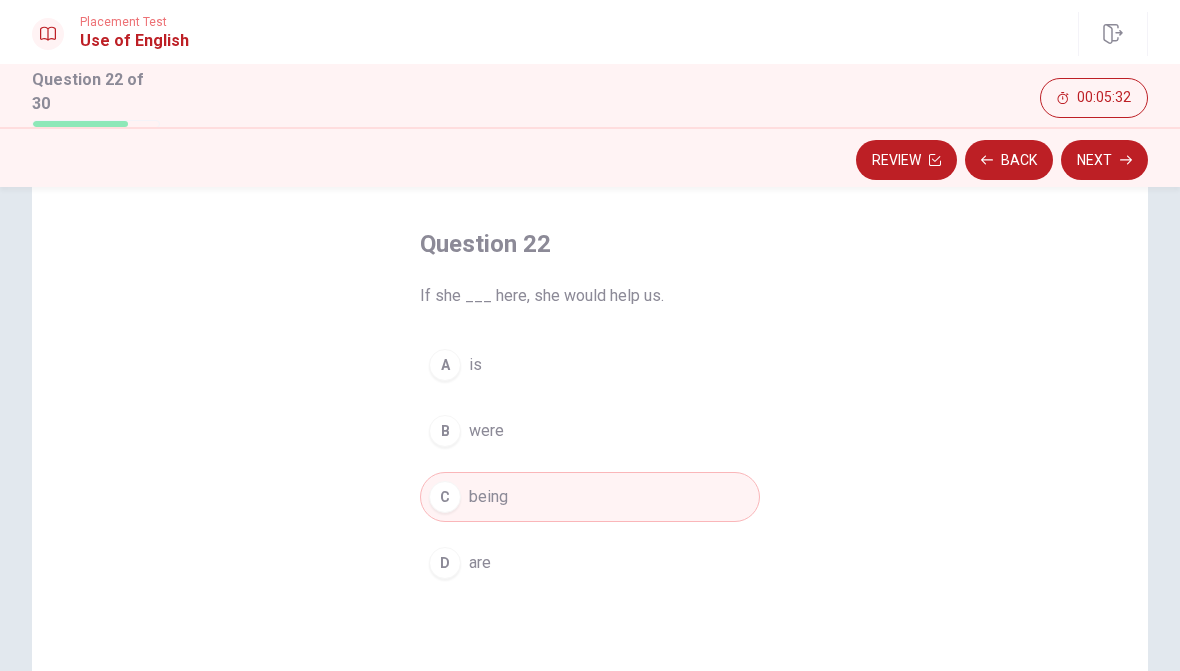 click on "Next" at bounding box center [1104, 160] 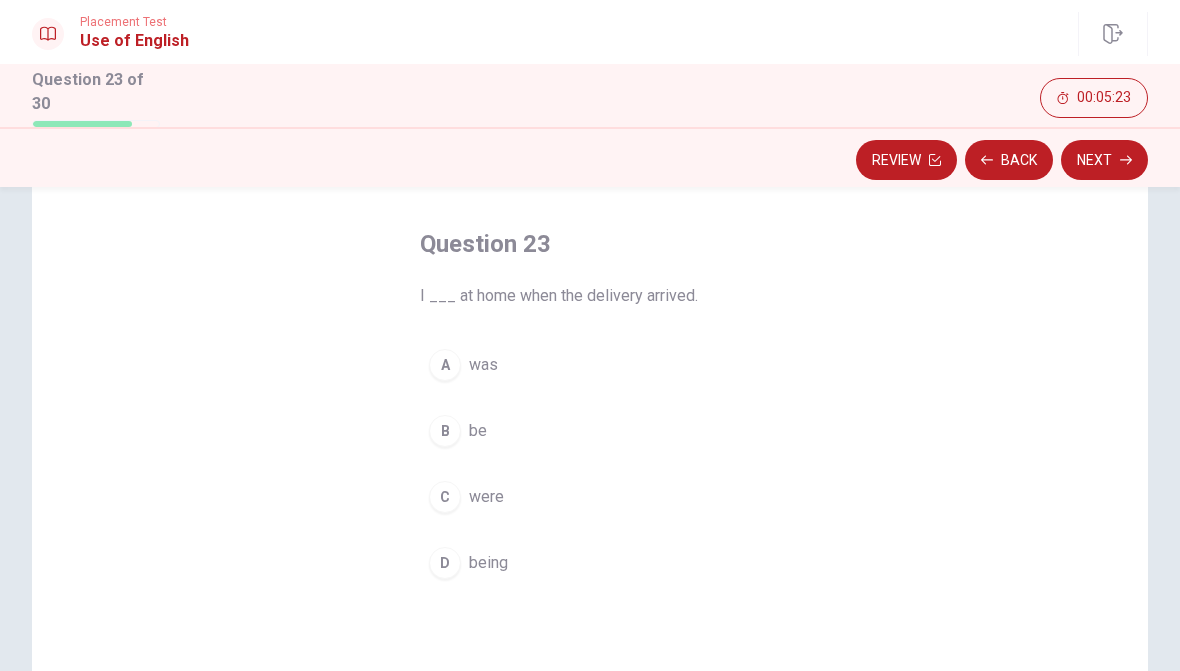 click on "A" at bounding box center (445, 365) 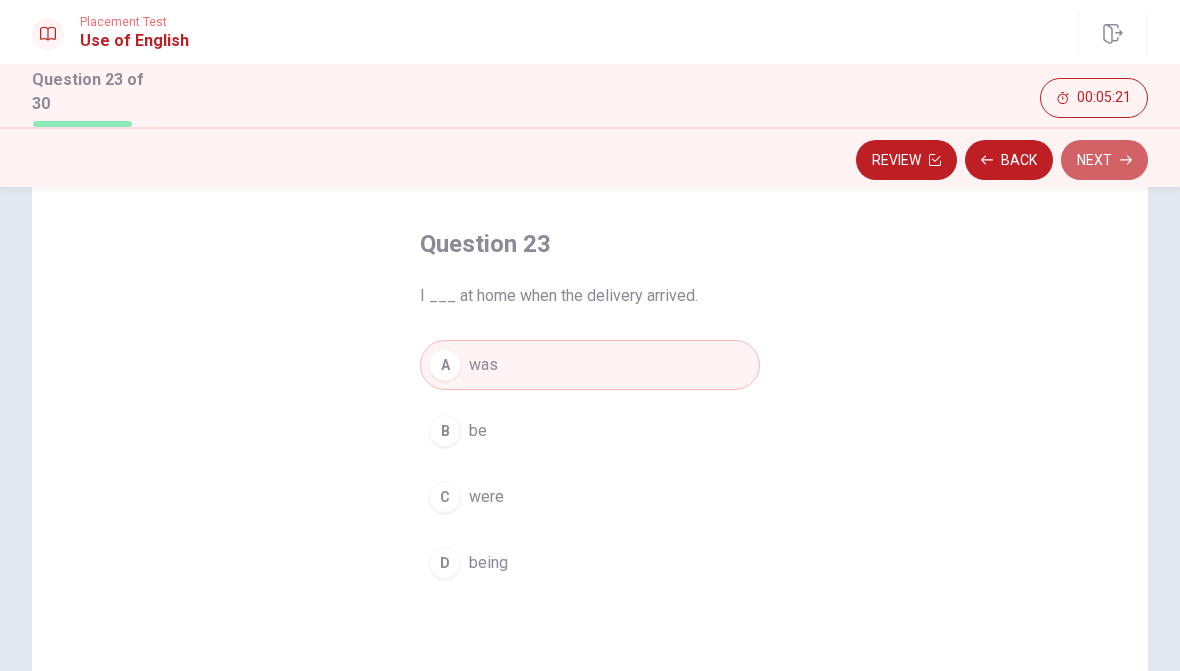 click 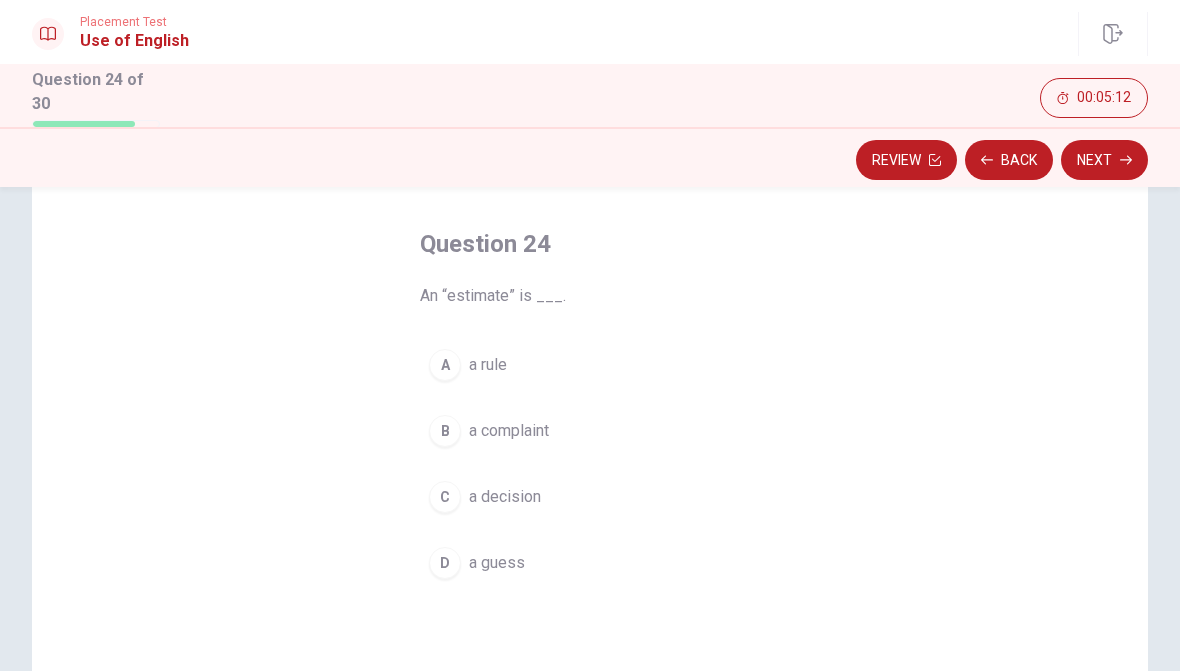 click on "B" at bounding box center (445, 431) 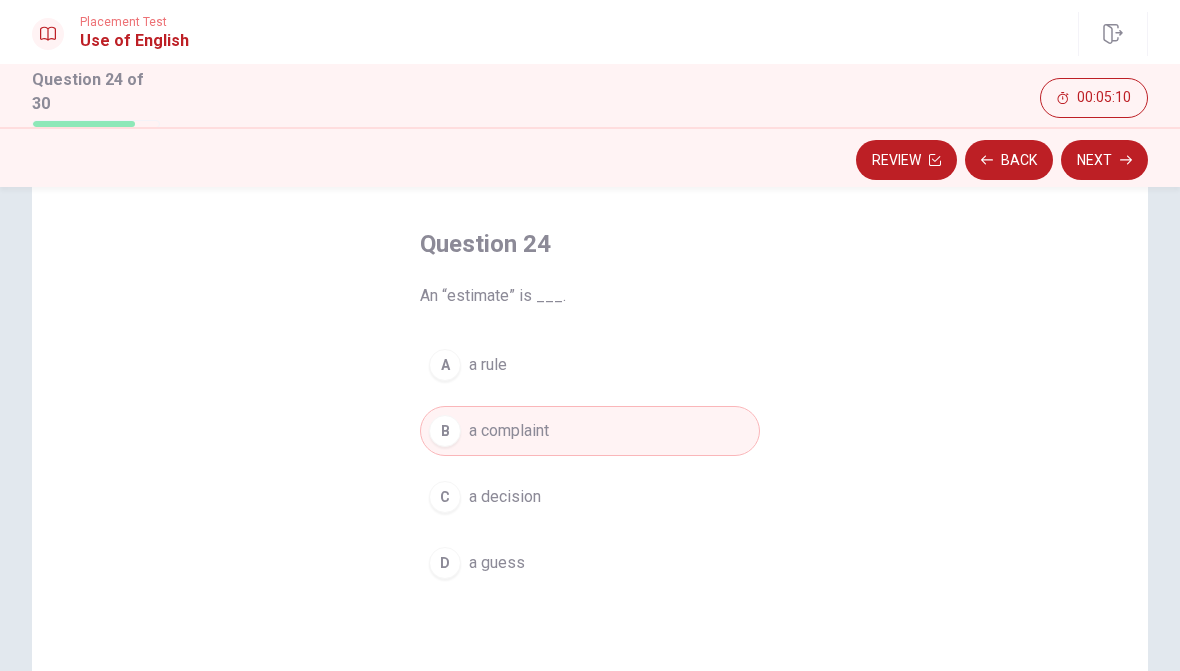 click on "Next" at bounding box center [1104, 160] 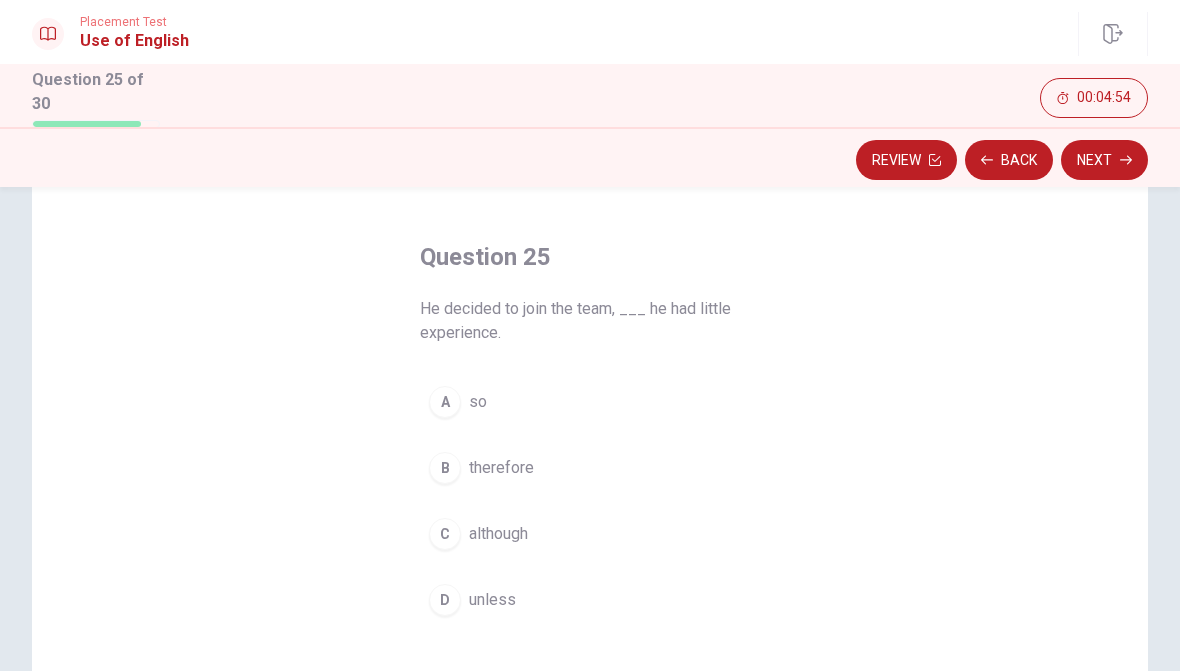 scroll, scrollTop: 68, scrollLeft: 0, axis: vertical 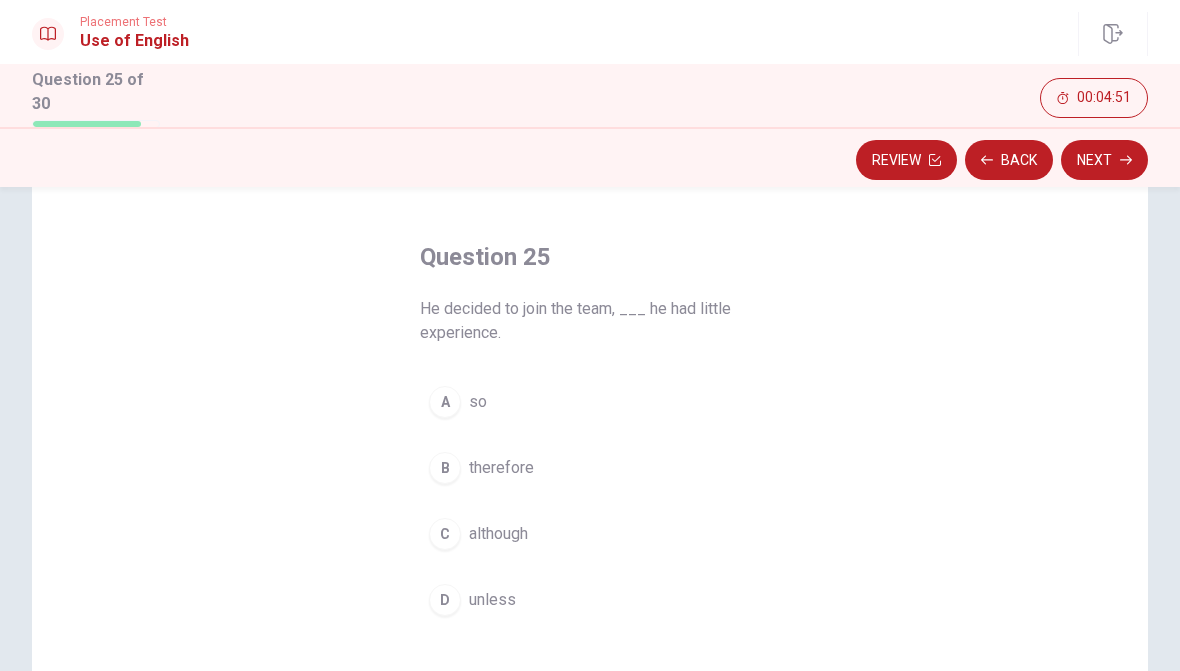 click on "although" at bounding box center (498, 534) 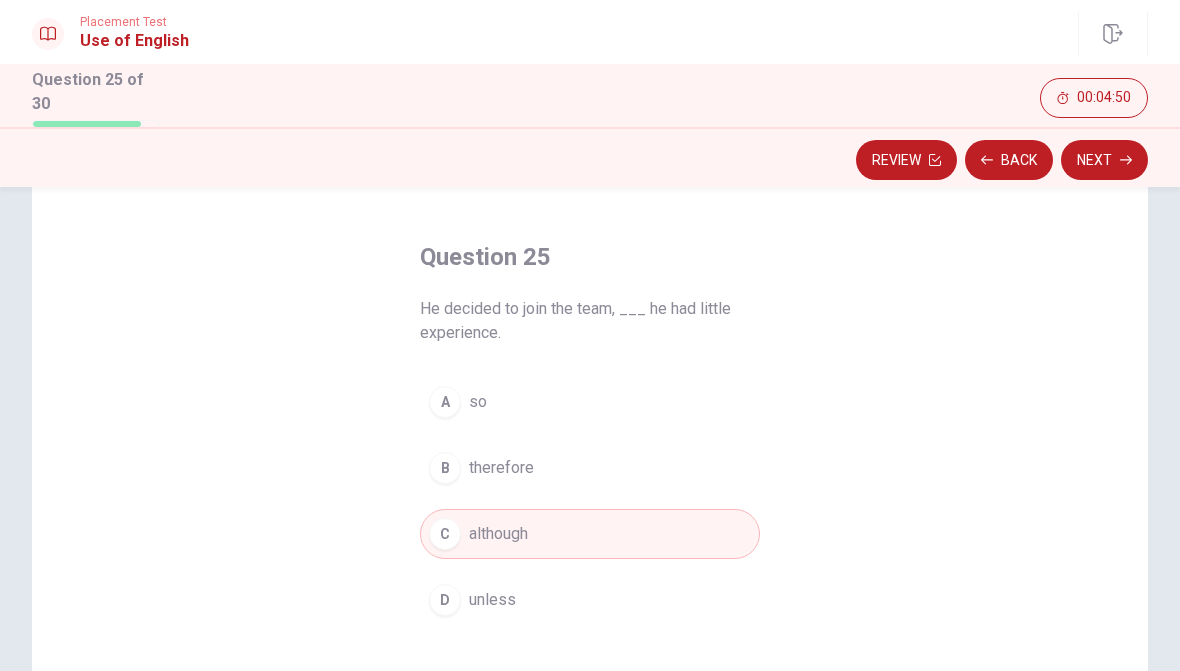 click 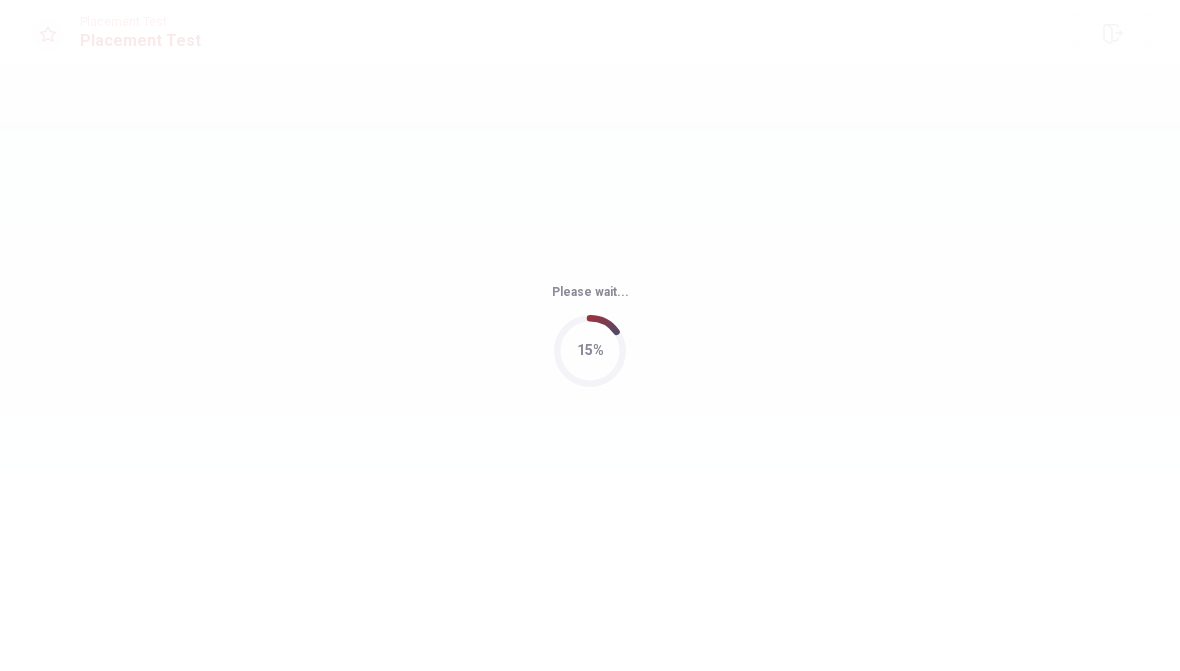 scroll, scrollTop: 0, scrollLeft: 0, axis: both 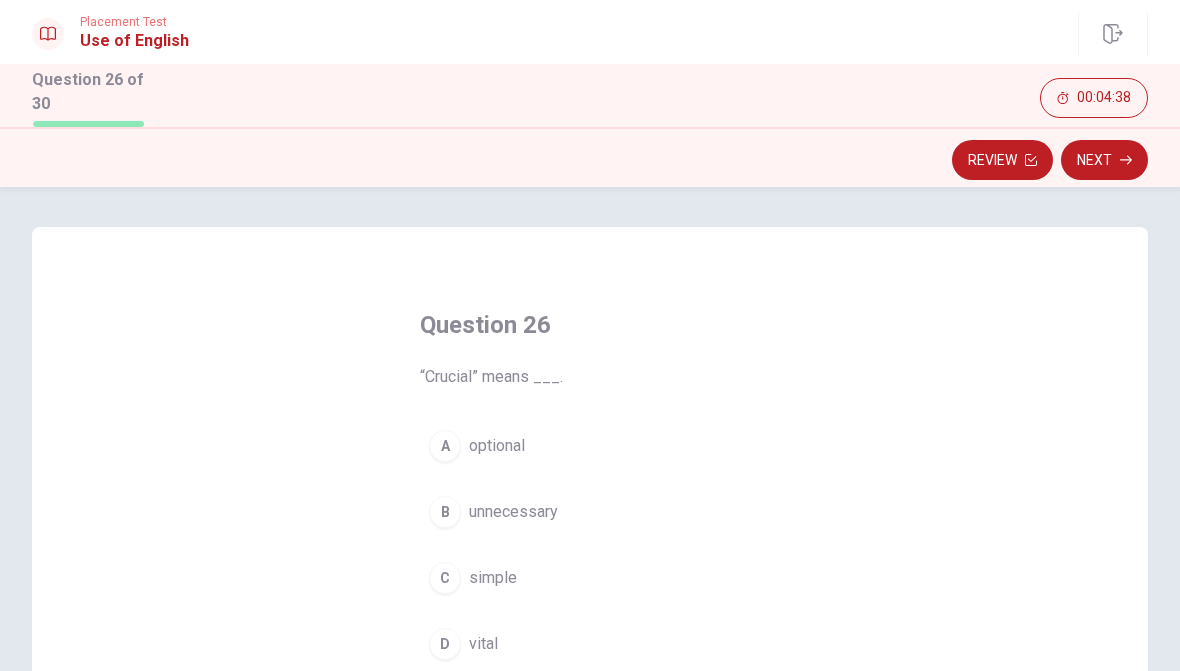click on "vital" at bounding box center (483, 644) 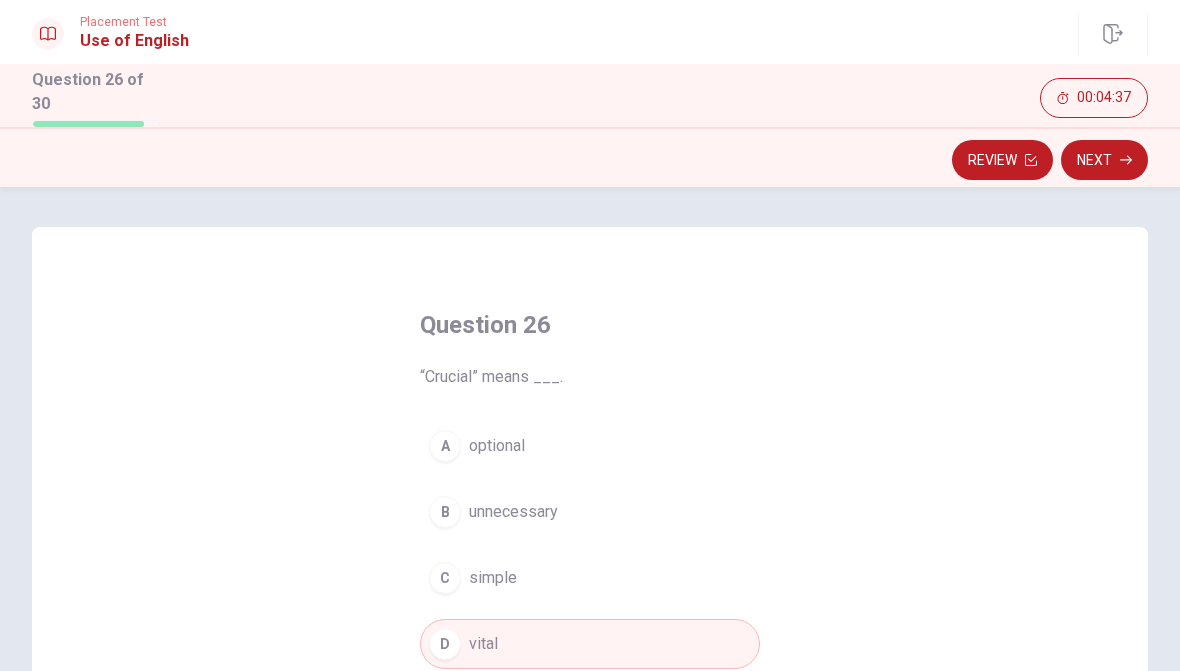 click on "Next" at bounding box center [1104, 160] 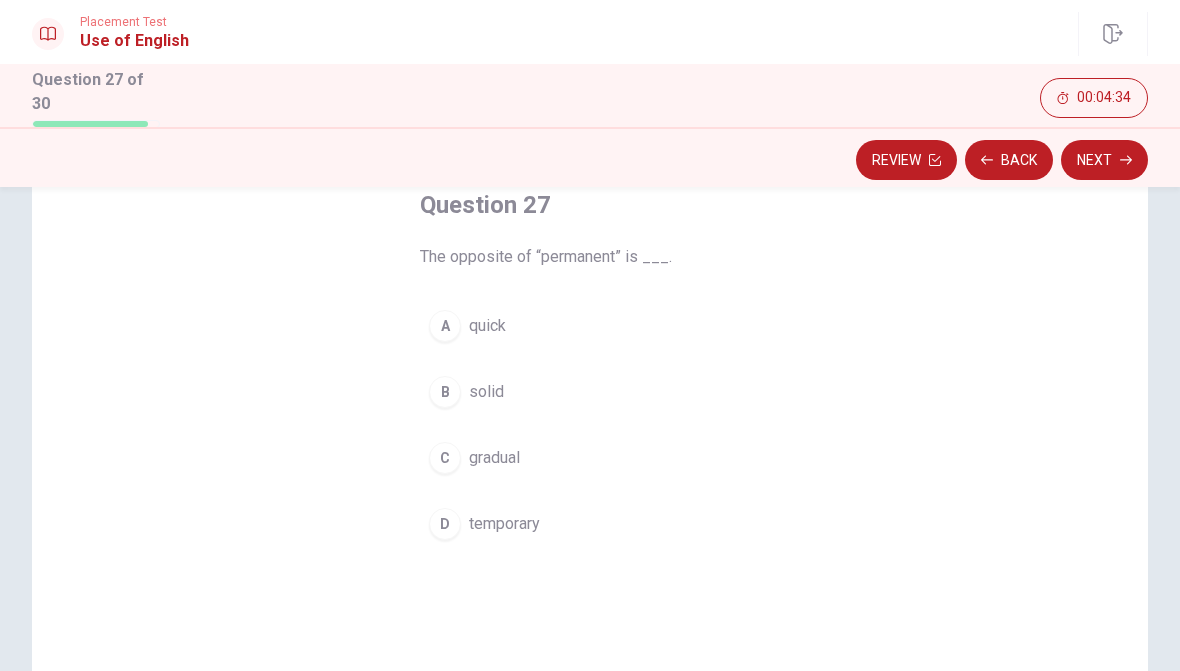 scroll, scrollTop: 123, scrollLeft: 0, axis: vertical 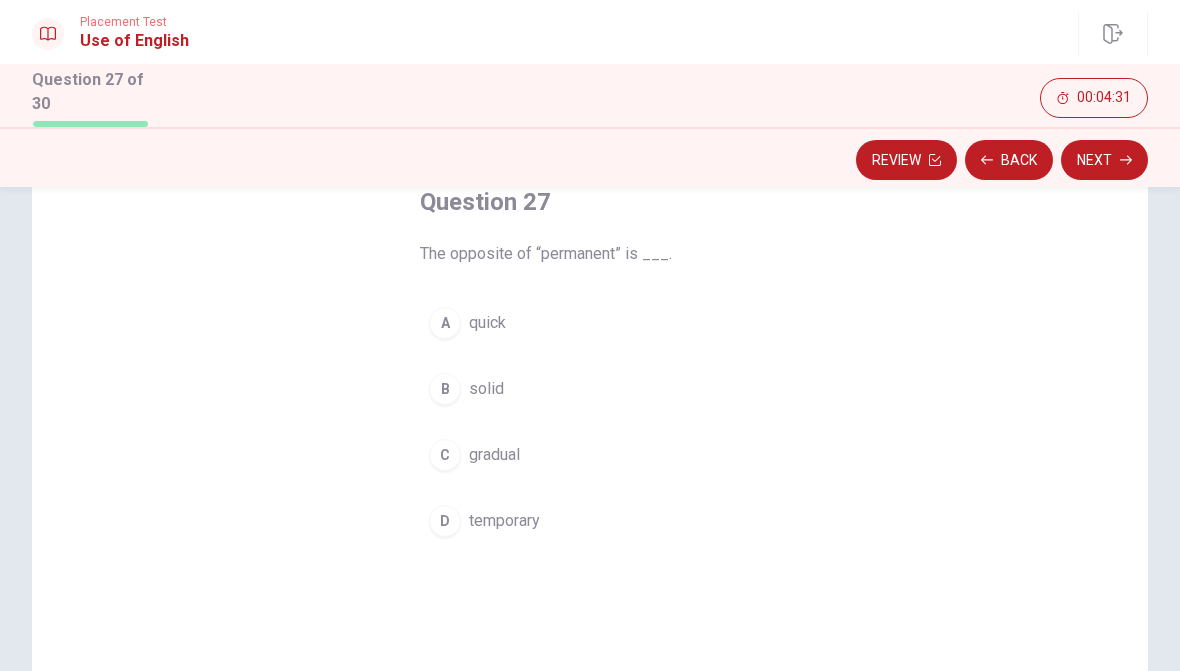 click on "D temporary" at bounding box center [590, 521] 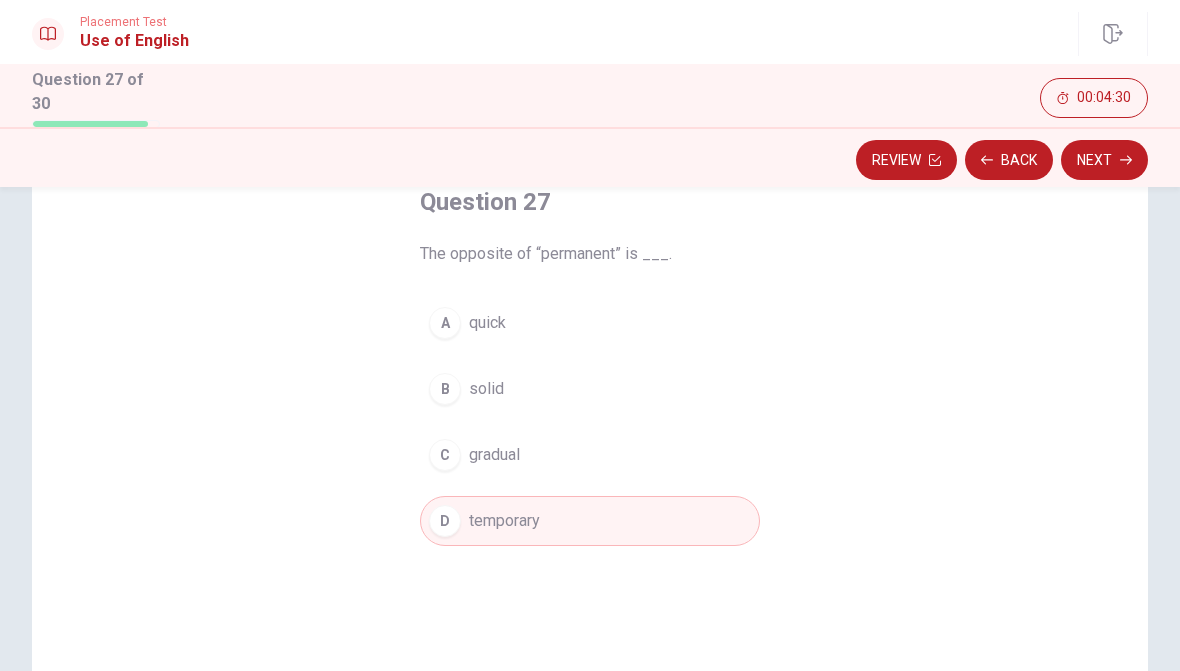 click on "Next" at bounding box center (1104, 160) 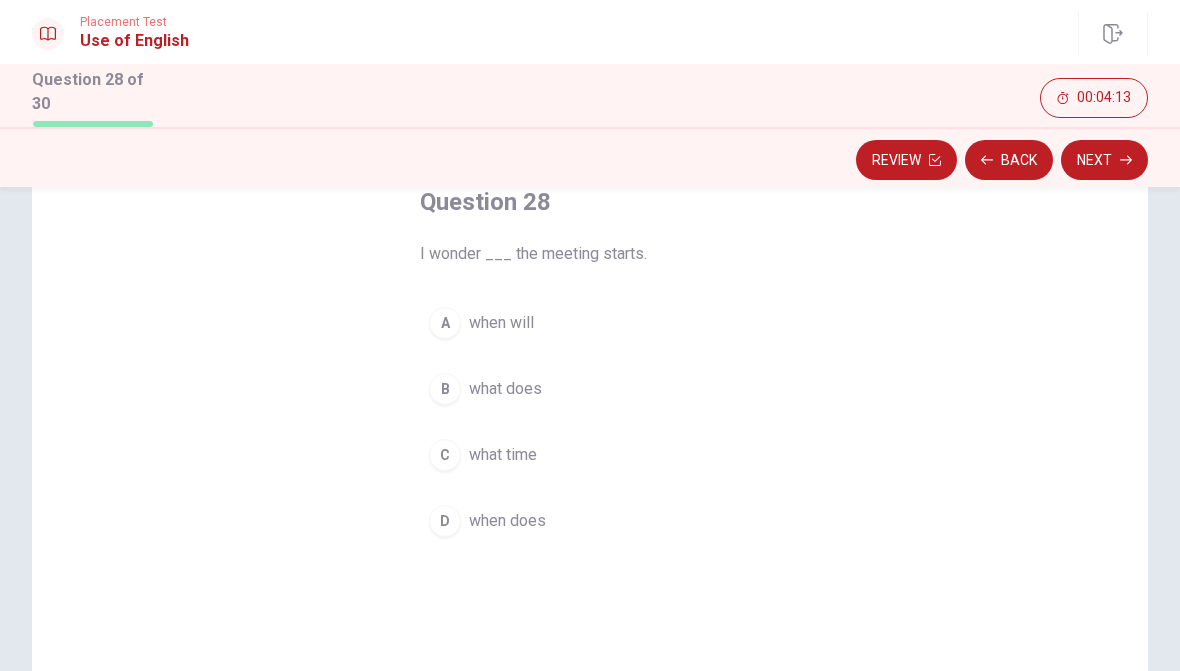 click on "Question 28 I wonder ___ the meeting starts. A when will
B what does C what time
D when does" at bounding box center [590, 451] 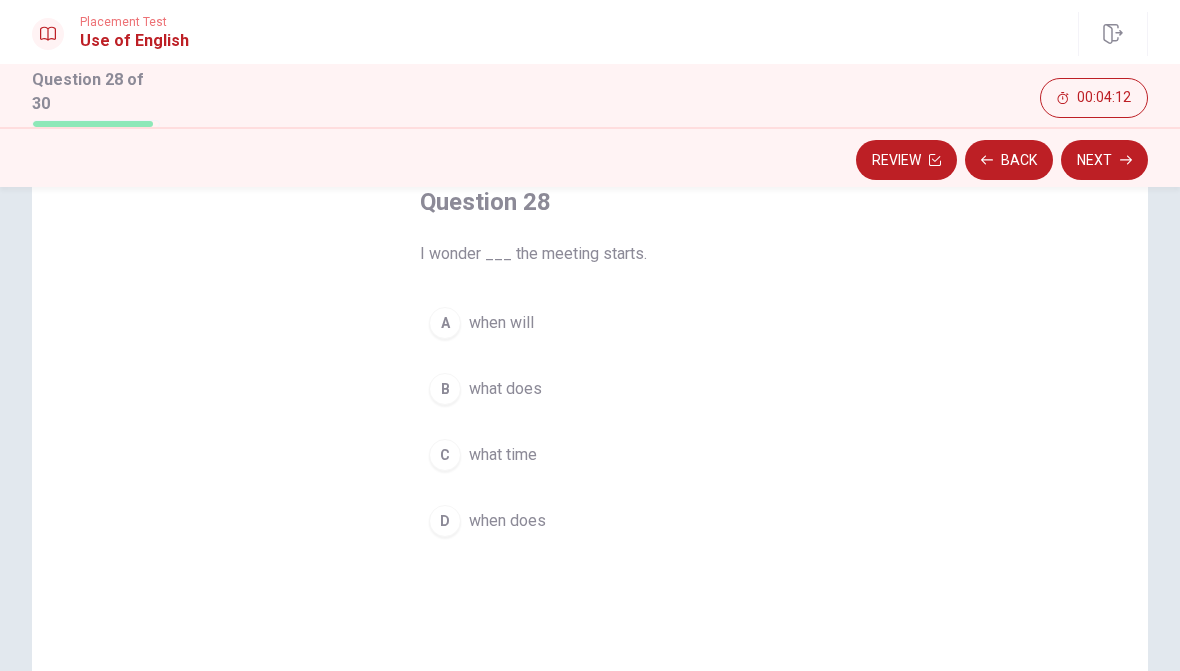click on "Question 28 I wonder ___ the meeting starts. A when will
B what does C what time
D when does" at bounding box center [590, 451] 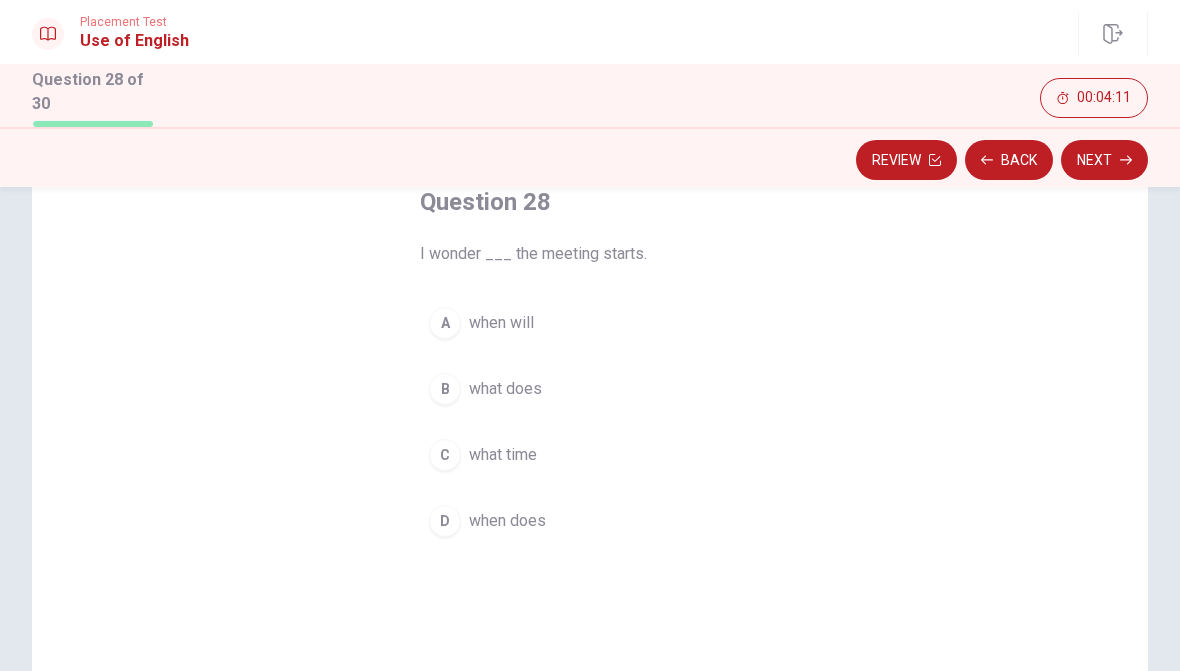 click on "Question 28 I wonder ___ the meeting starts. A when will
B what does C what time
D when does" at bounding box center [590, 366] 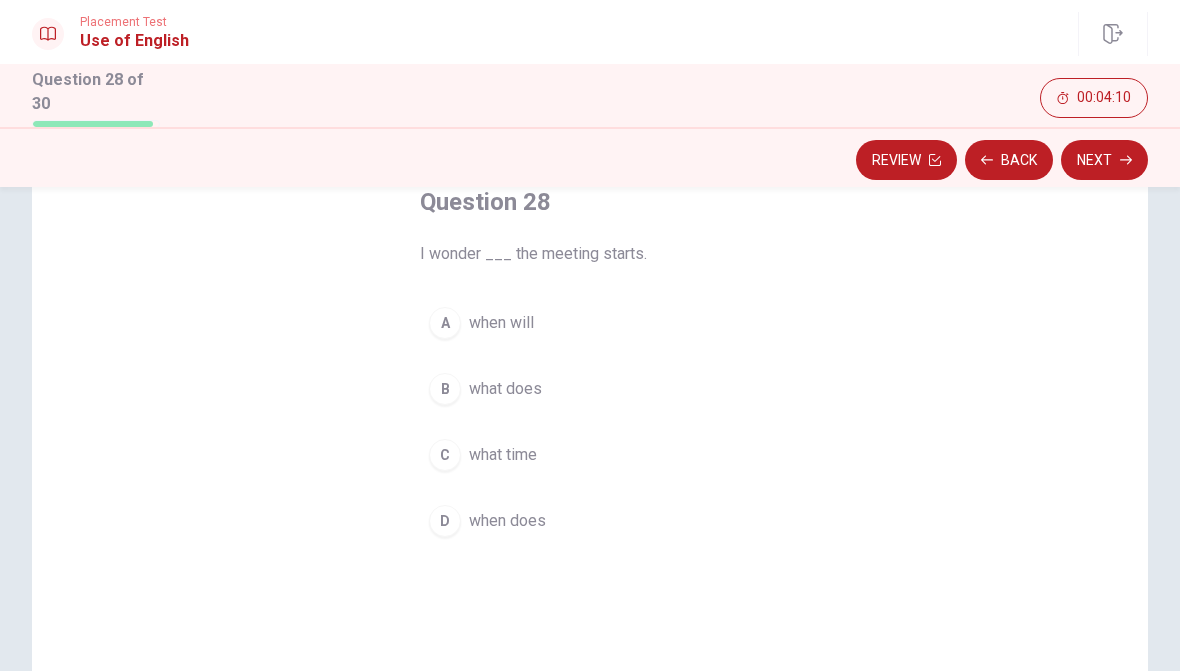 click on "when will" at bounding box center [501, 323] 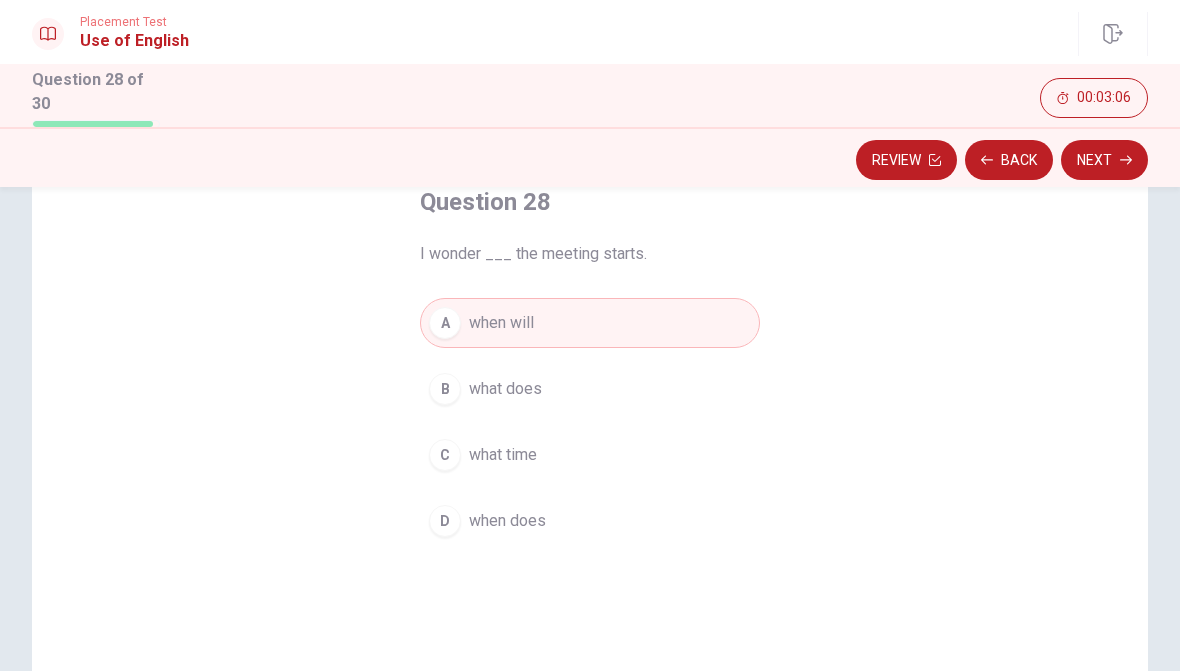 click 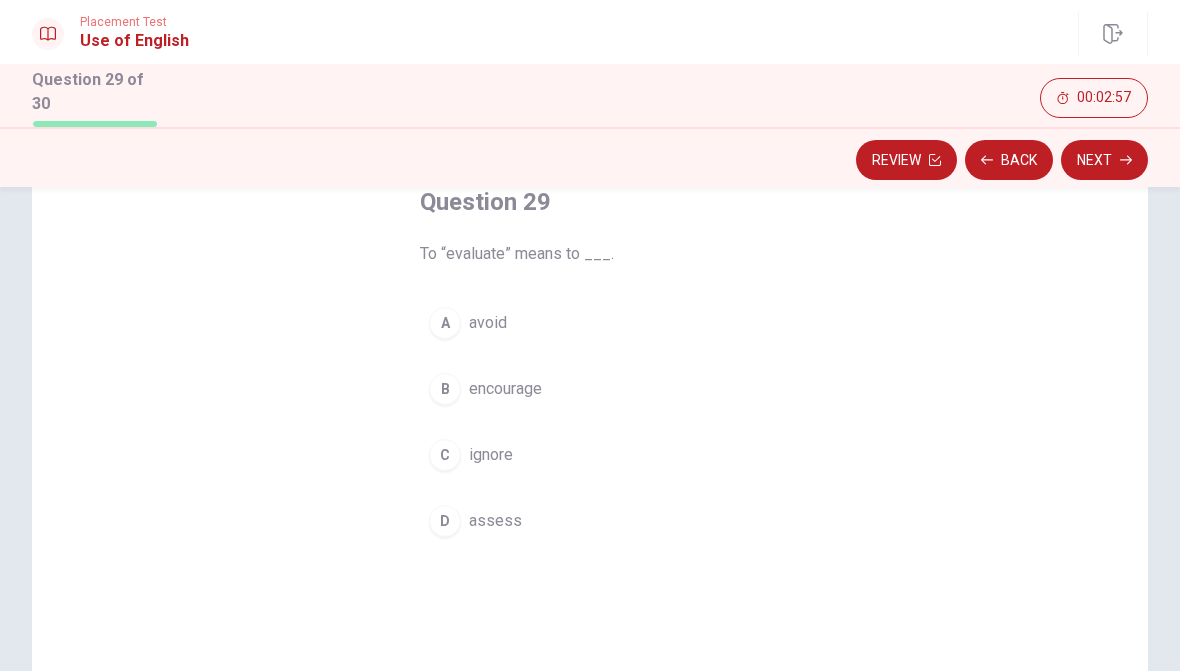 click on "encourage" at bounding box center (505, 389) 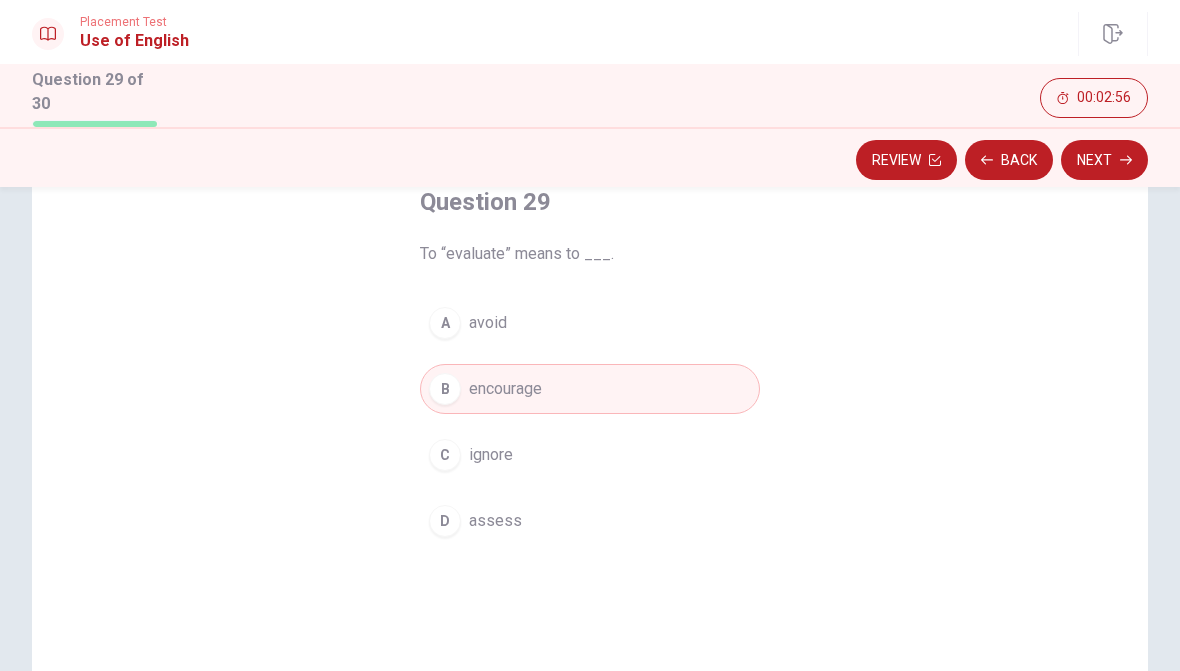 click 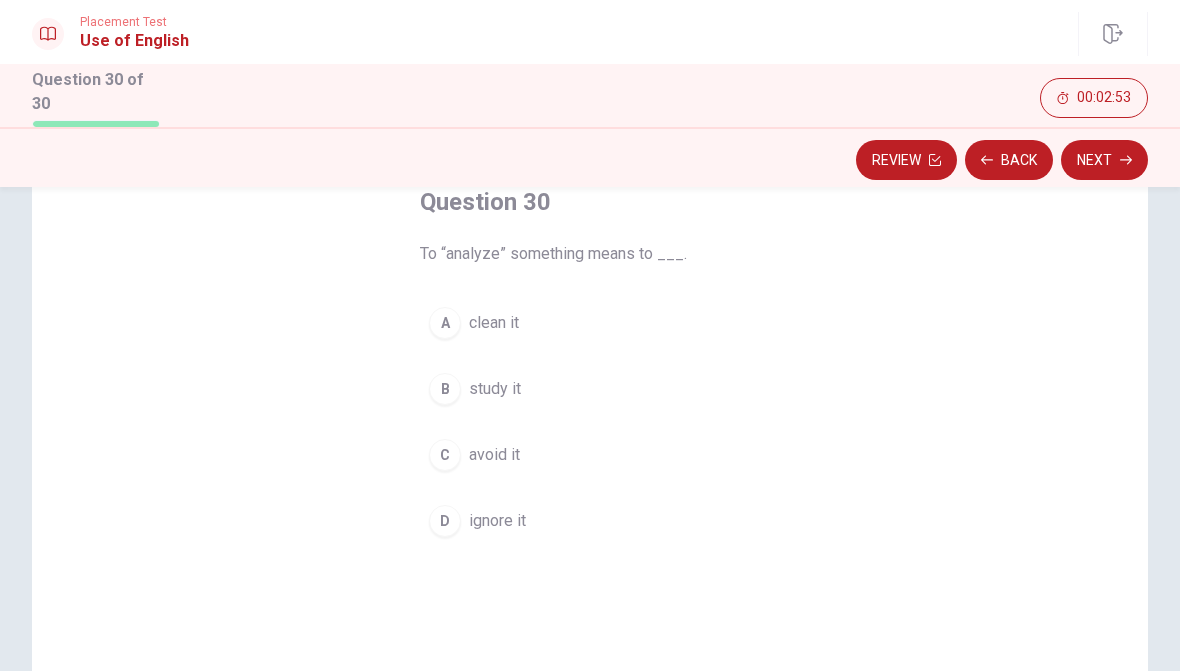 click on "study it" at bounding box center [495, 389] 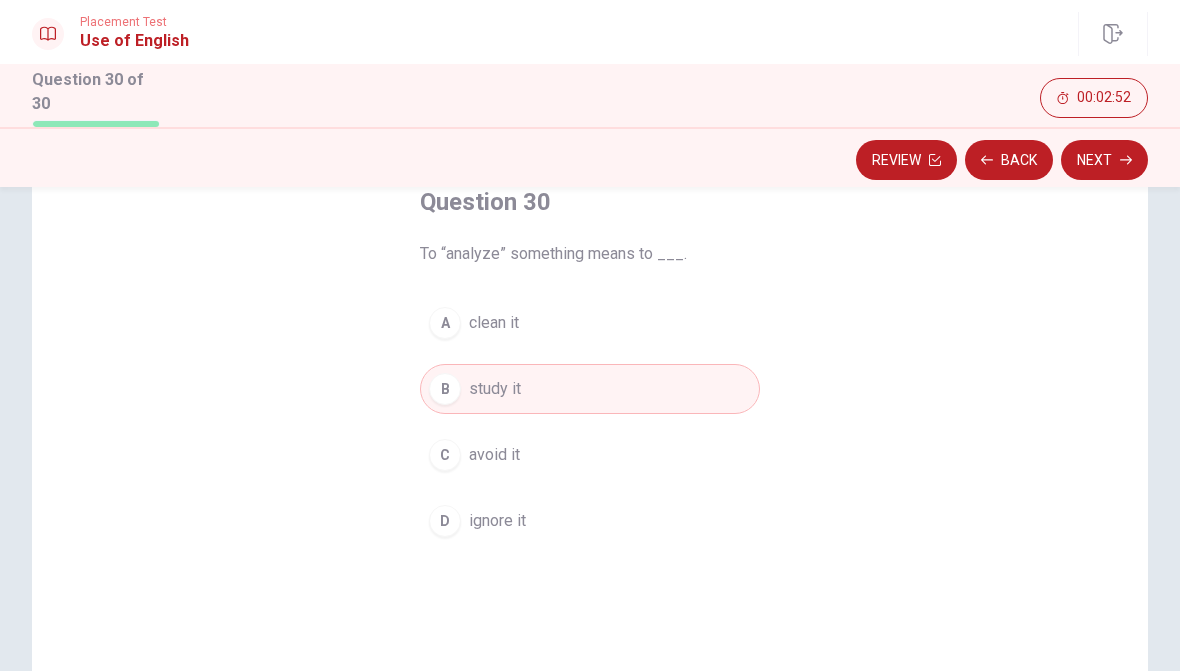 click on "Next" at bounding box center [1104, 160] 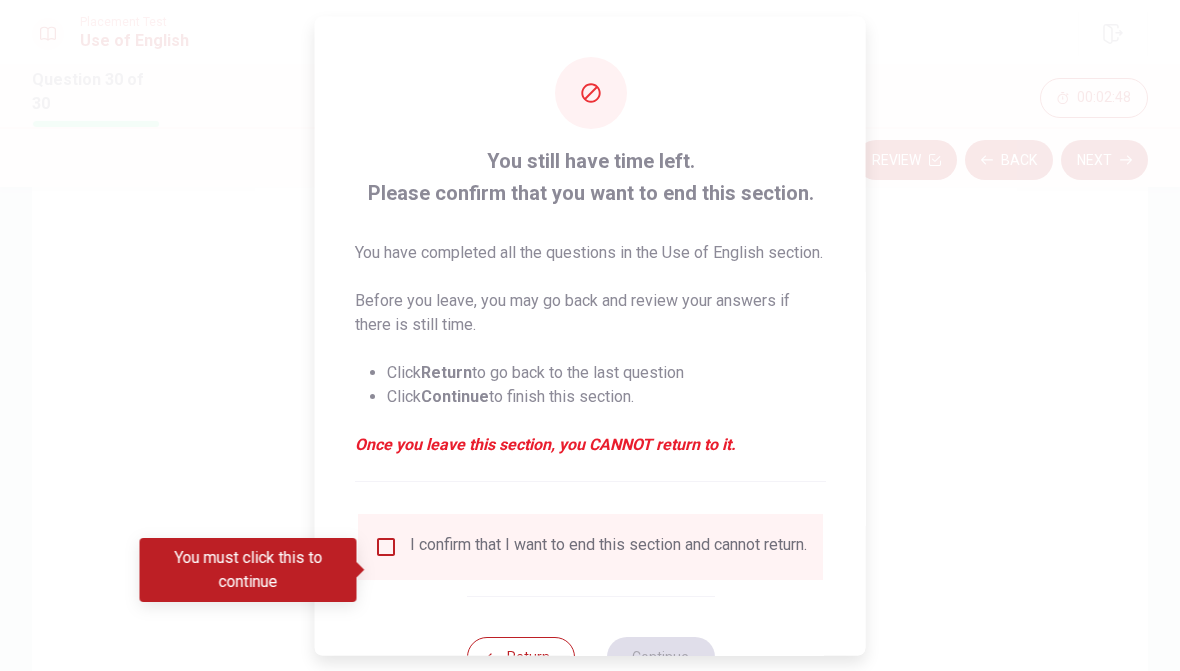 click at bounding box center (590, 335) 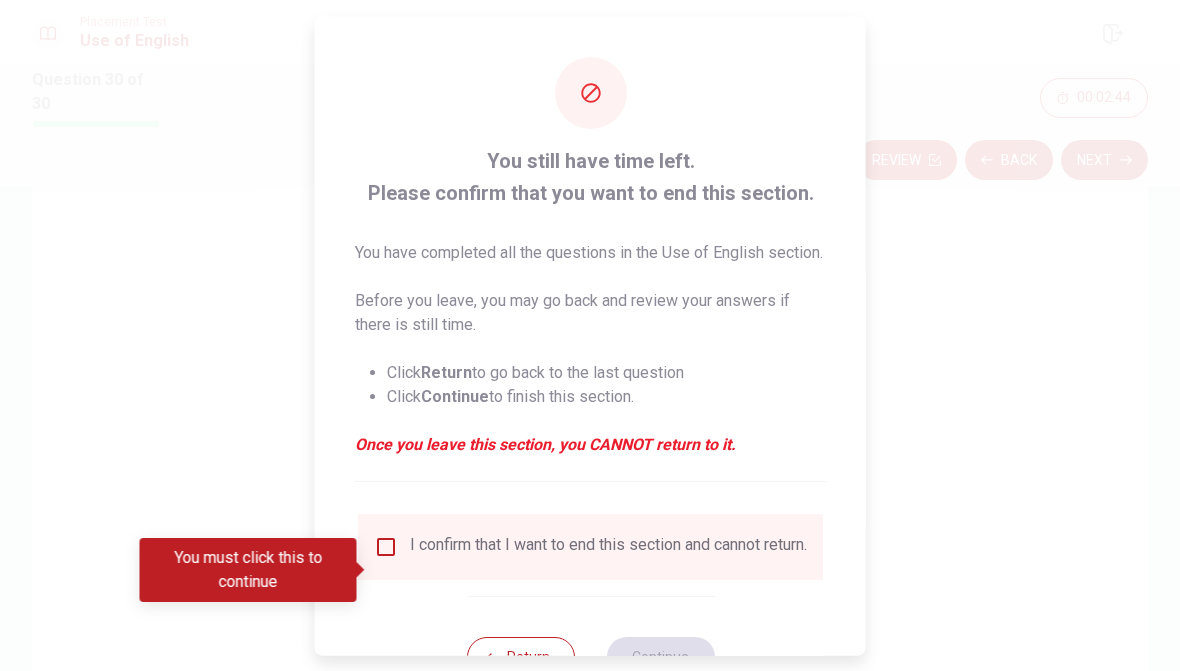 click on "You must click this to continue" at bounding box center (248, 570) 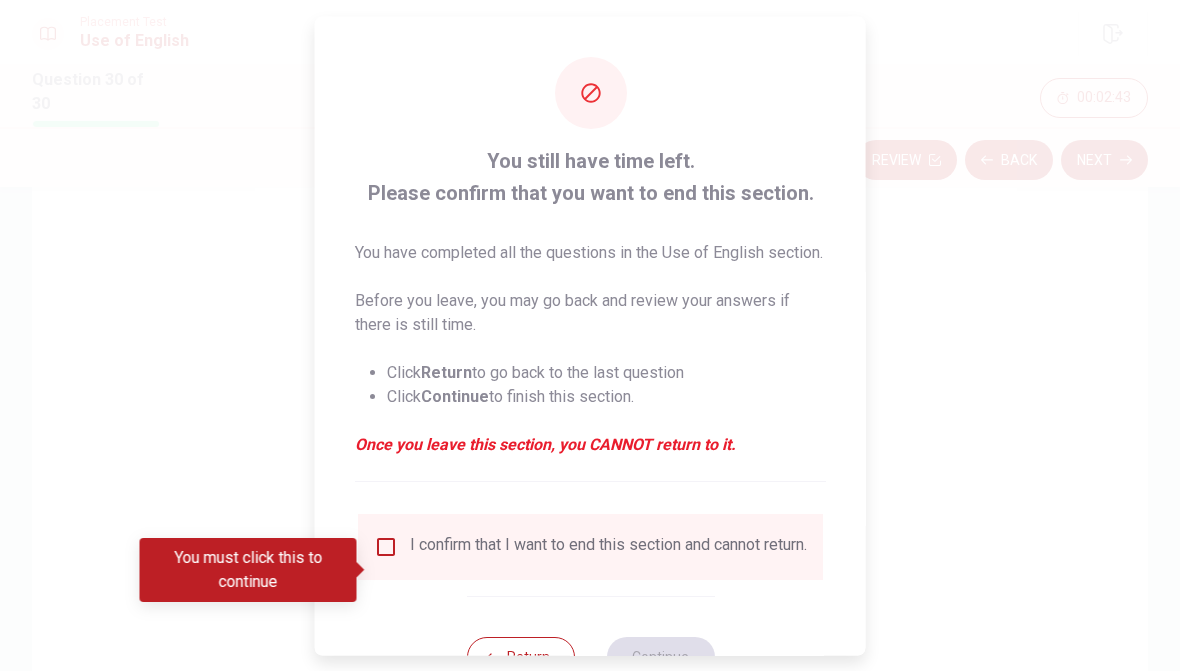 click at bounding box center [590, 335] 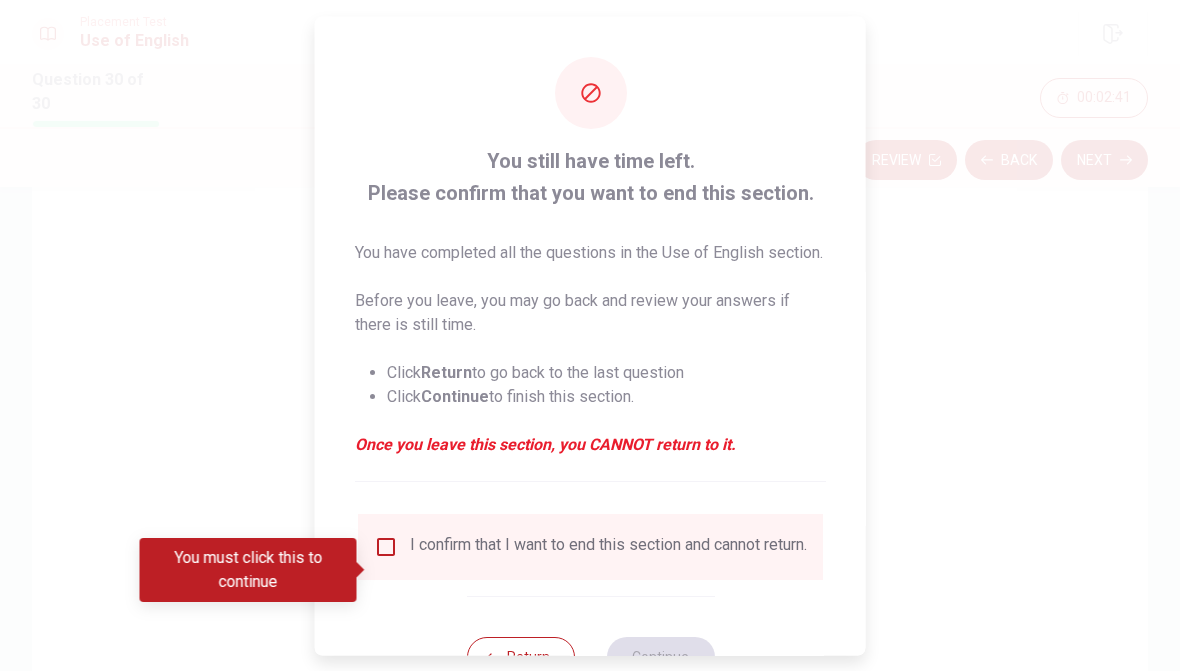 click at bounding box center [386, 546] 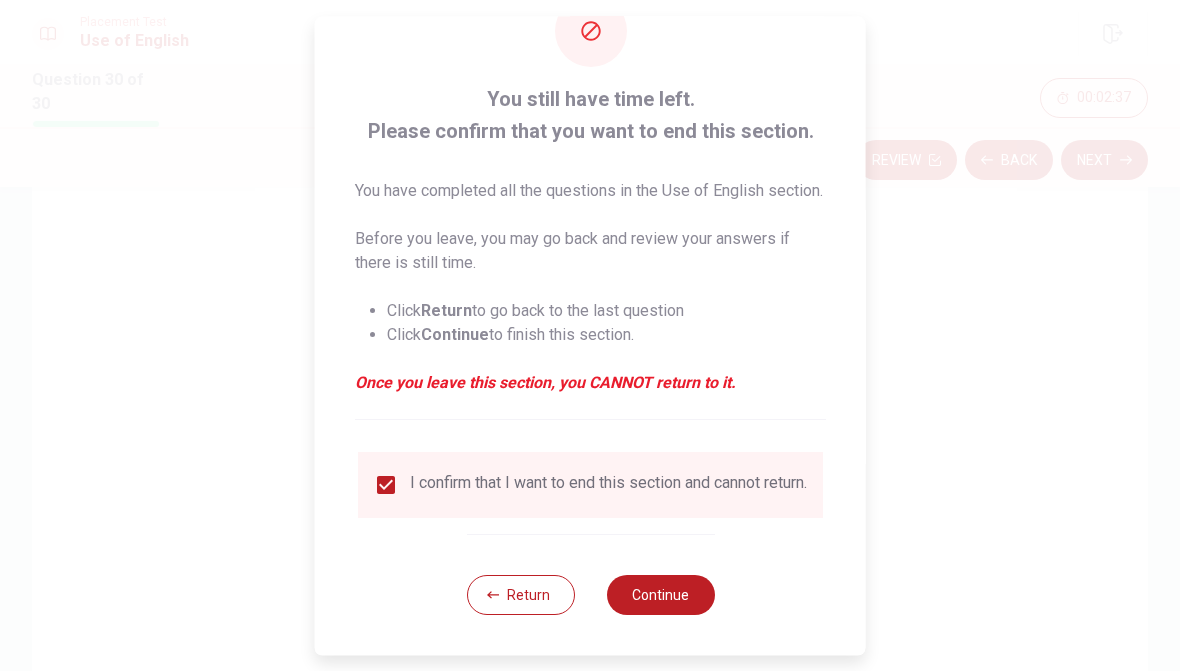 scroll, scrollTop: 99, scrollLeft: 0, axis: vertical 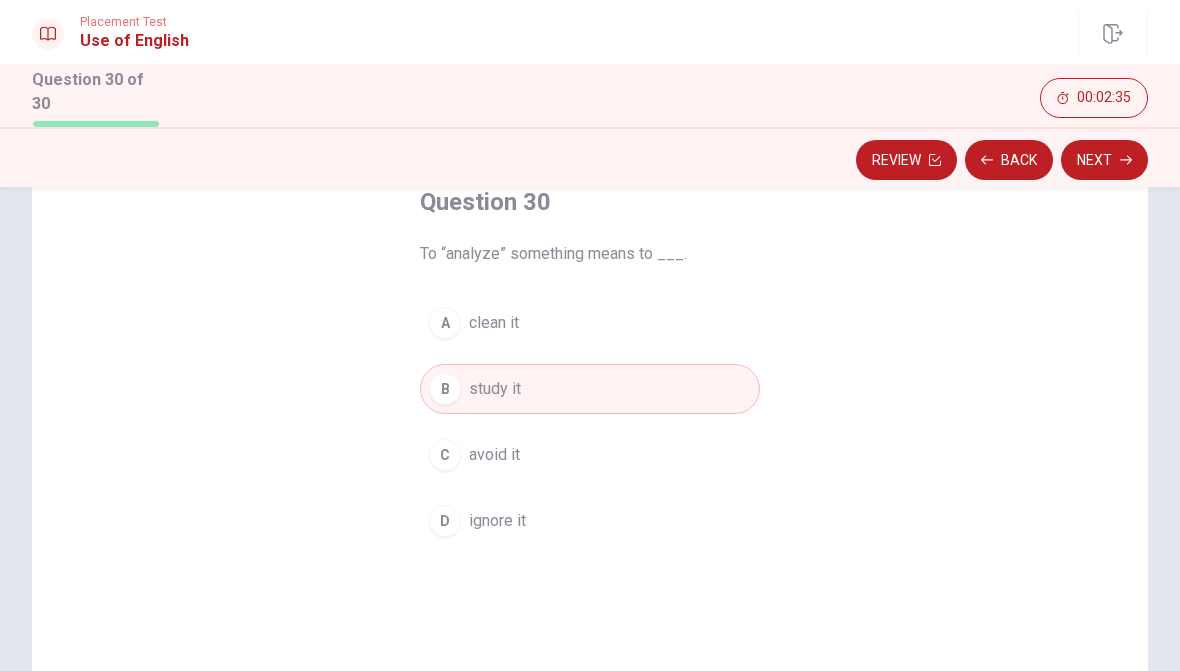 click on "Review" at bounding box center (906, 160) 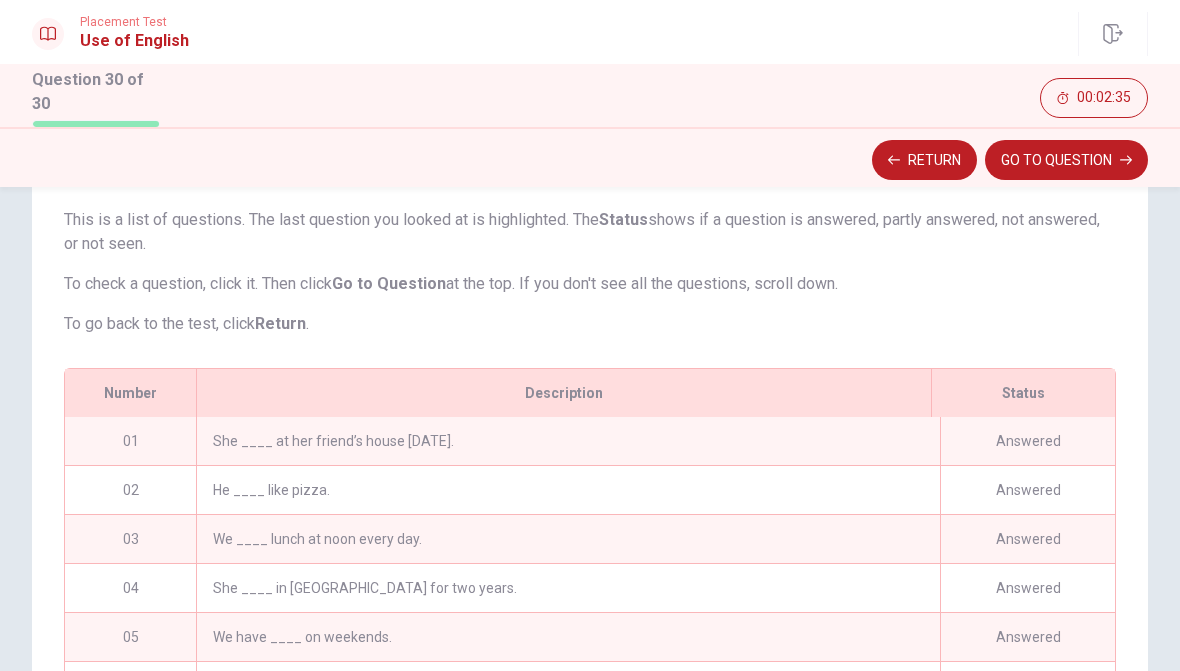 scroll, scrollTop: 421, scrollLeft: 0, axis: vertical 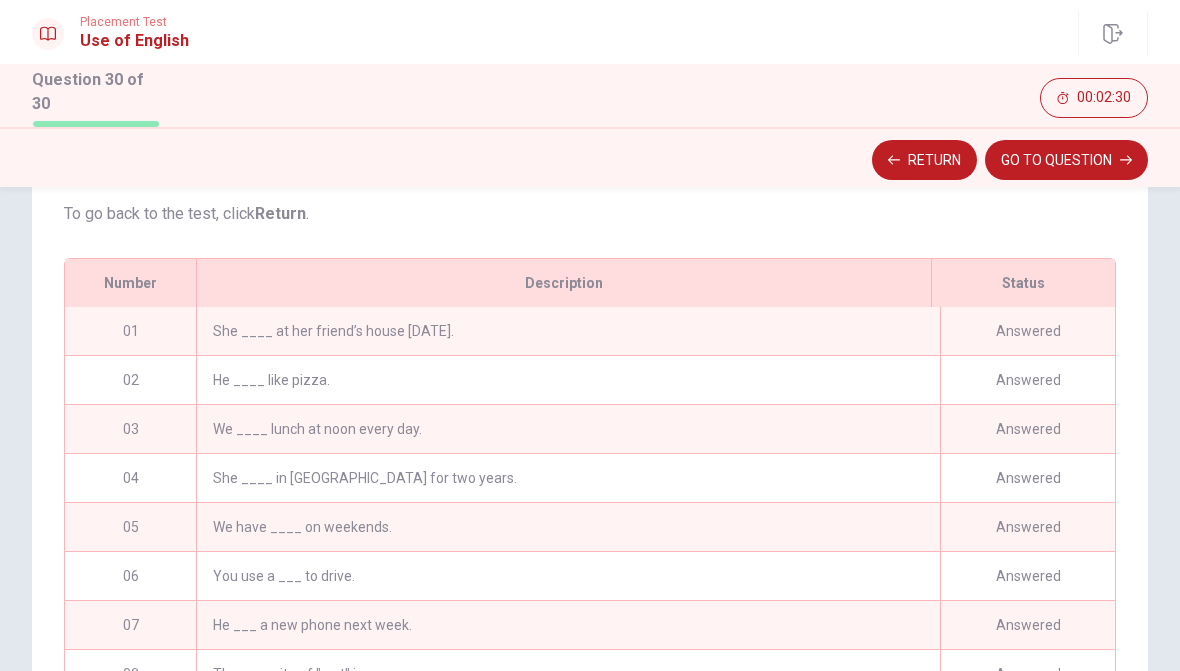 click on "She ____ at her friend’s house [DATE]." at bounding box center [568, 331] 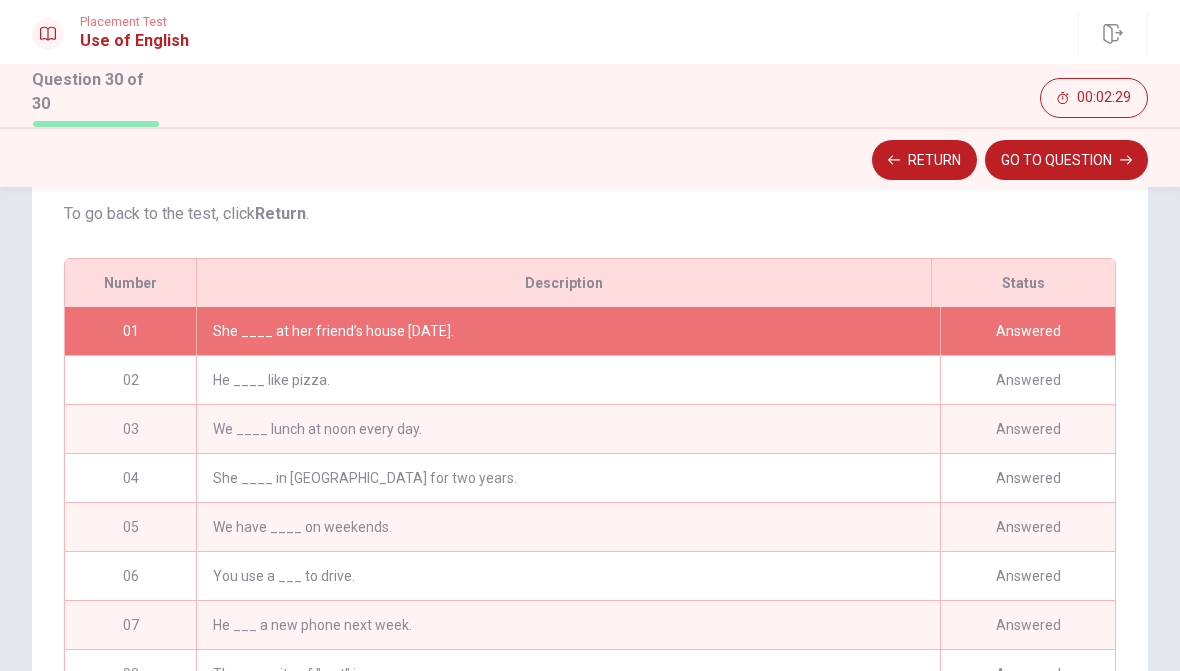 click on "She ____ at her friend’s house [DATE]." at bounding box center (568, 331) 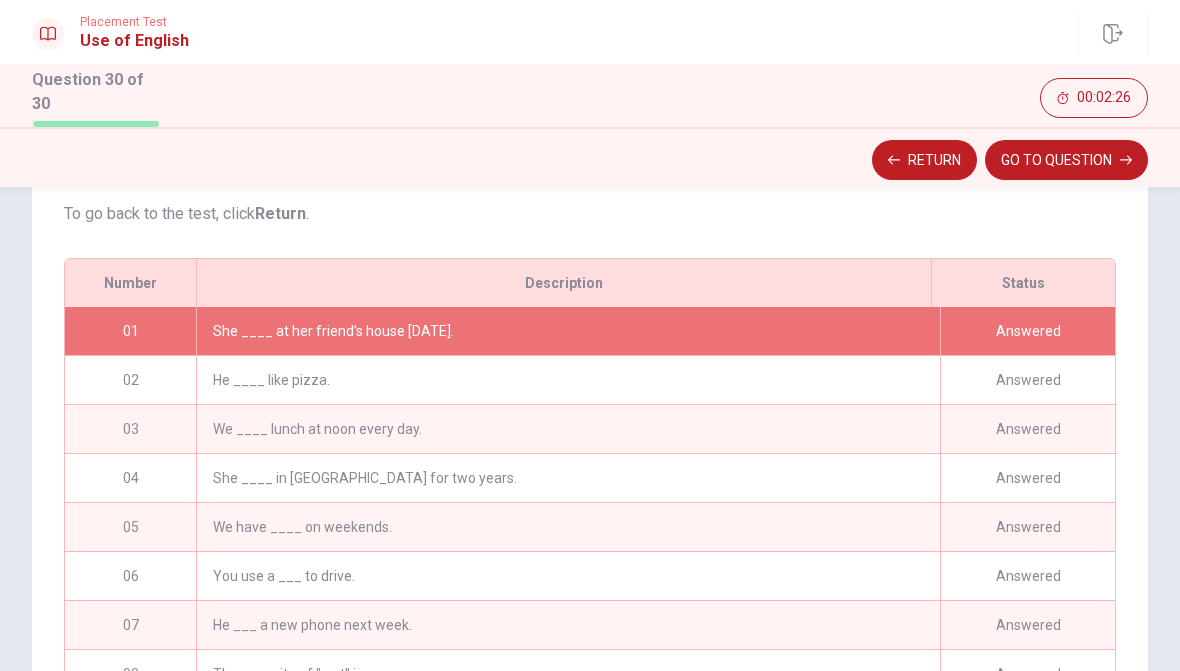 click on "She ____ at her friend’s house [DATE]." at bounding box center (568, 331) 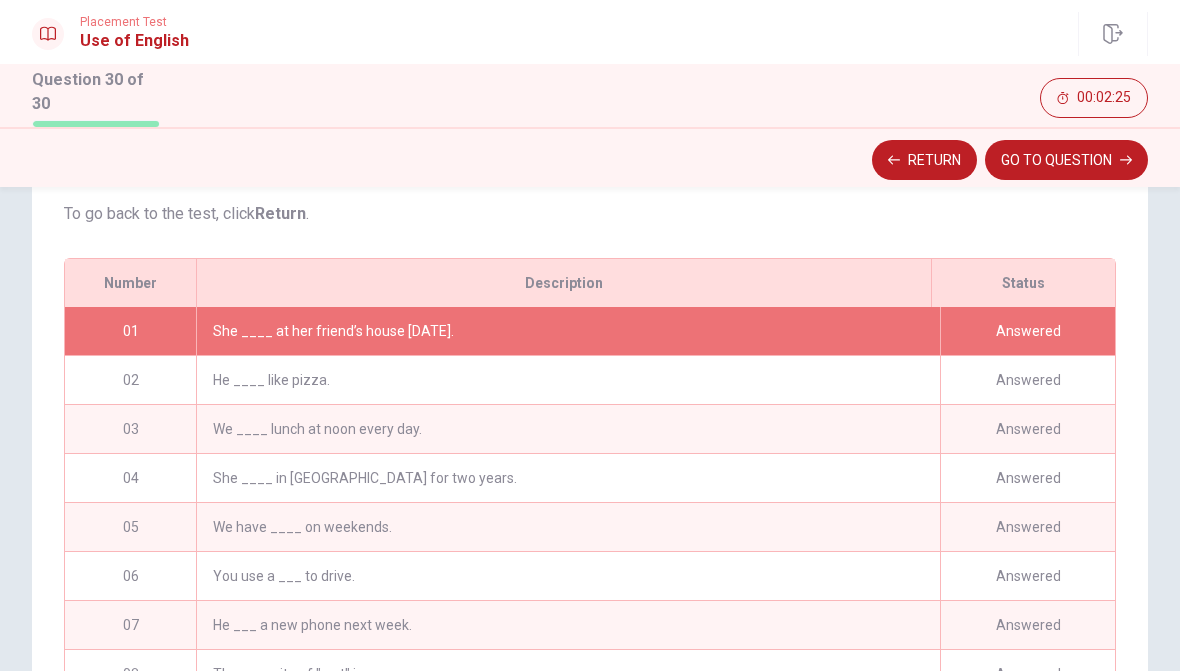 click on "Answered" at bounding box center [1027, 331] 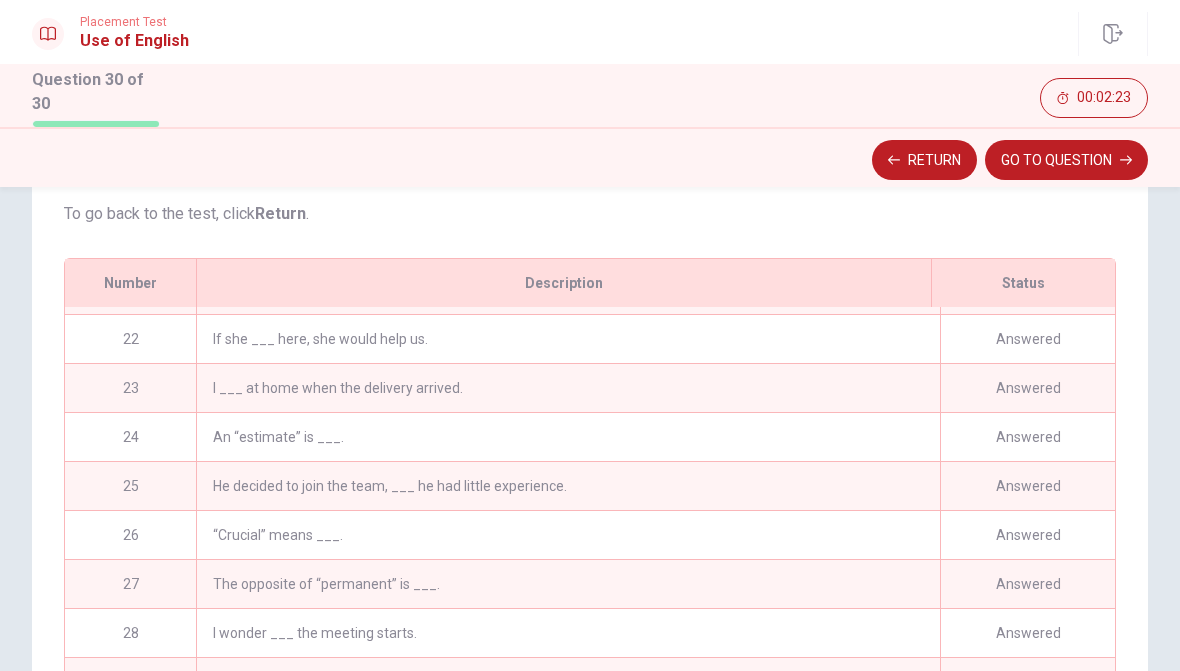 scroll, scrollTop: 1041, scrollLeft: 0, axis: vertical 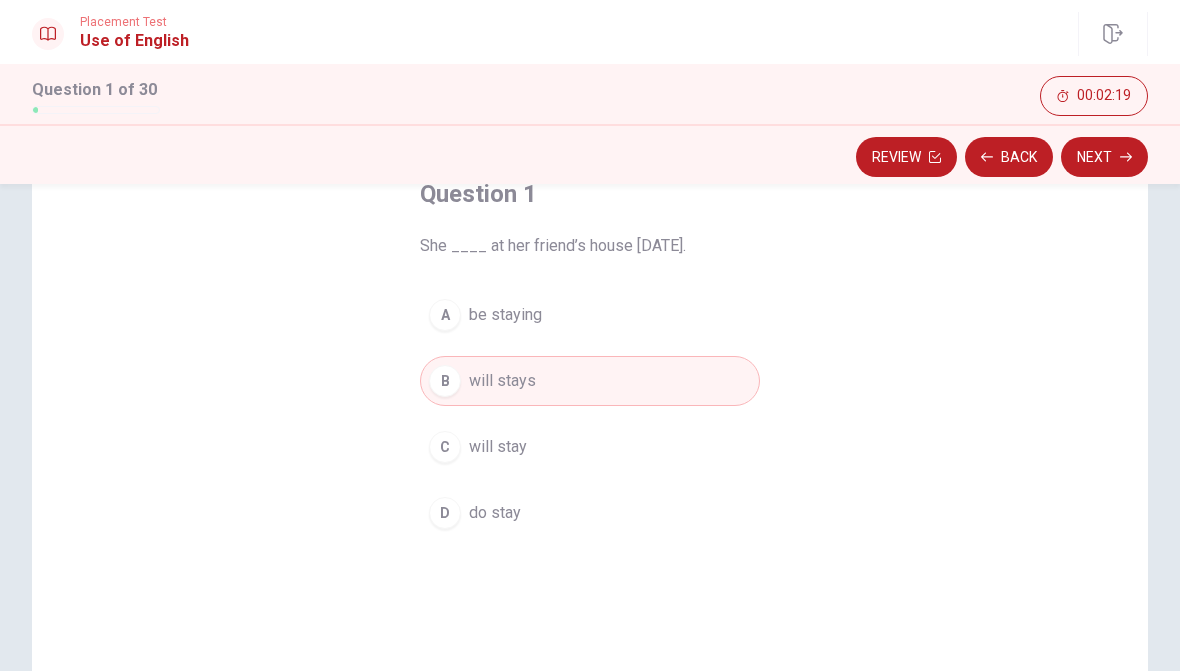 click on "Next" at bounding box center (1104, 157) 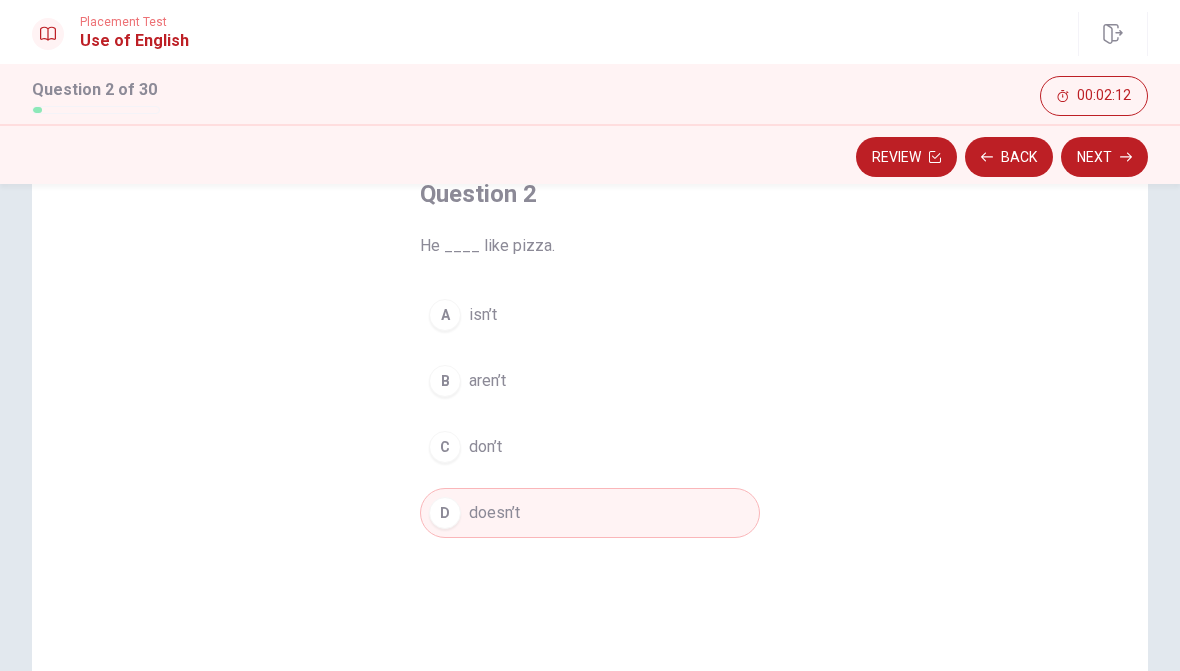 click on "Next" at bounding box center [1104, 157] 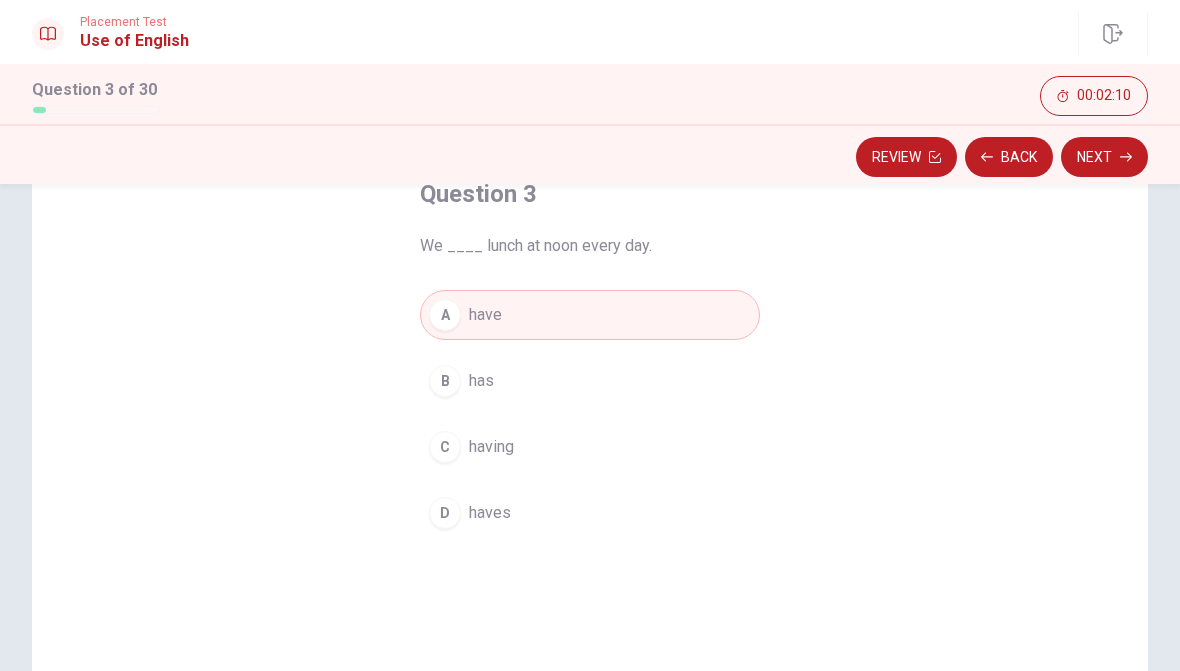 click on "Next" at bounding box center (1104, 157) 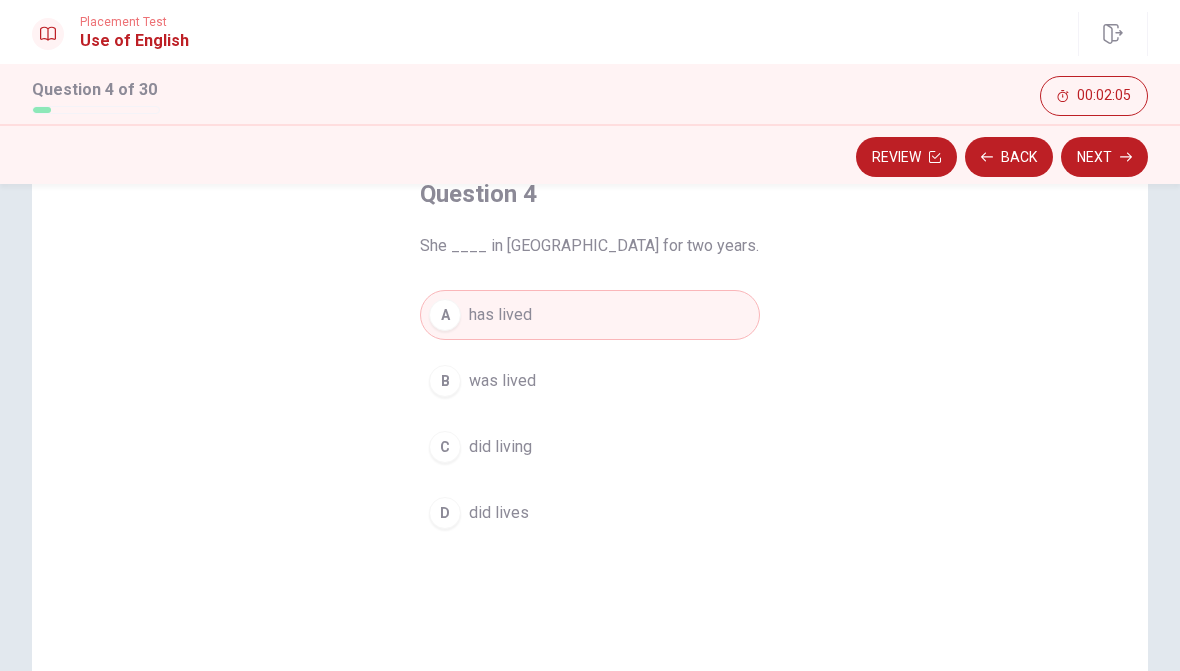 click on "Next" at bounding box center (1104, 157) 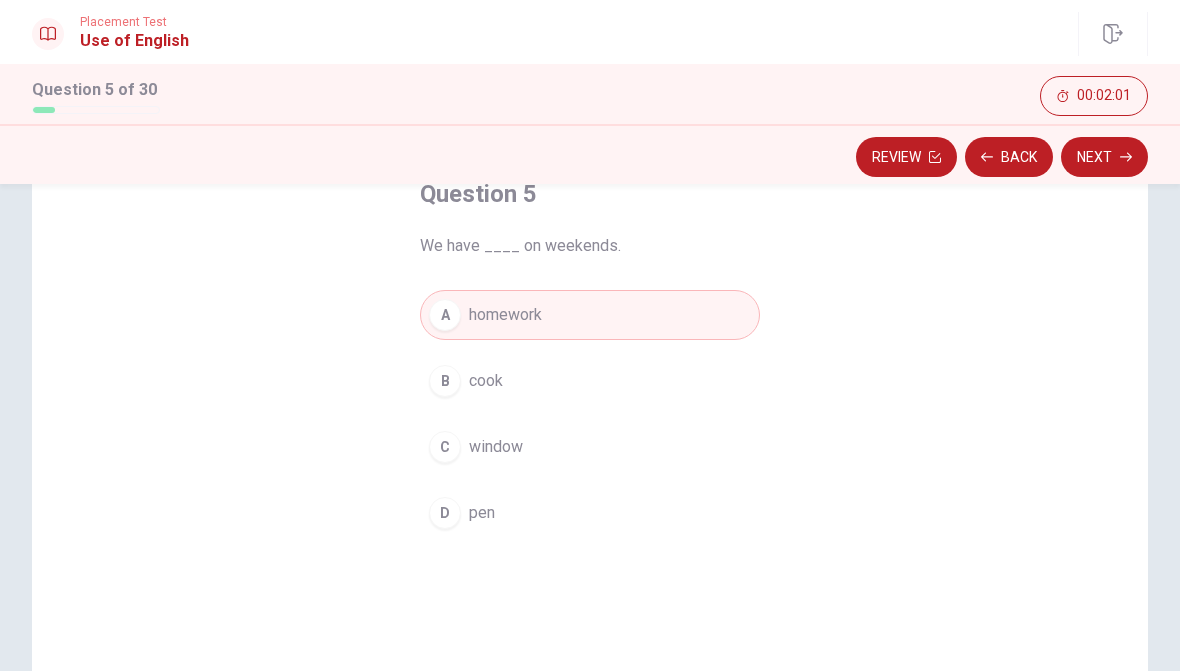 click on "Next" at bounding box center [1104, 157] 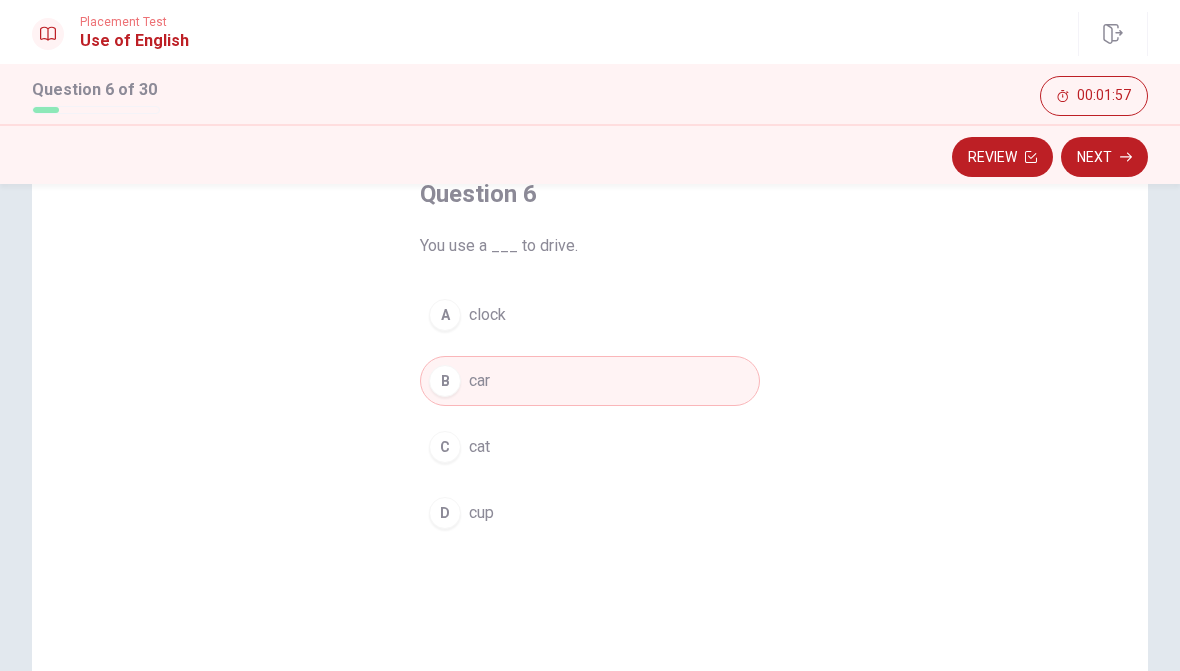 click on "Next" at bounding box center [1104, 157] 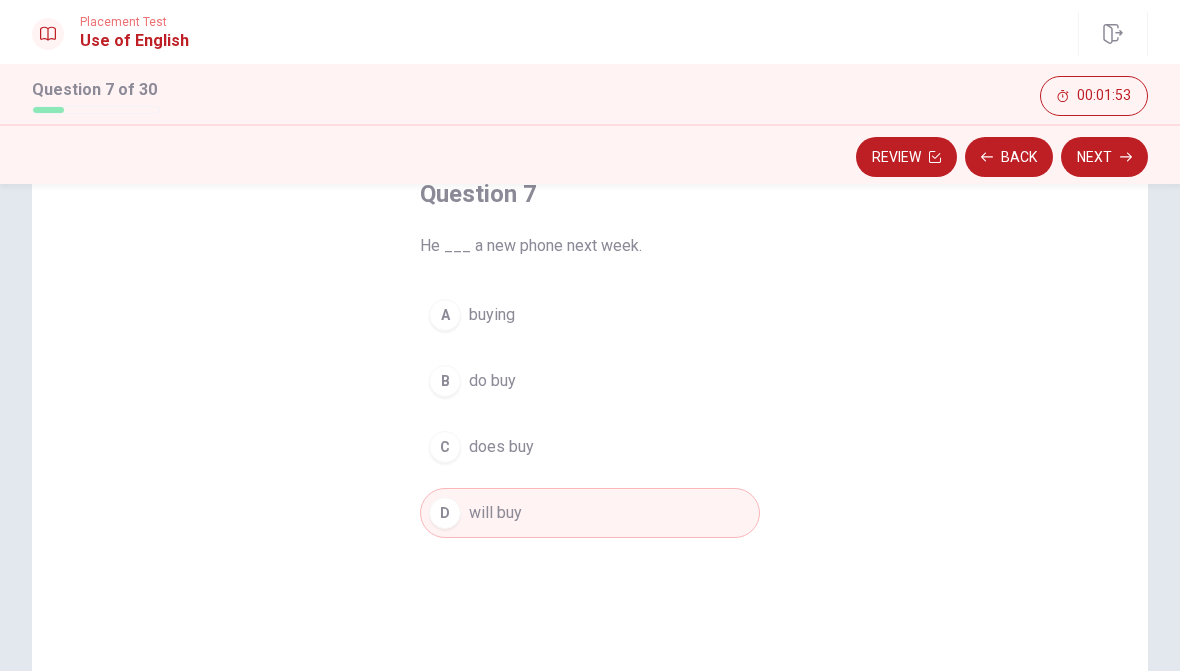 click on "Next" at bounding box center [1104, 157] 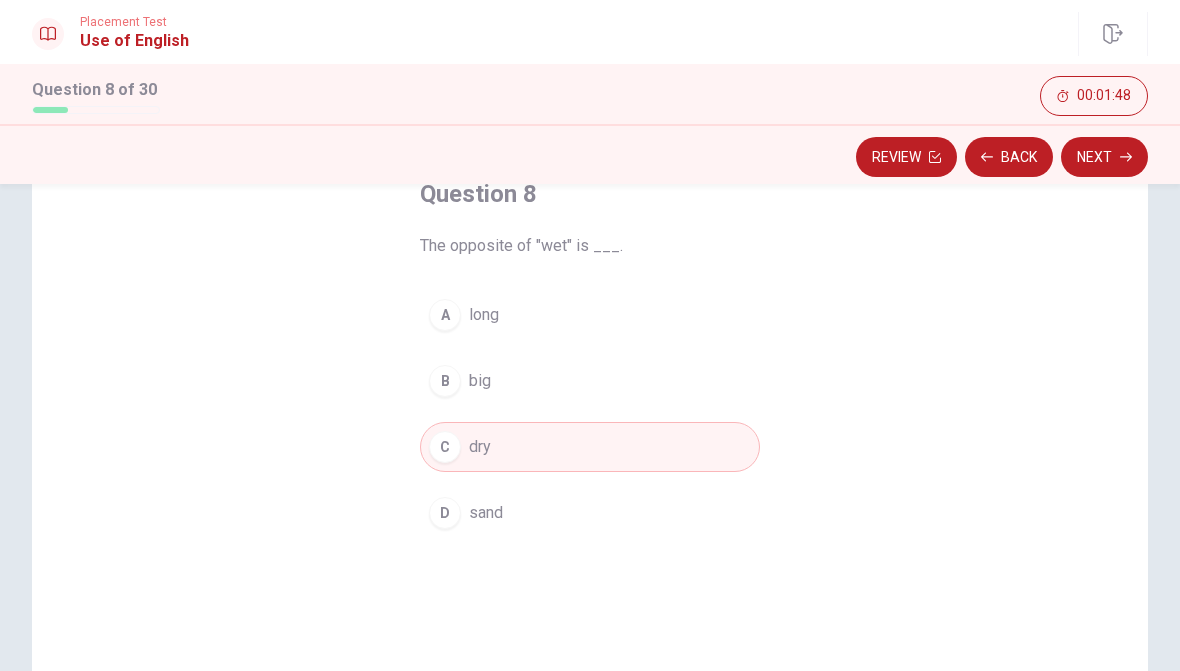 click on "Next" at bounding box center [1104, 157] 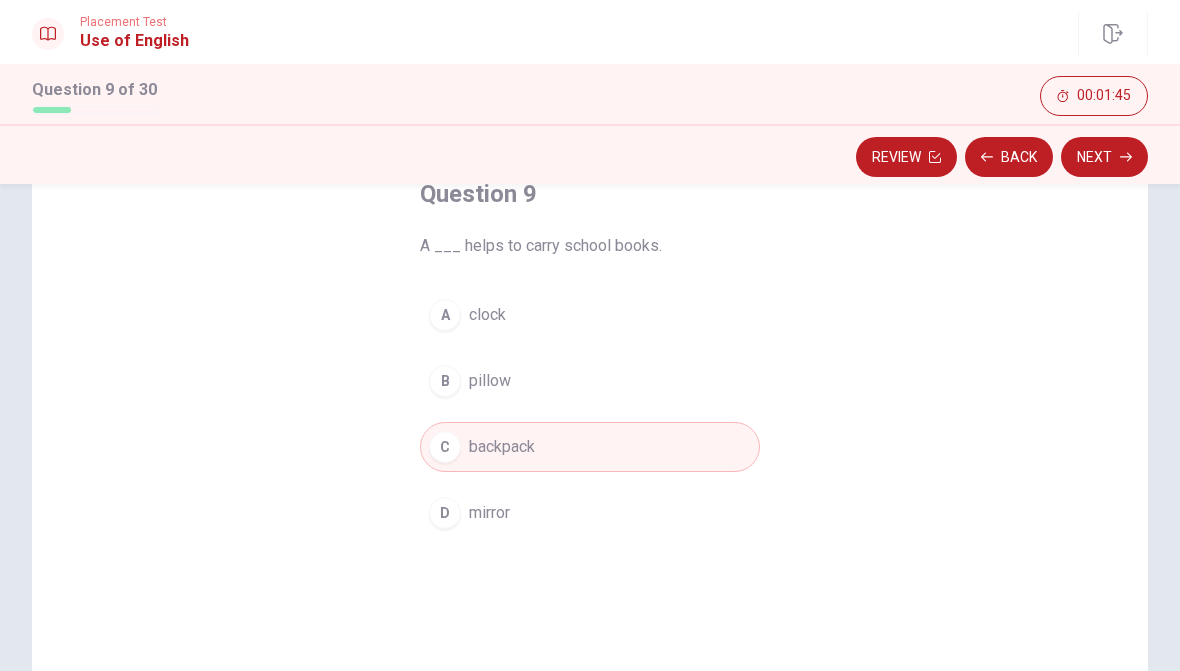 click on "Next" at bounding box center (1104, 157) 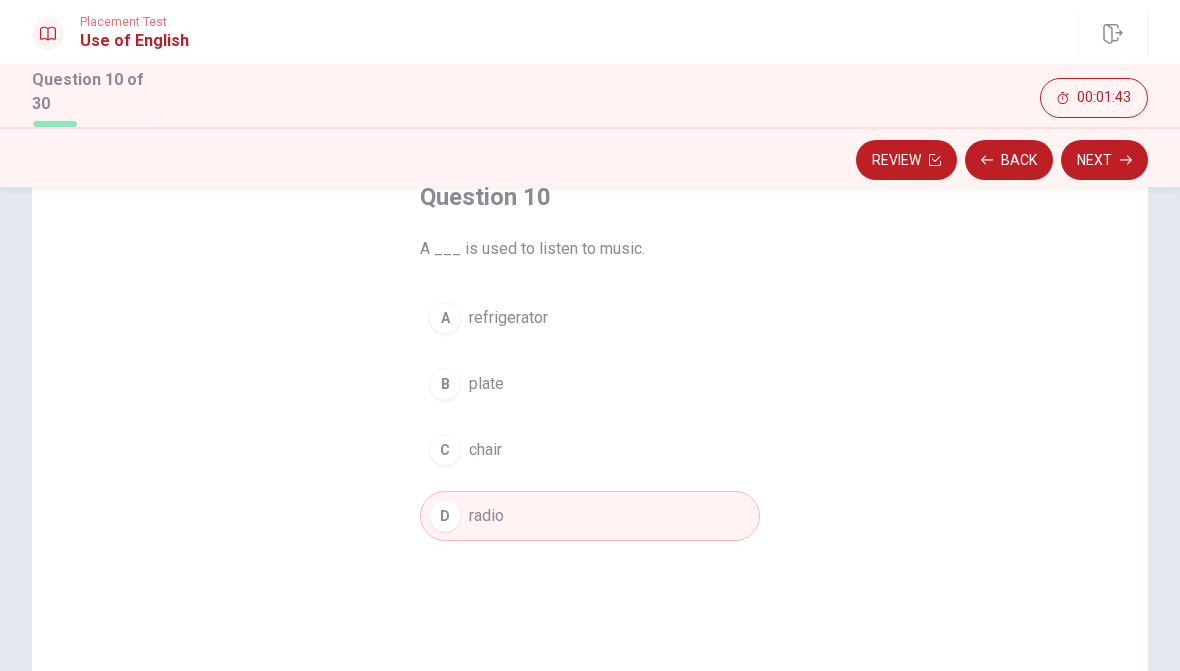 click on "Next" at bounding box center (1104, 160) 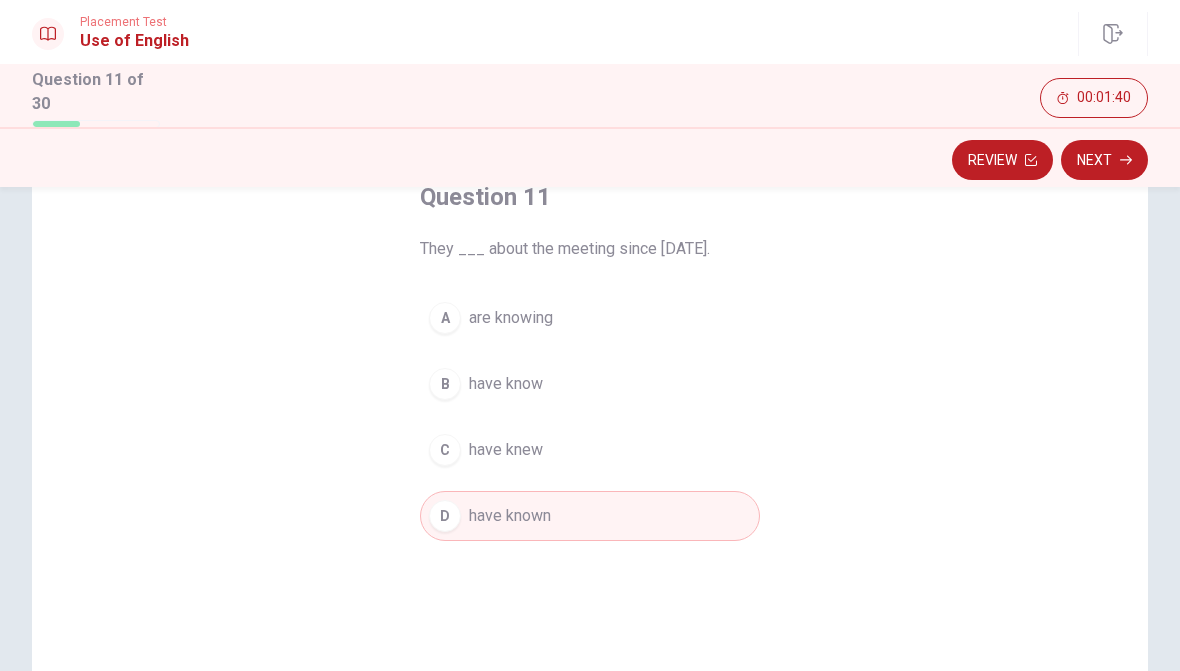 click on "Next" at bounding box center (1104, 160) 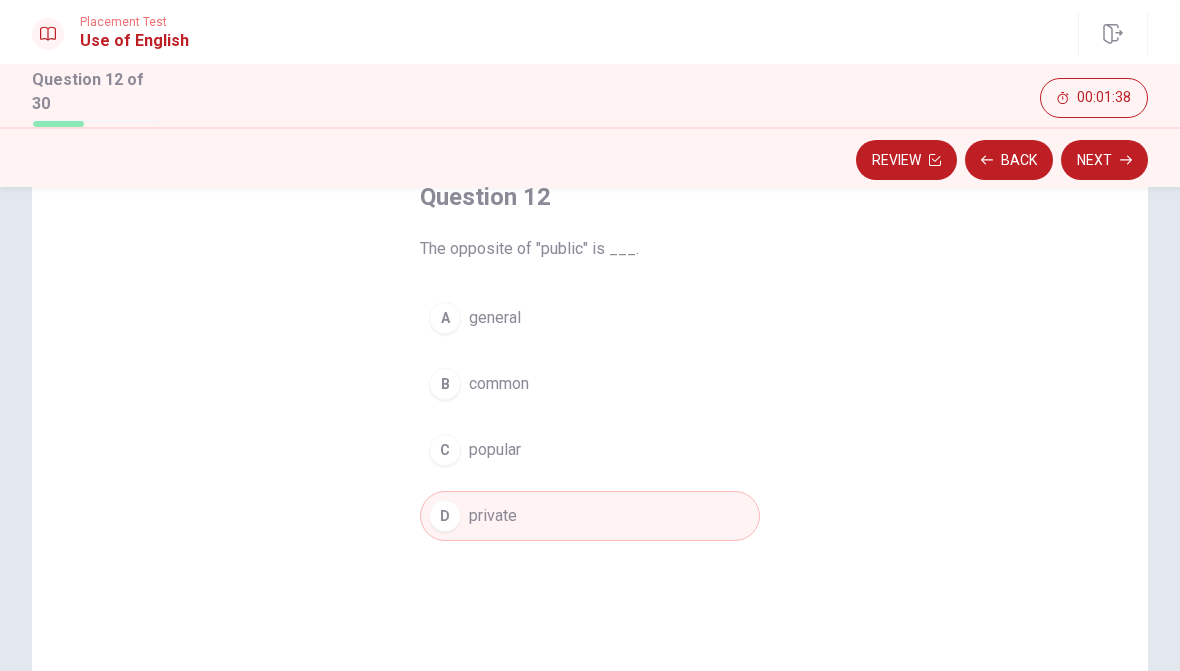 click on "Next" at bounding box center [1104, 160] 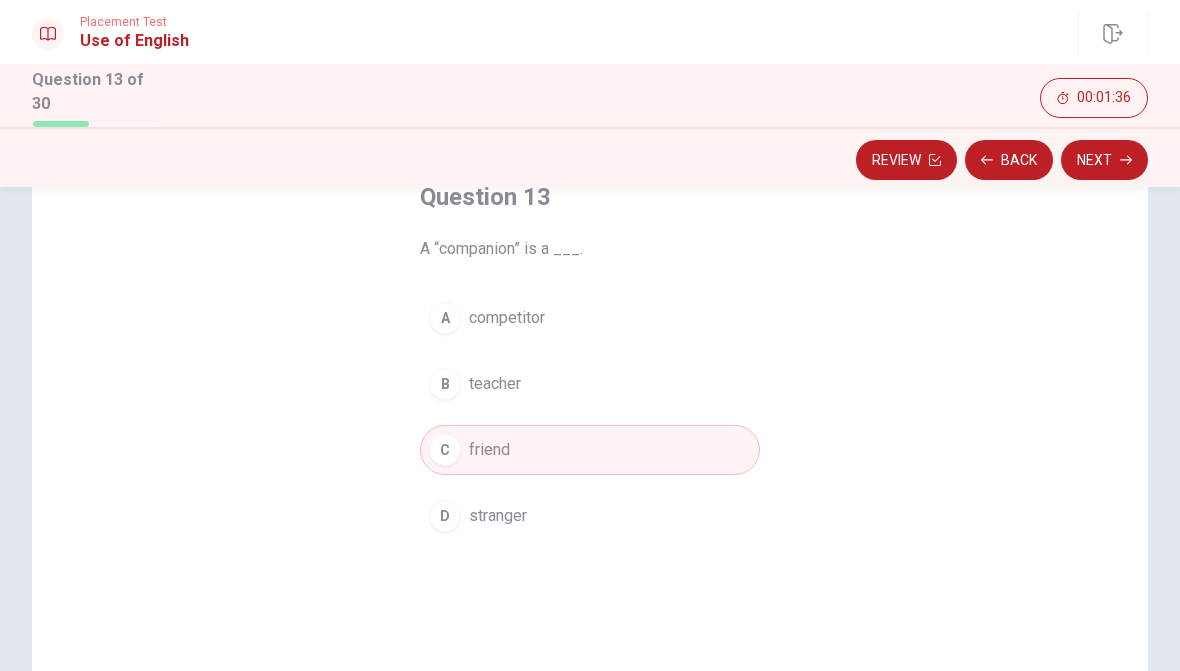 click on "Next" at bounding box center (1104, 160) 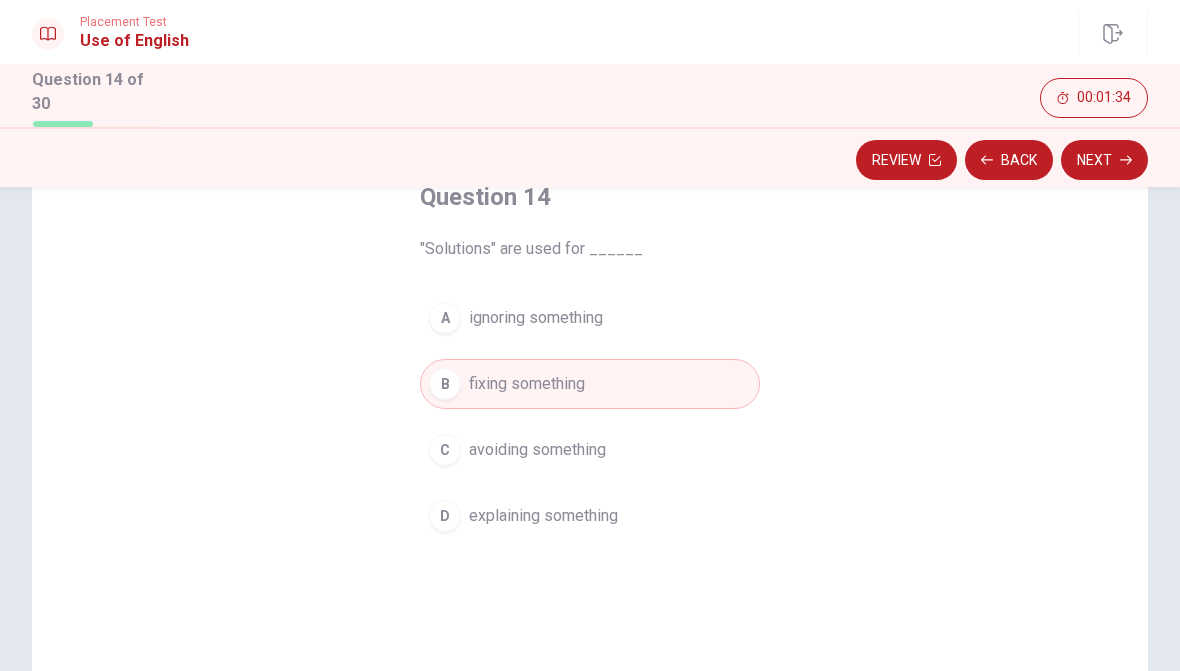 click on "Back" at bounding box center [1009, 160] 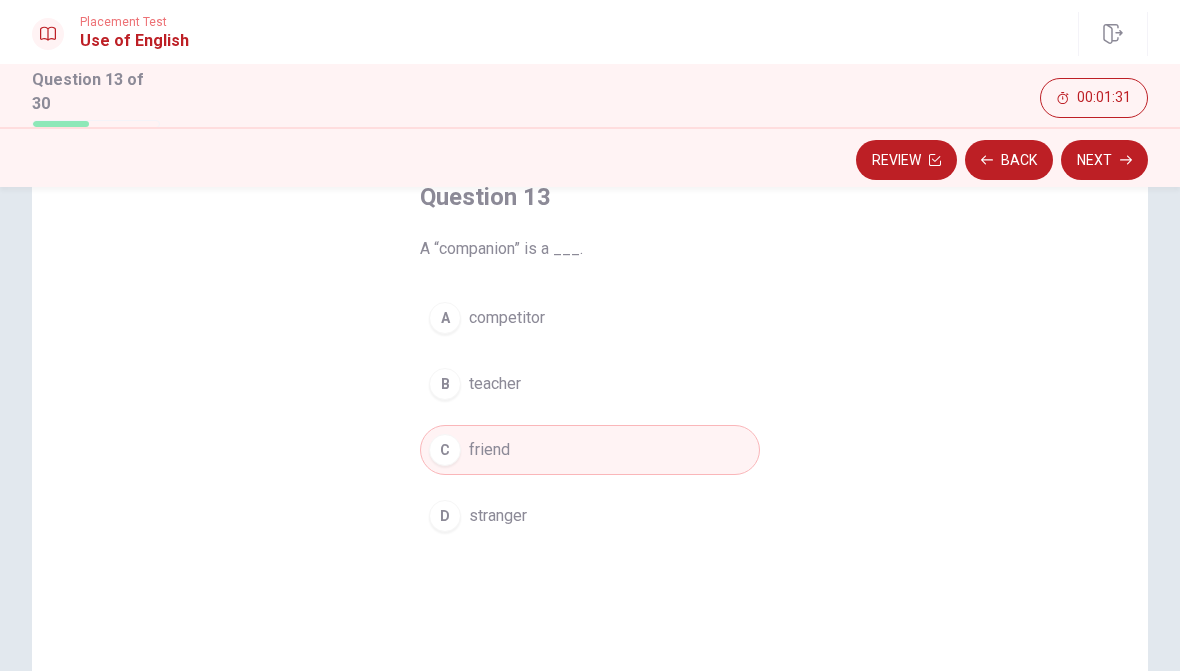 click on "Next" at bounding box center (1104, 160) 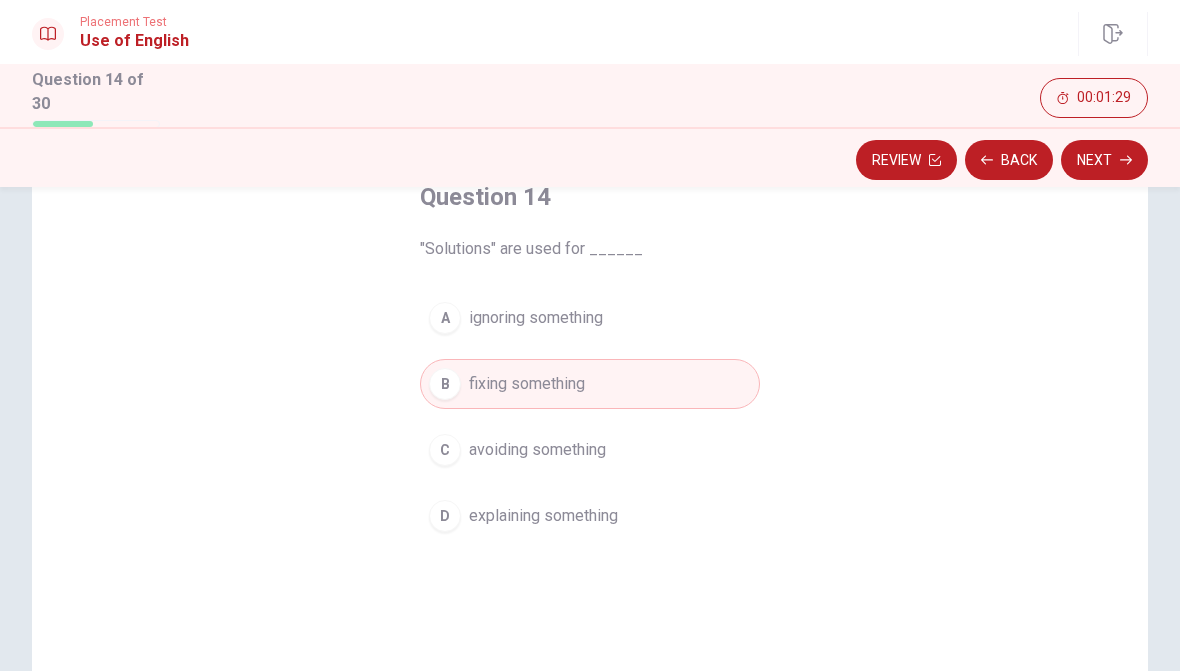 click on "Next" at bounding box center [1104, 160] 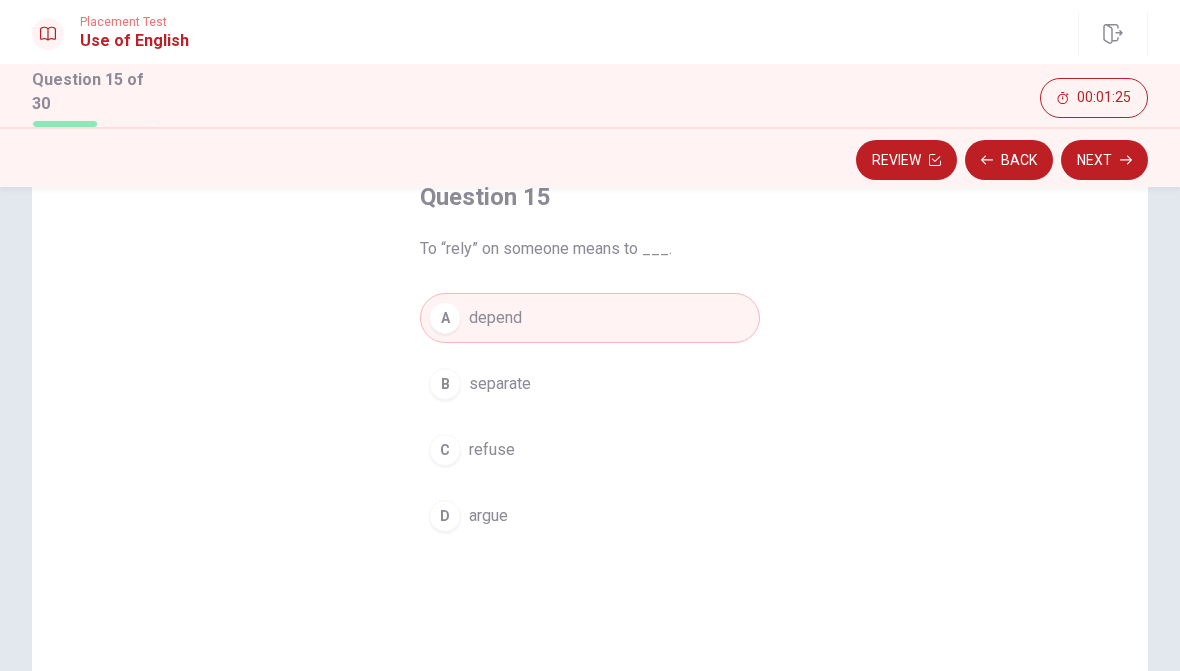 click on "Next" at bounding box center (1104, 160) 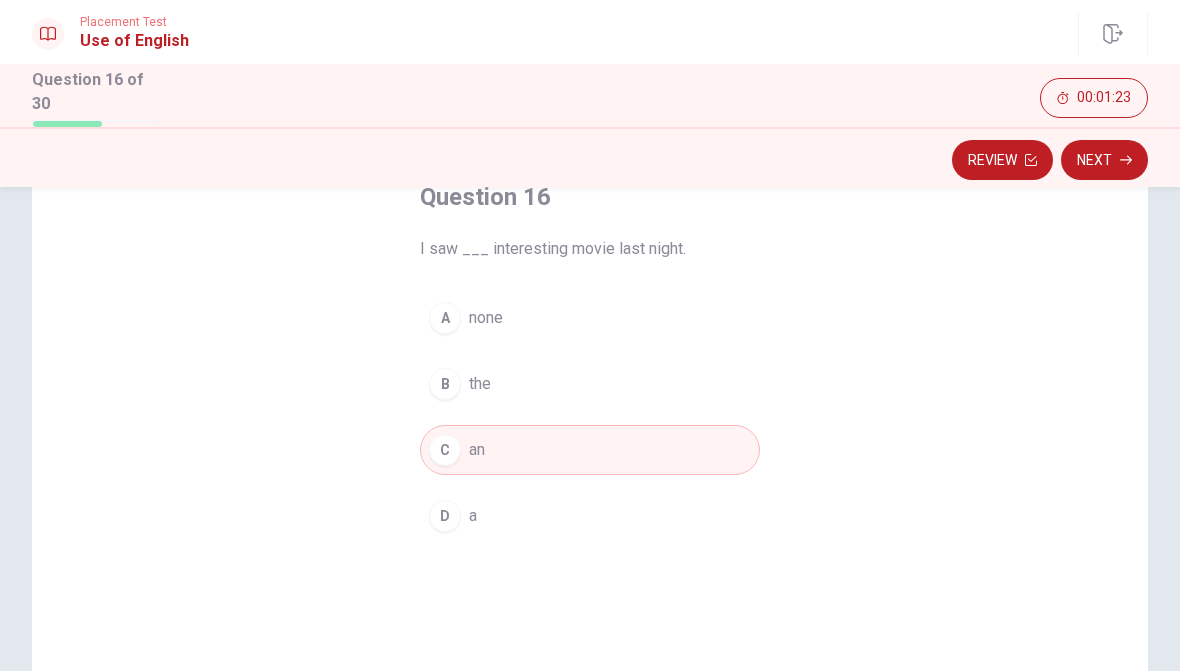 click on "Next" at bounding box center (1104, 160) 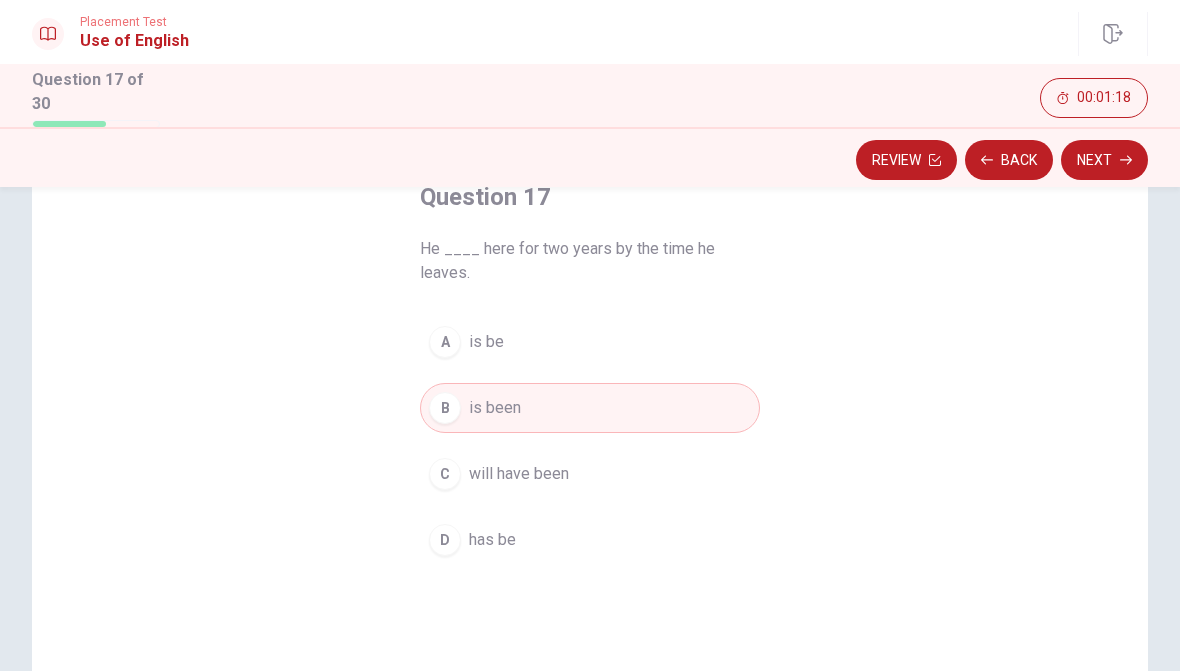 click on "Next" at bounding box center [1104, 160] 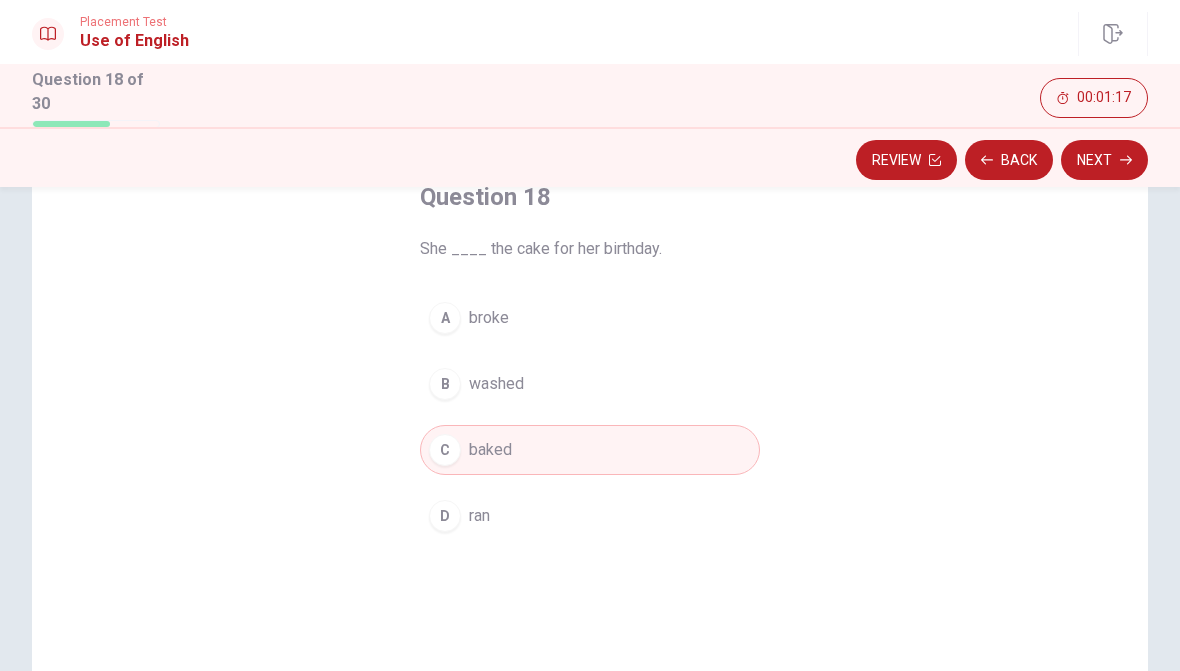 click on "Next" at bounding box center (1104, 160) 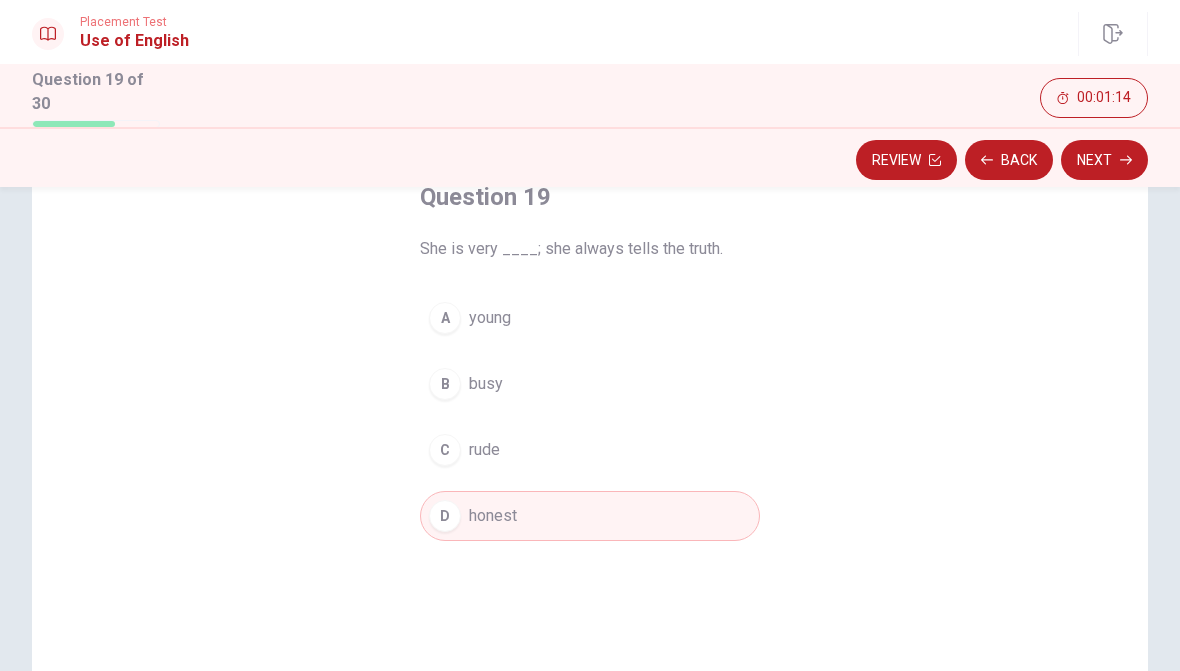 click on "Back" at bounding box center (1009, 160) 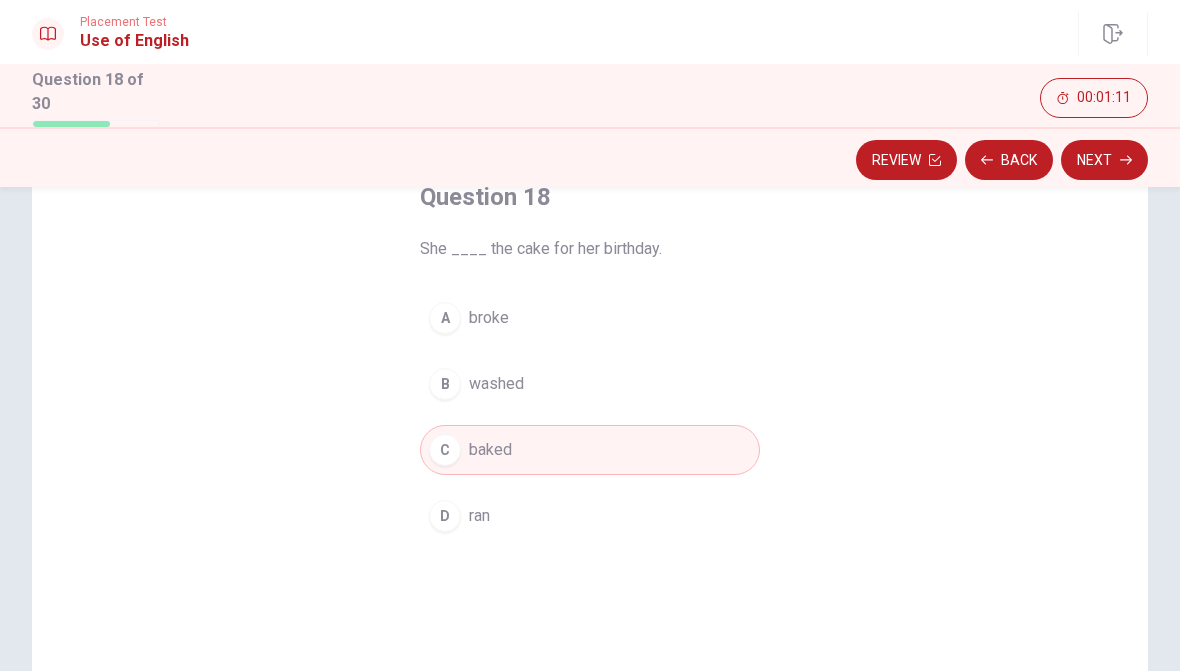 click 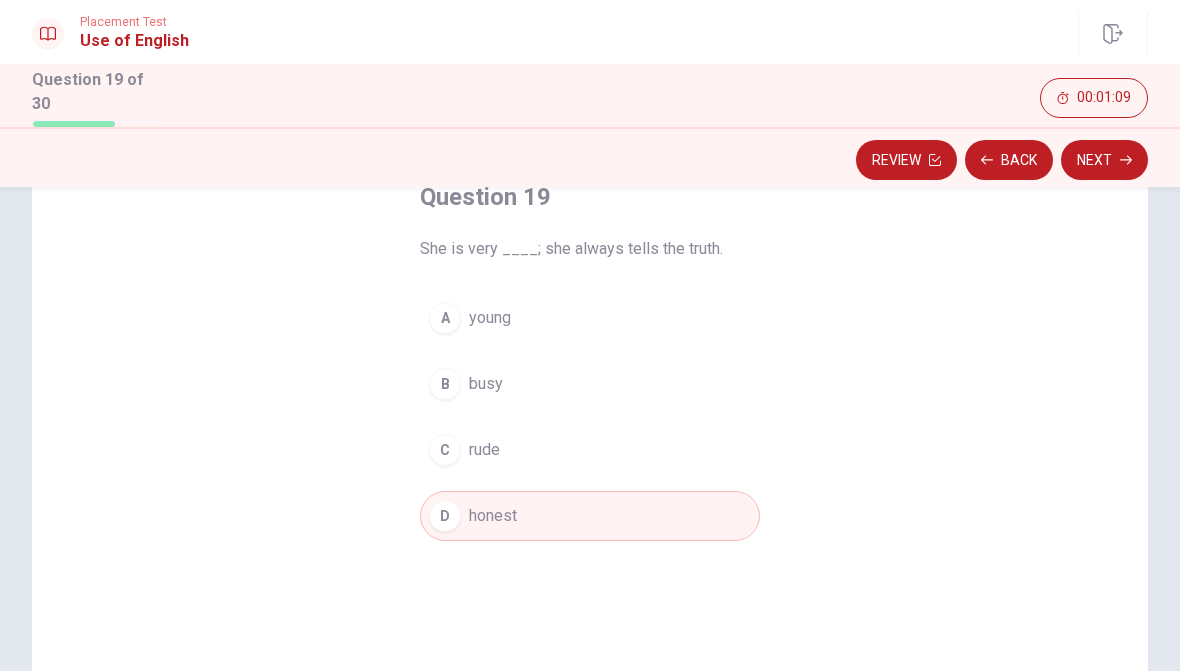 click on "Next" at bounding box center [1104, 160] 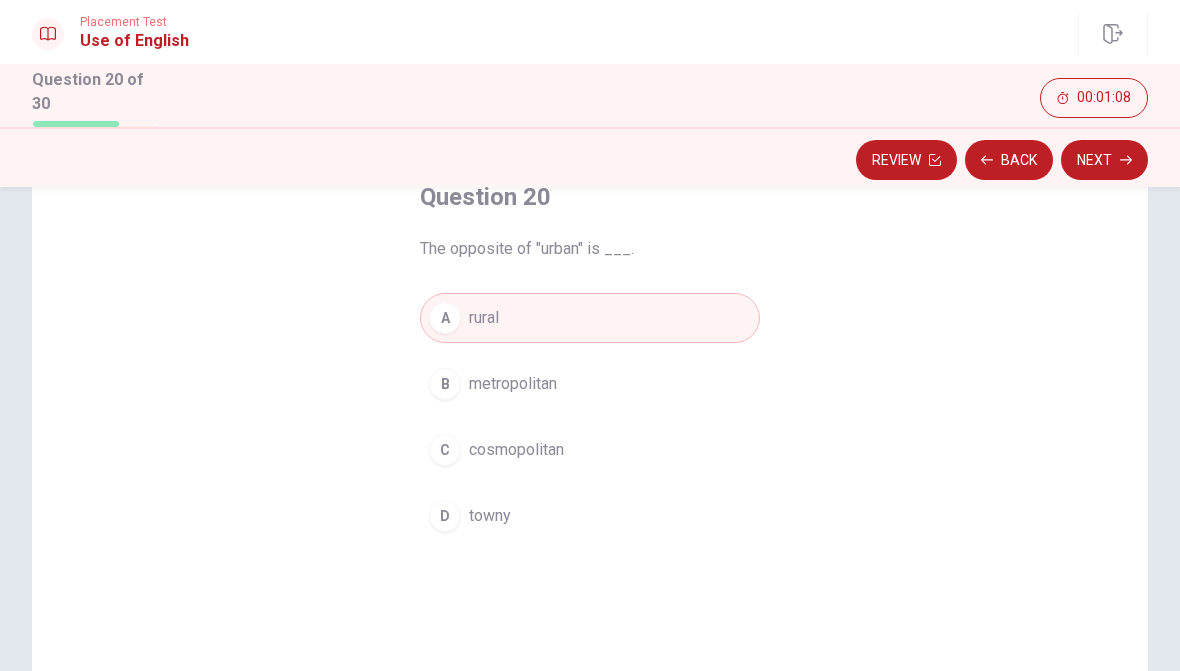 click on "Next" at bounding box center (1104, 160) 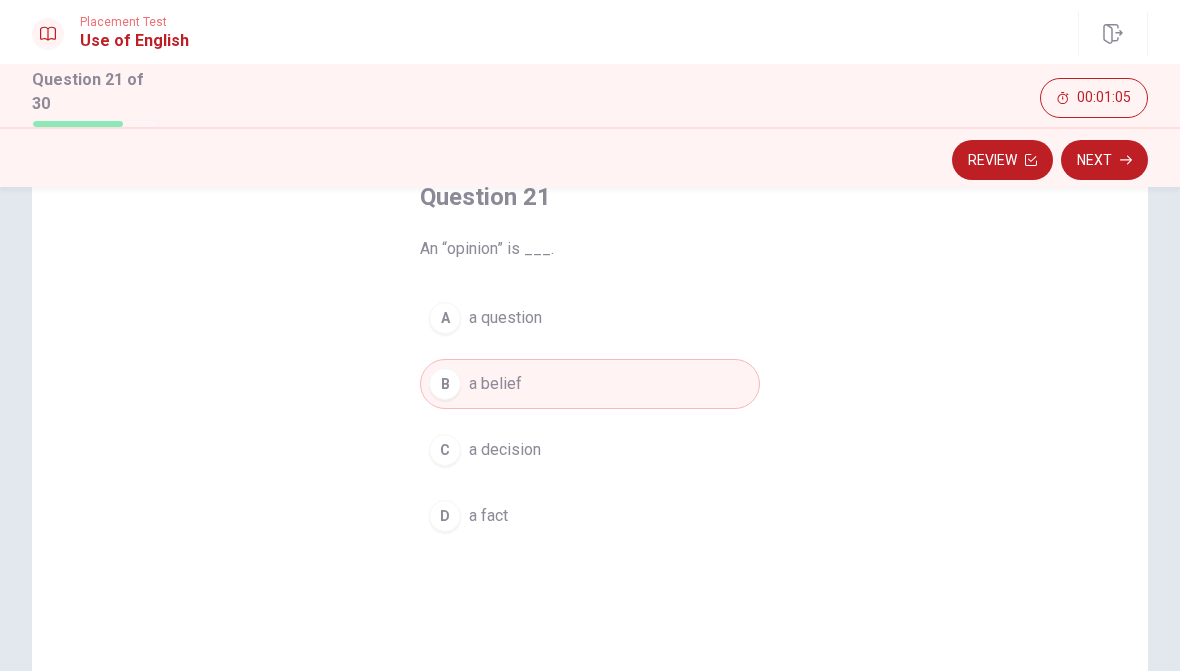click on "Next" at bounding box center (1104, 160) 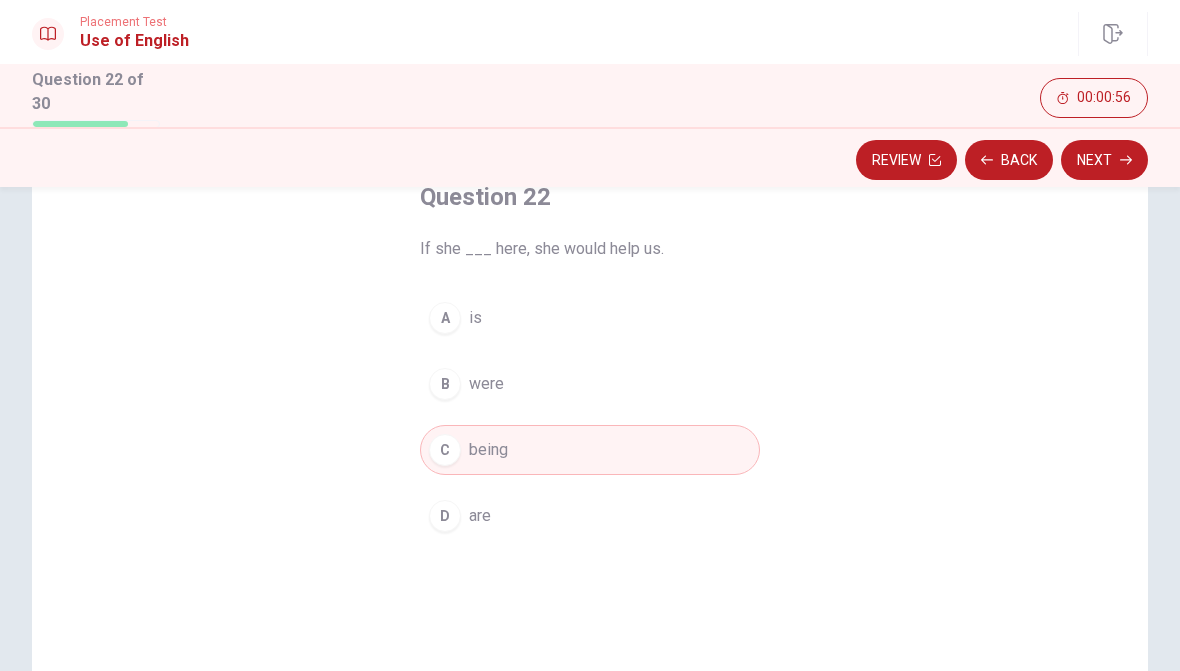 click 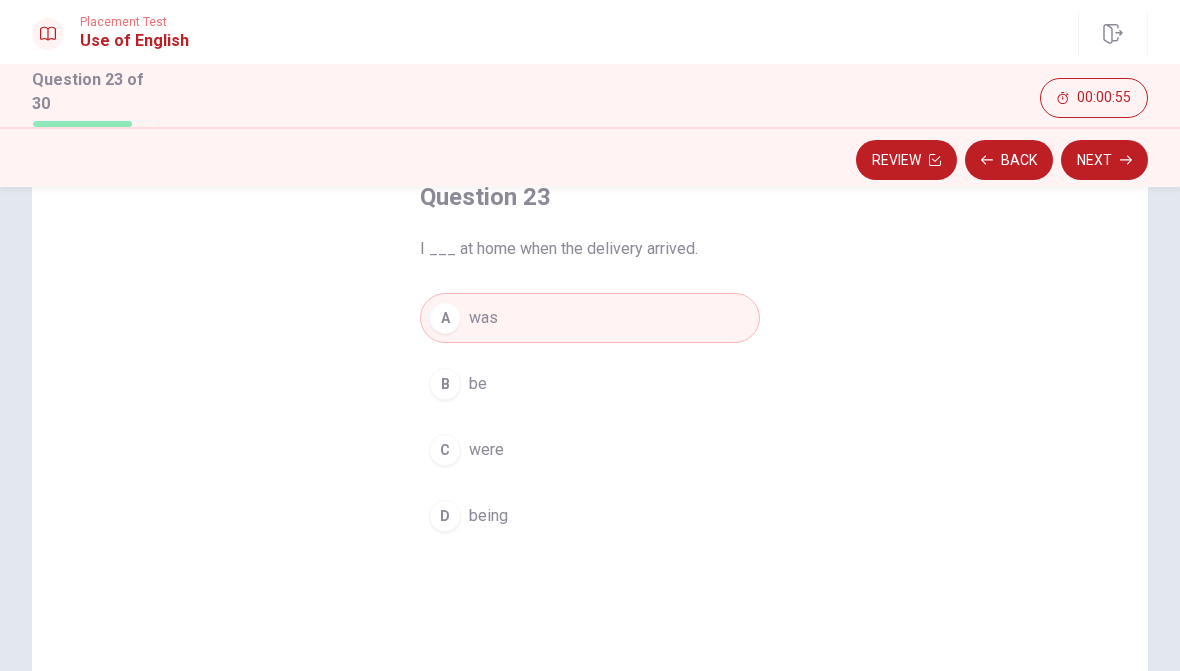 click on "Back" at bounding box center (1009, 160) 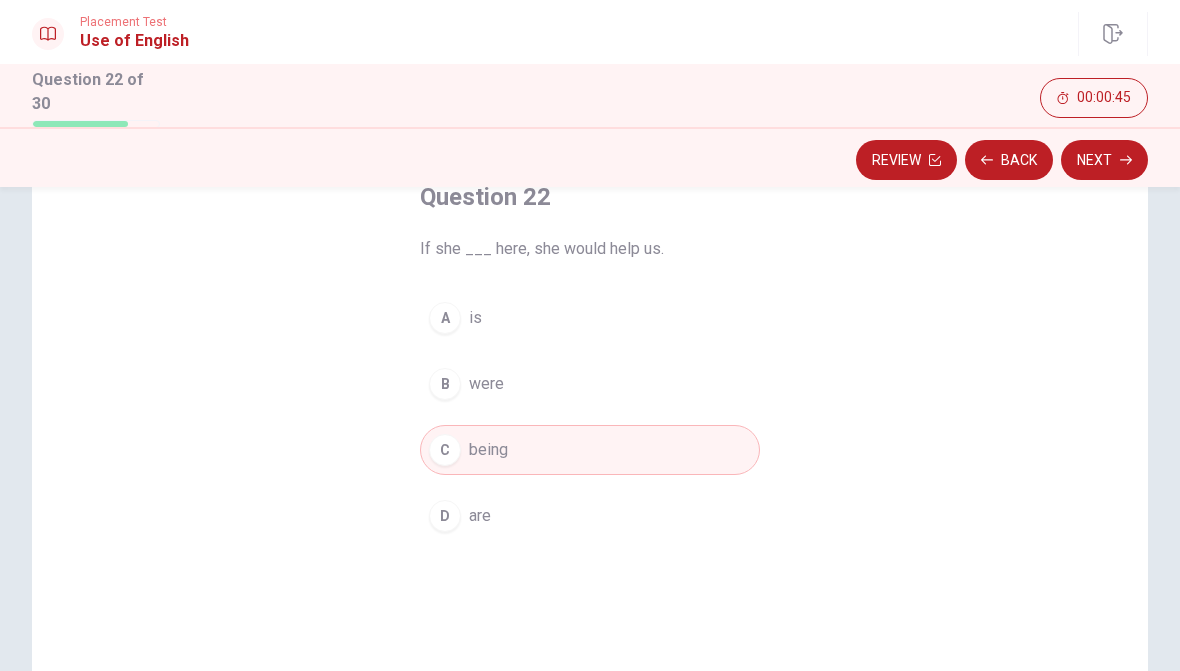 click on "Next" at bounding box center (1104, 160) 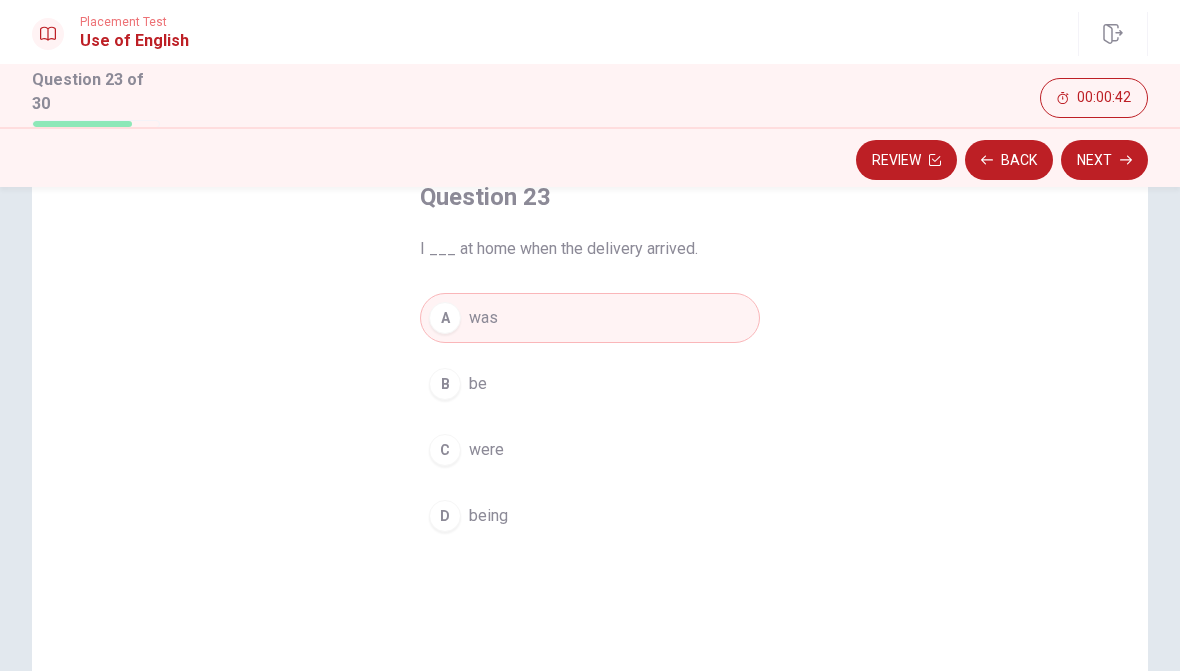 click on "Next" at bounding box center [1104, 160] 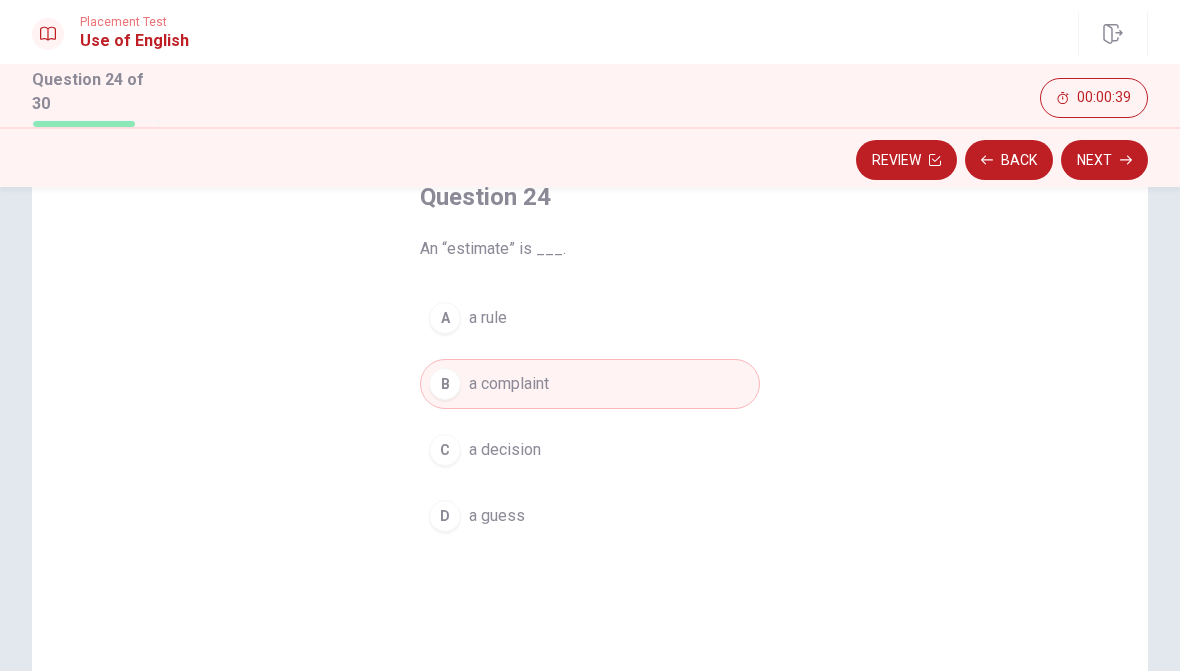 click 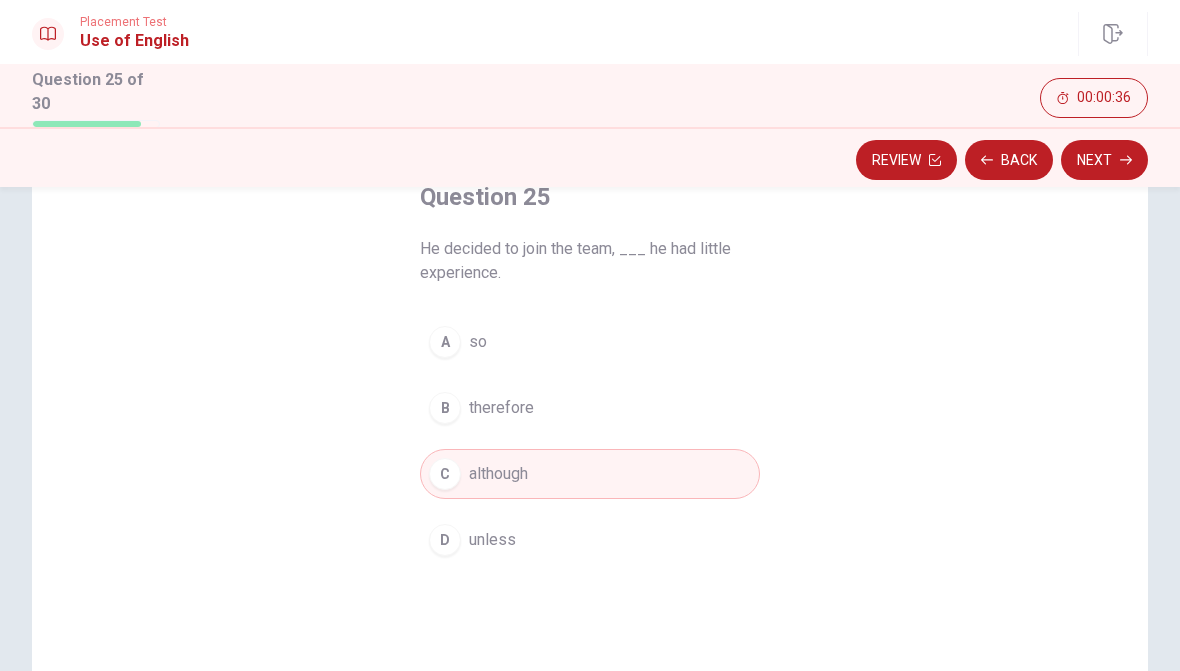 click on "Back" at bounding box center (1009, 160) 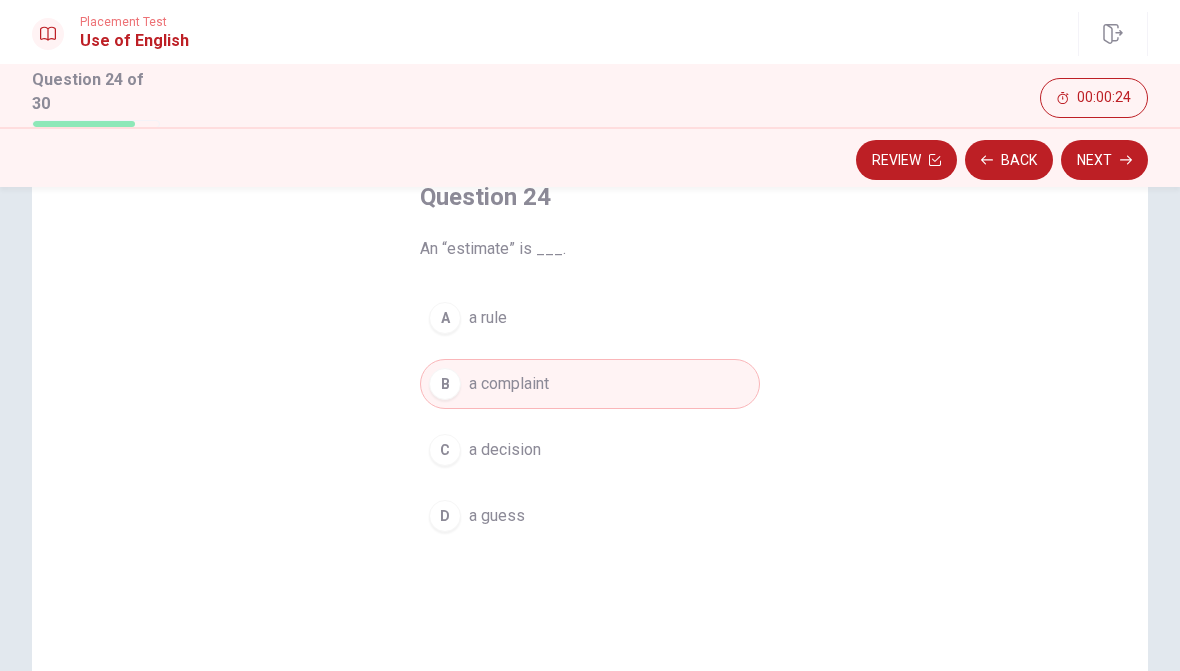 click on "Next" at bounding box center [1104, 160] 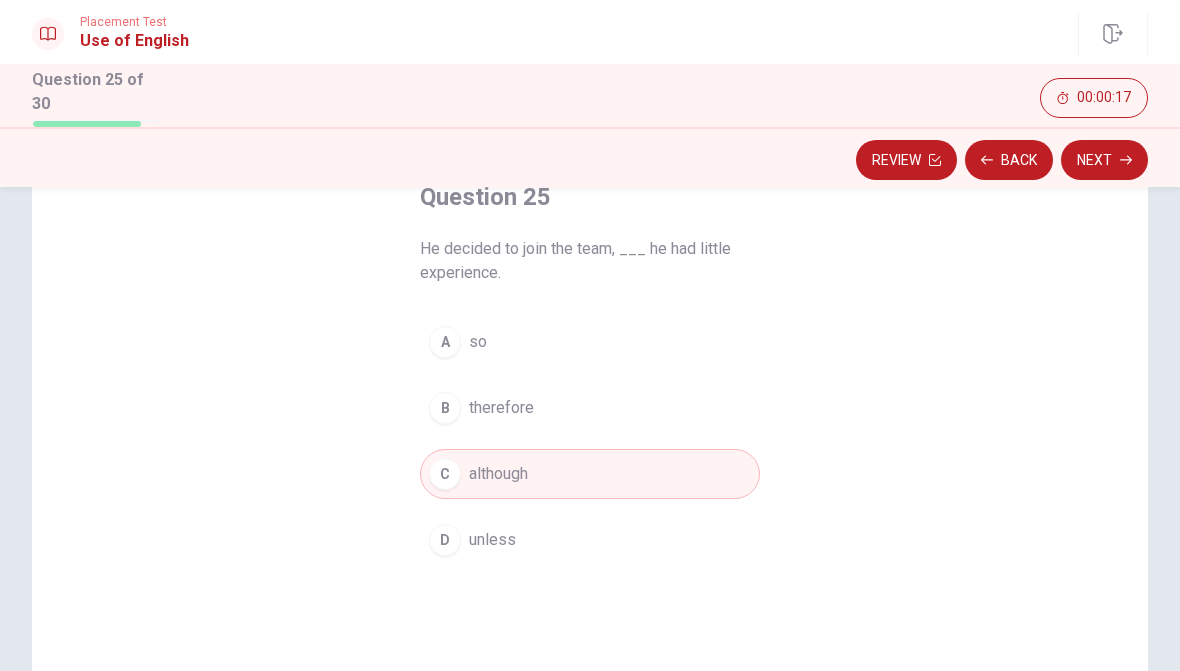 click on "Next" at bounding box center (1104, 160) 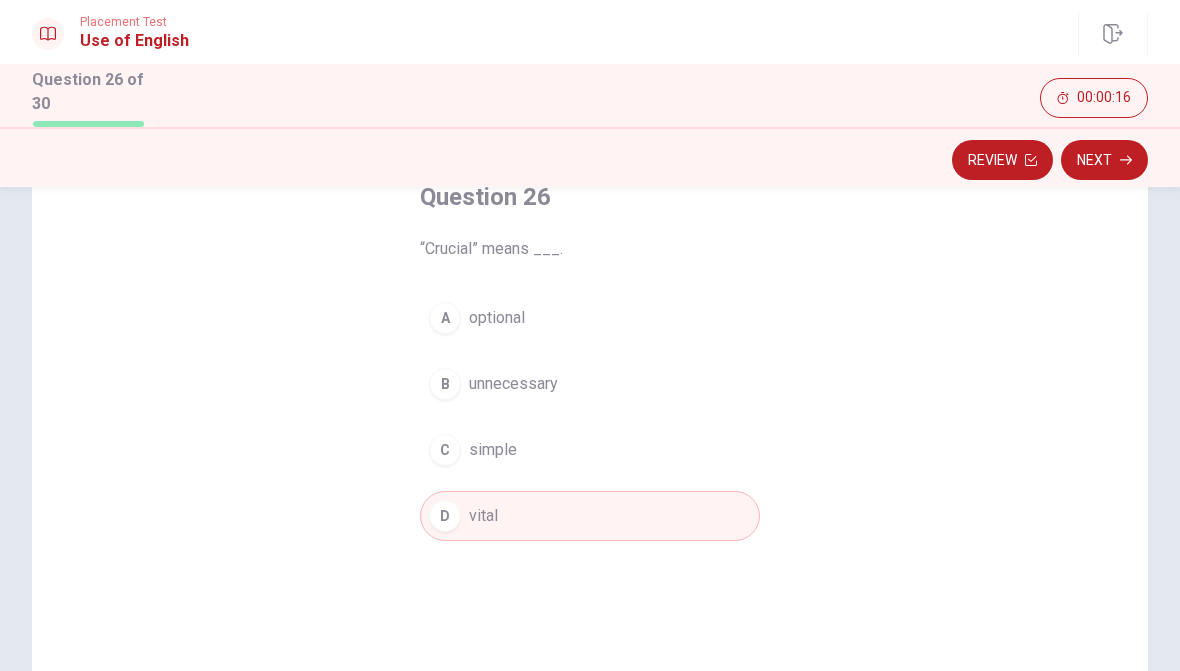 click on "Next" at bounding box center [1104, 160] 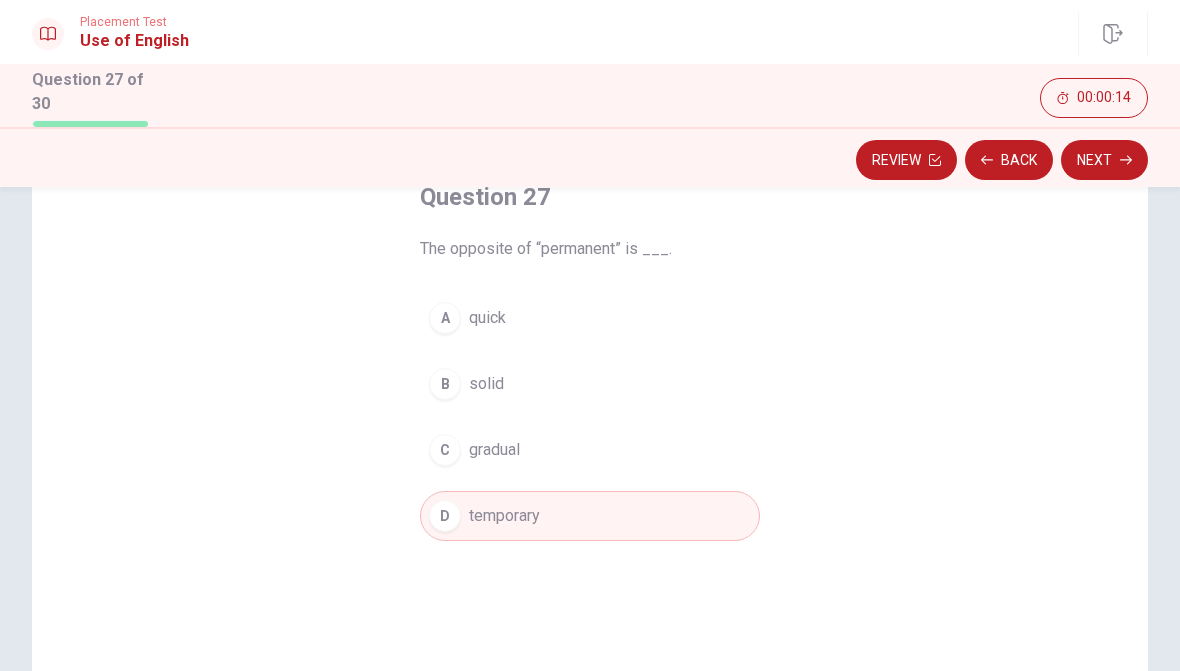 click on "Next" at bounding box center (1104, 160) 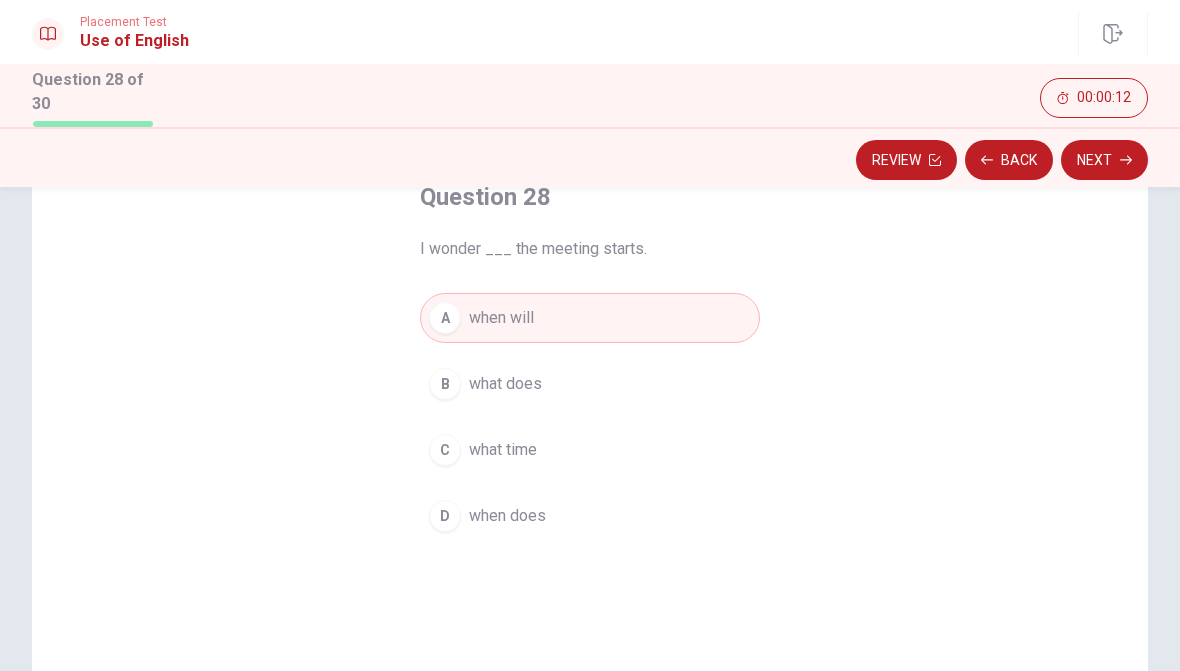 click on "Next" at bounding box center (1104, 160) 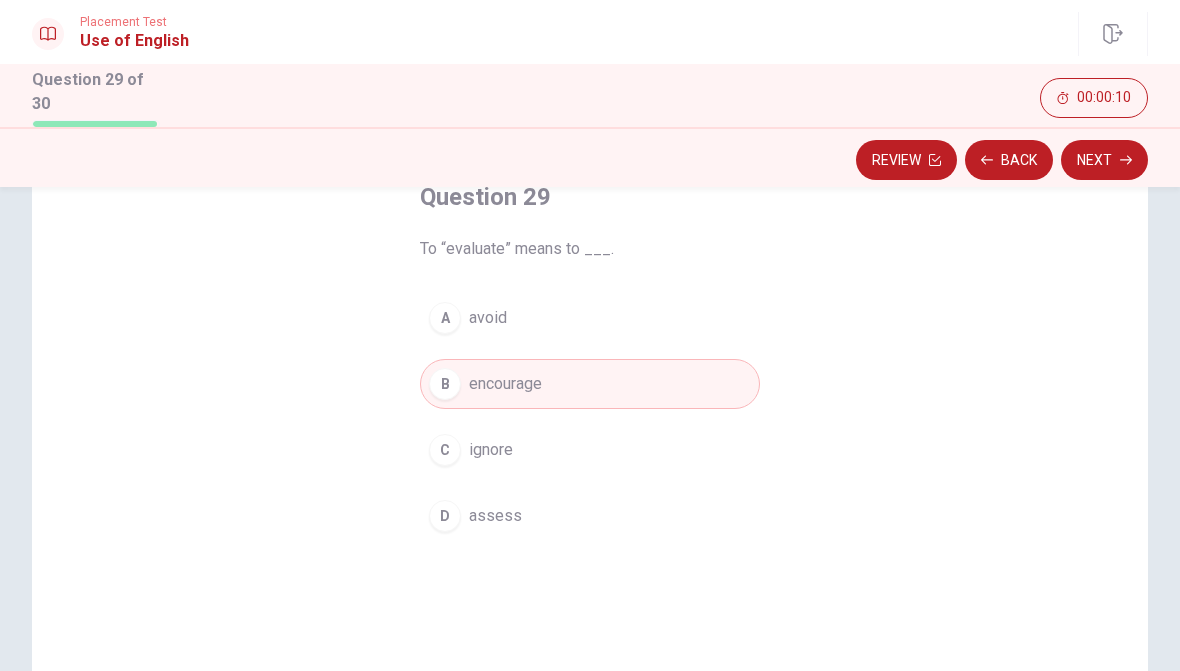 click on "Next" at bounding box center [1104, 160] 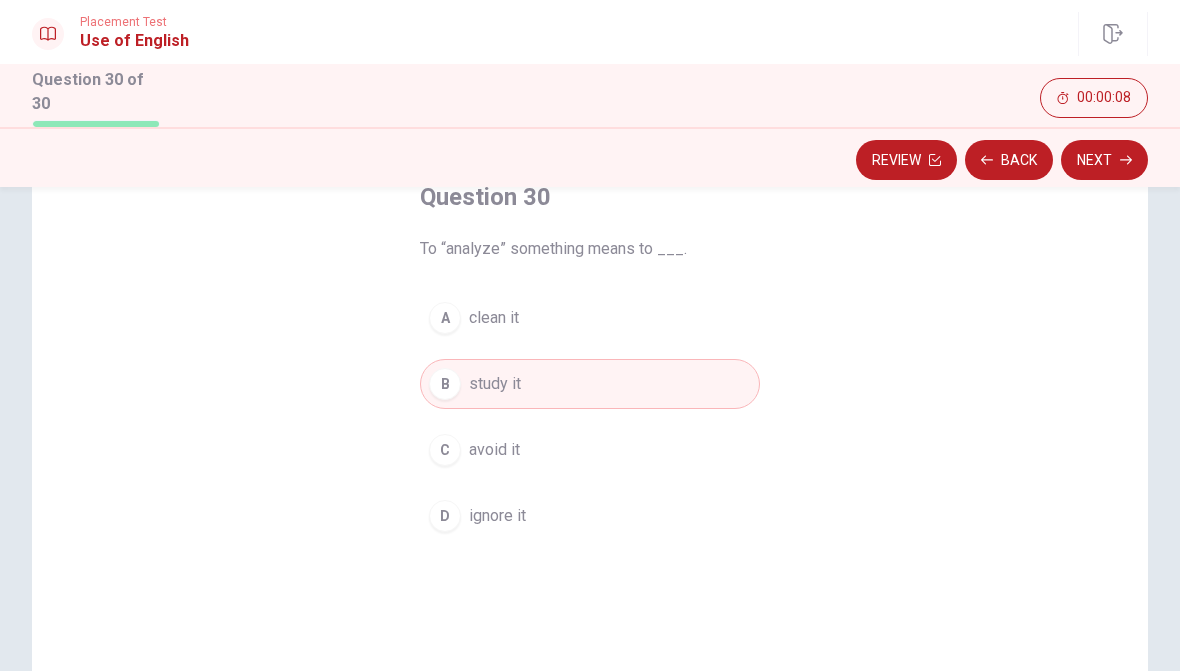 click on "Next" at bounding box center [1104, 160] 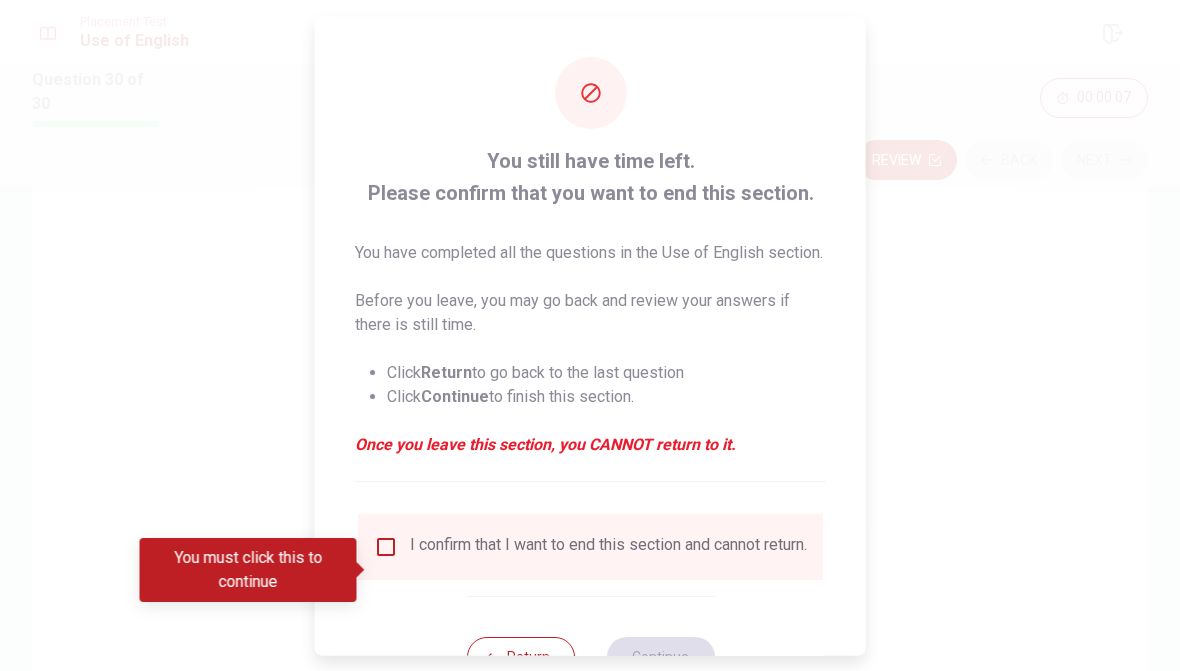 click at bounding box center (386, 546) 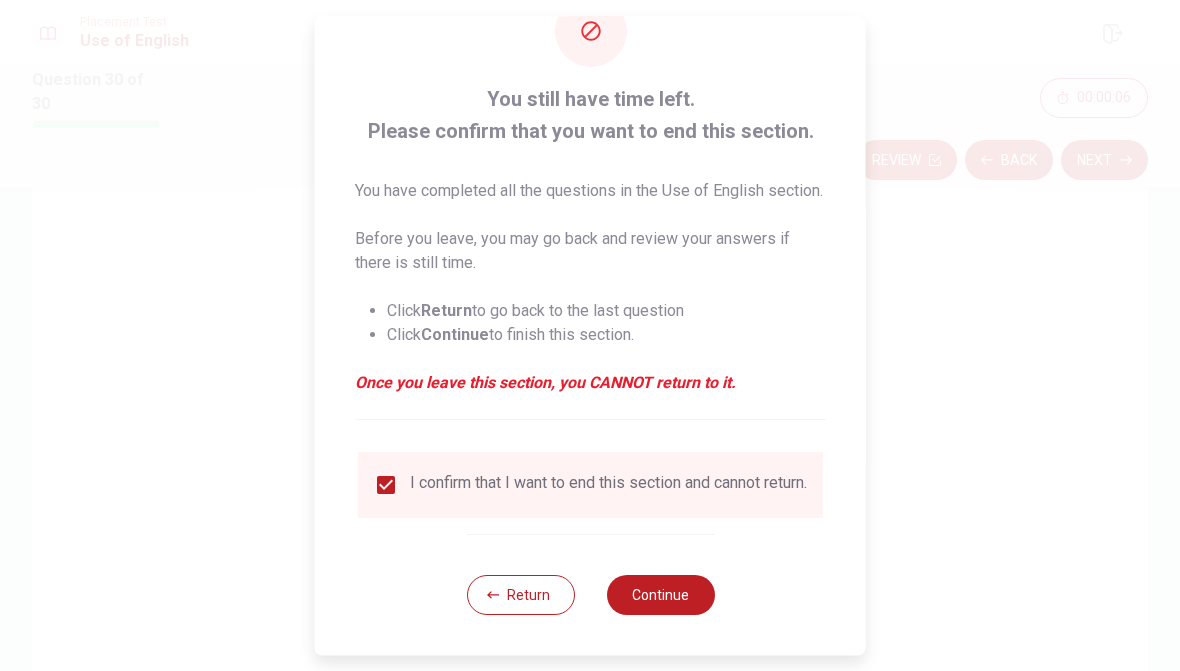 scroll, scrollTop: 99, scrollLeft: 0, axis: vertical 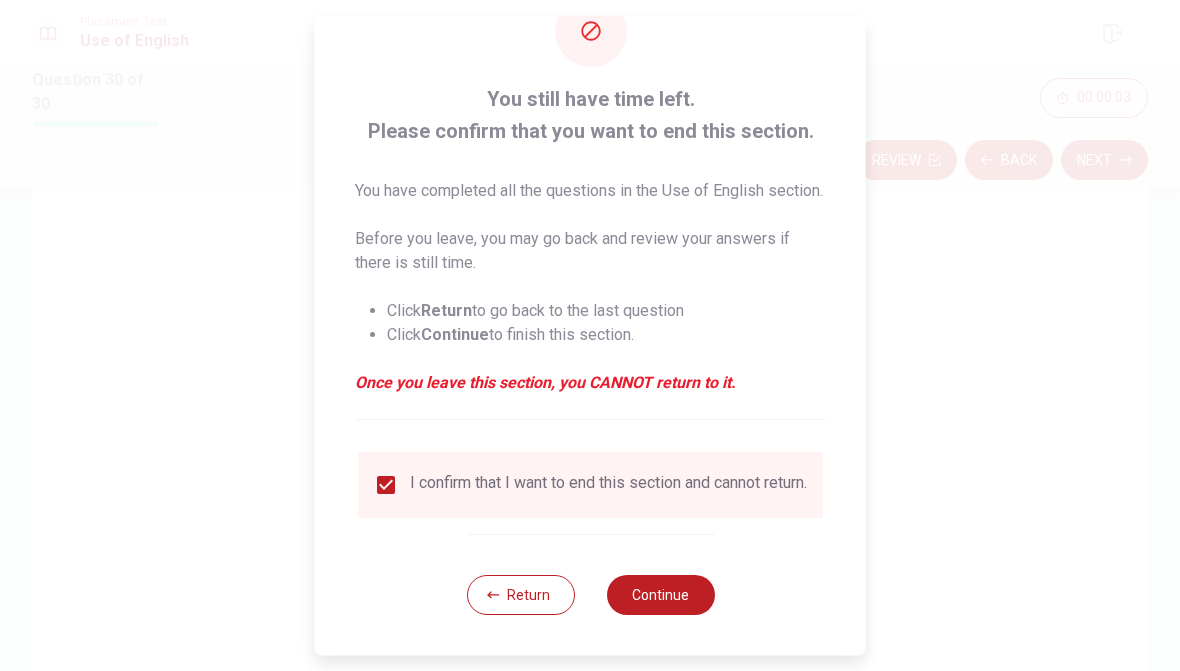 click on "Continue" at bounding box center [660, 595] 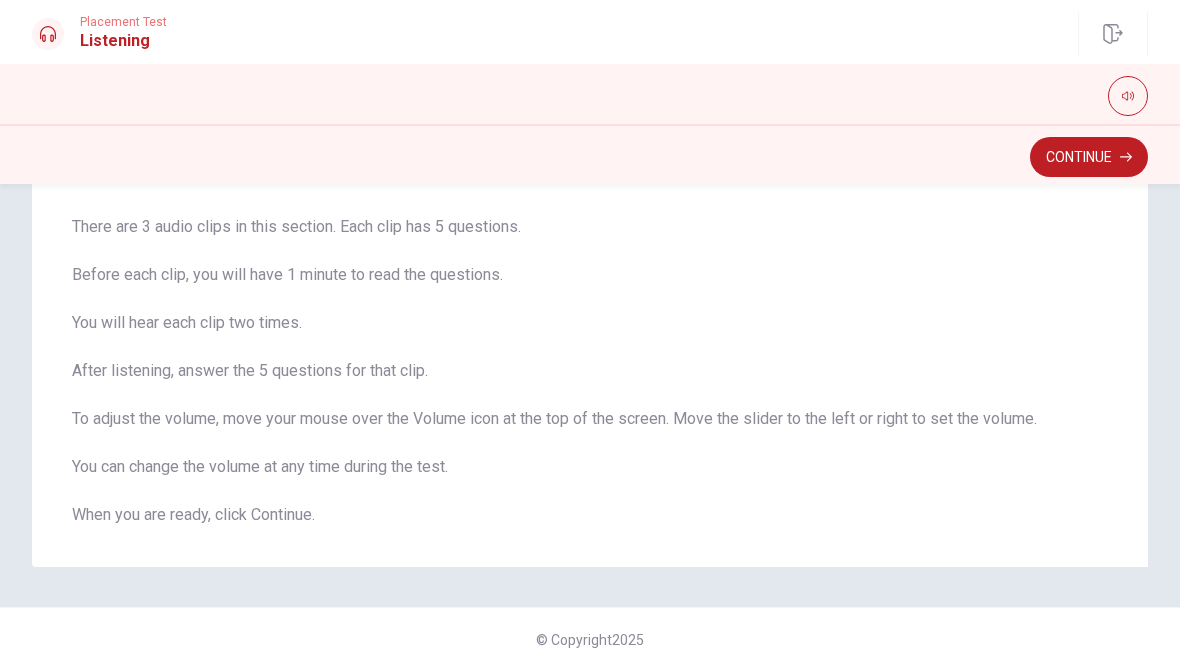 scroll, scrollTop: 121, scrollLeft: 0, axis: vertical 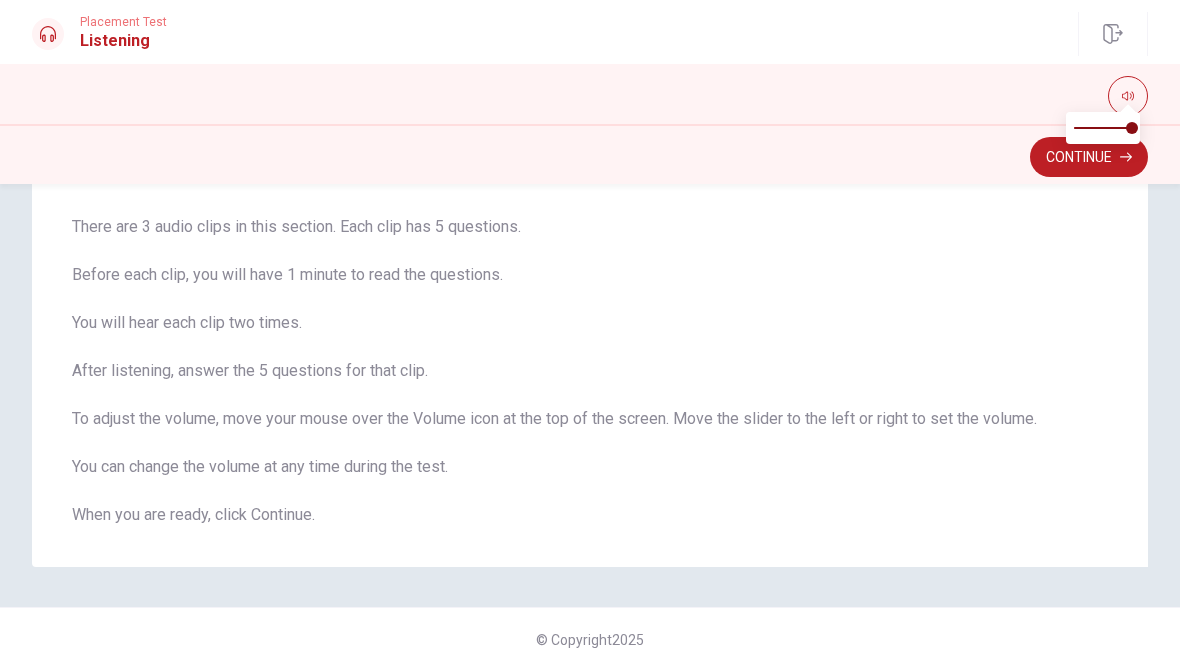 type on "1" 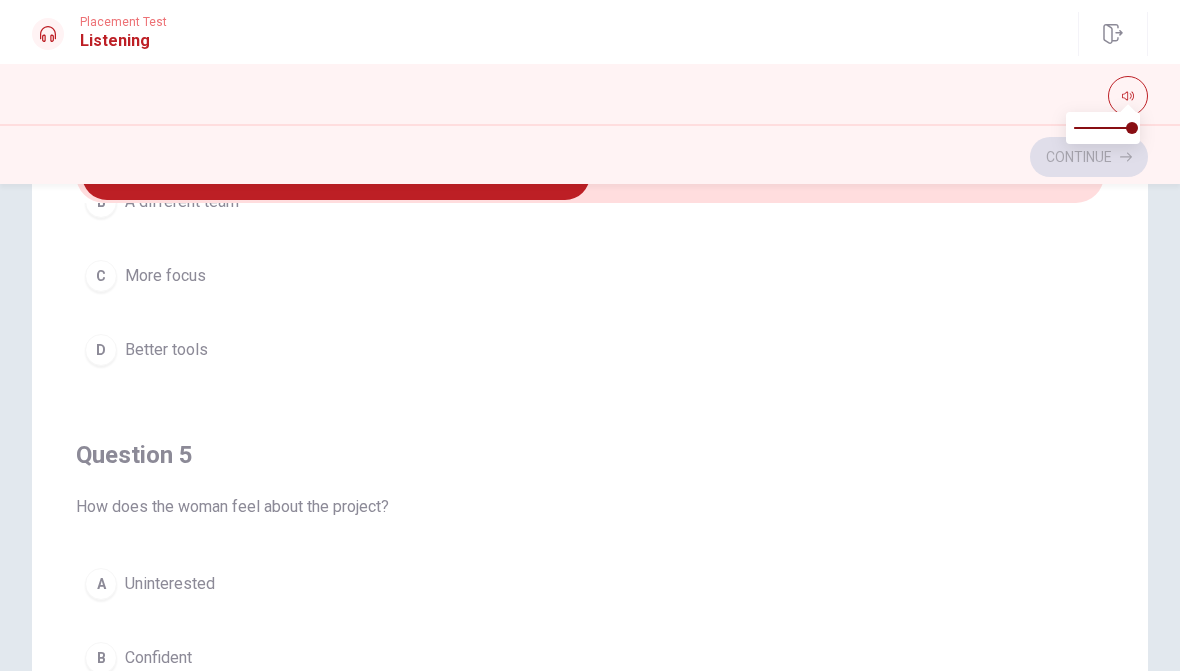 scroll, scrollTop: 1620, scrollLeft: 0, axis: vertical 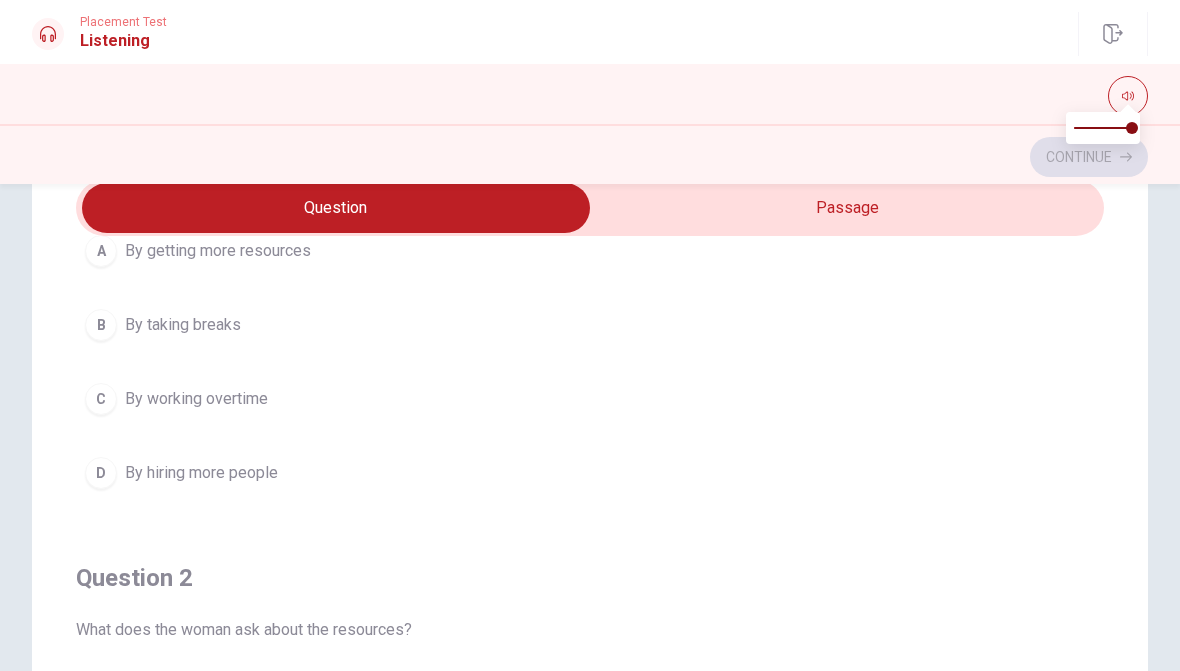 click on "C" at bounding box center (101, 399) 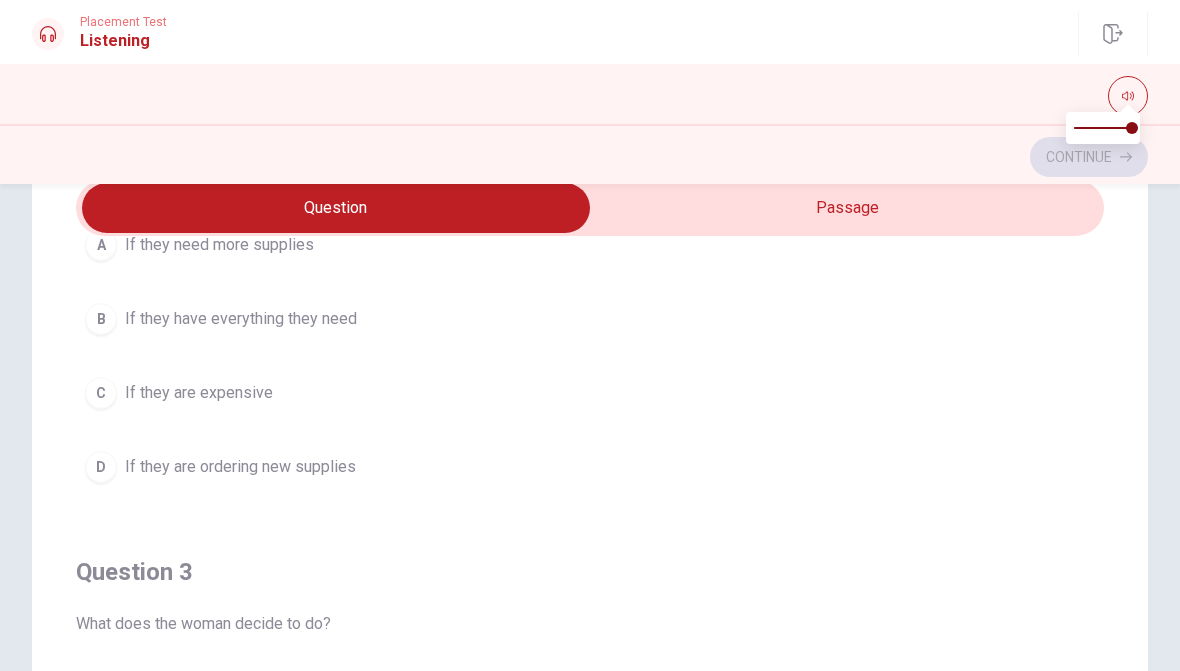 scroll, scrollTop: 627, scrollLeft: 0, axis: vertical 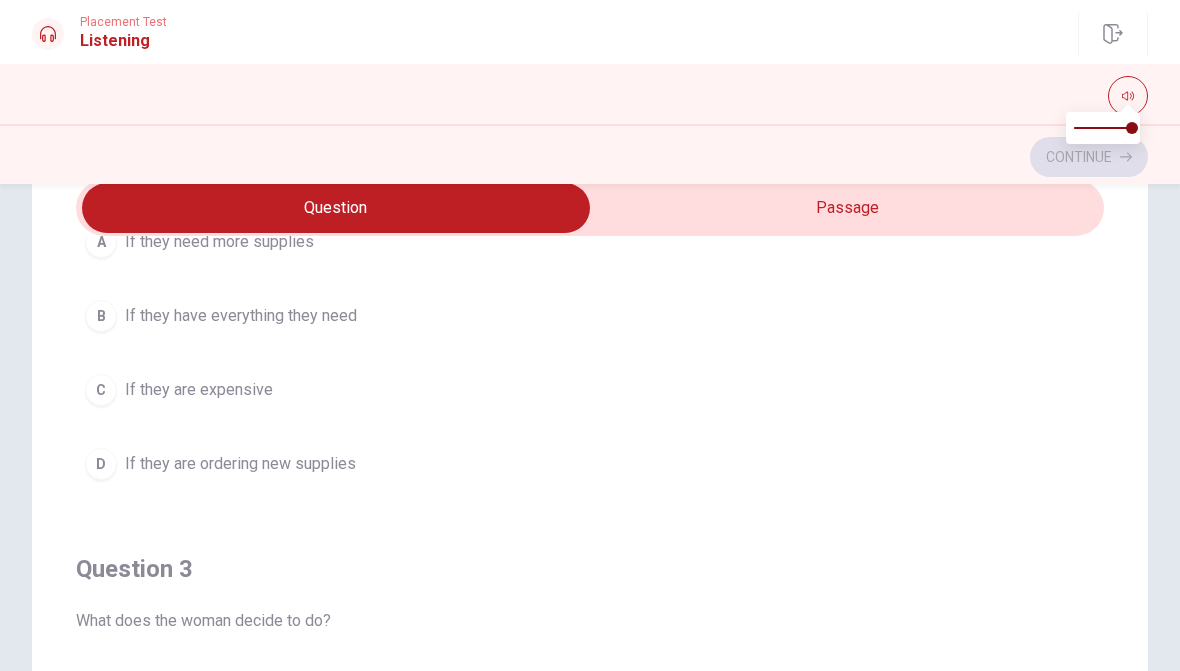 click on "B" at bounding box center [101, 316] 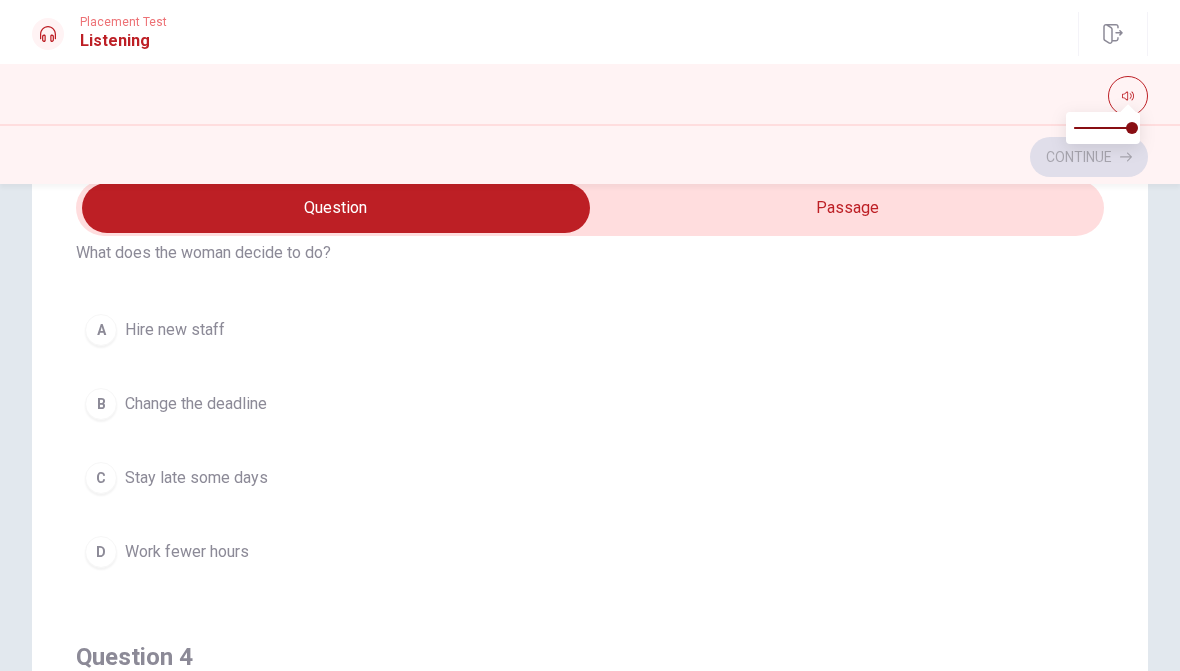 scroll, scrollTop: 993, scrollLeft: 0, axis: vertical 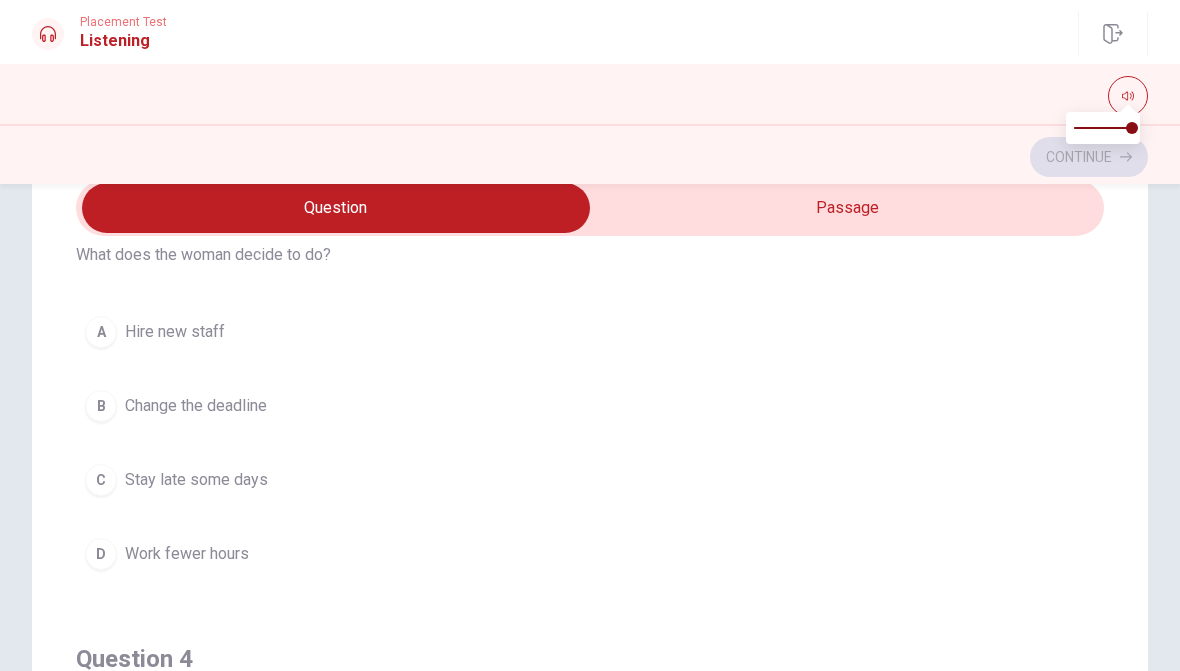click on "C" at bounding box center (101, 480) 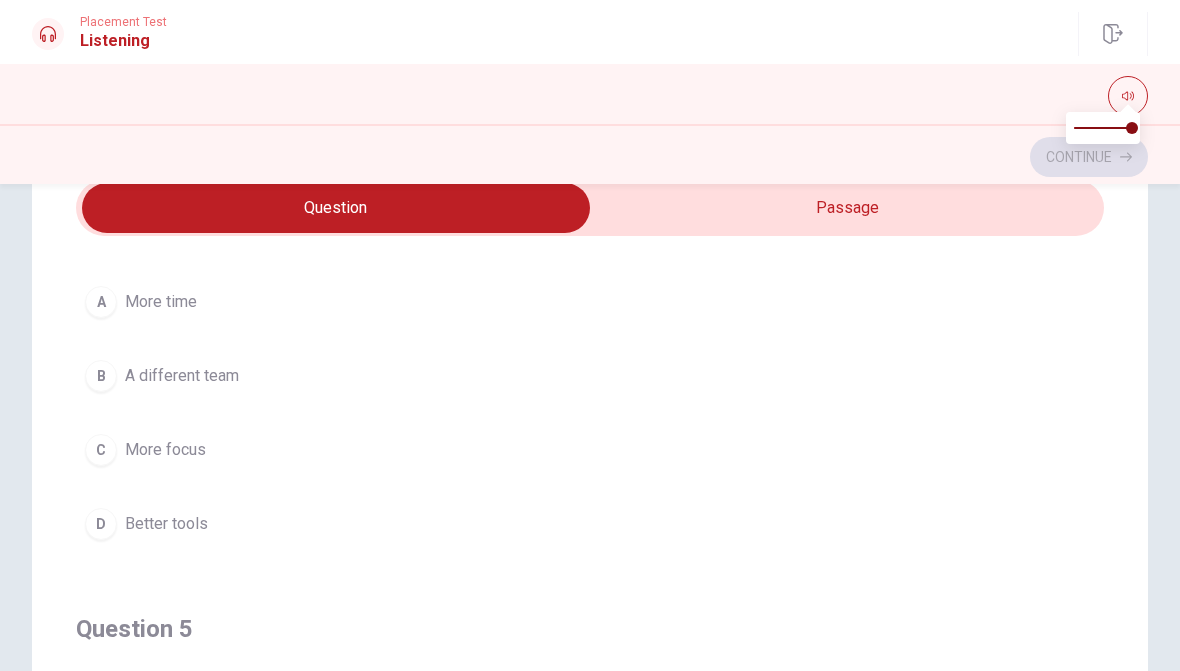 scroll, scrollTop: 1481, scrollLeft: 0, axis: vertical 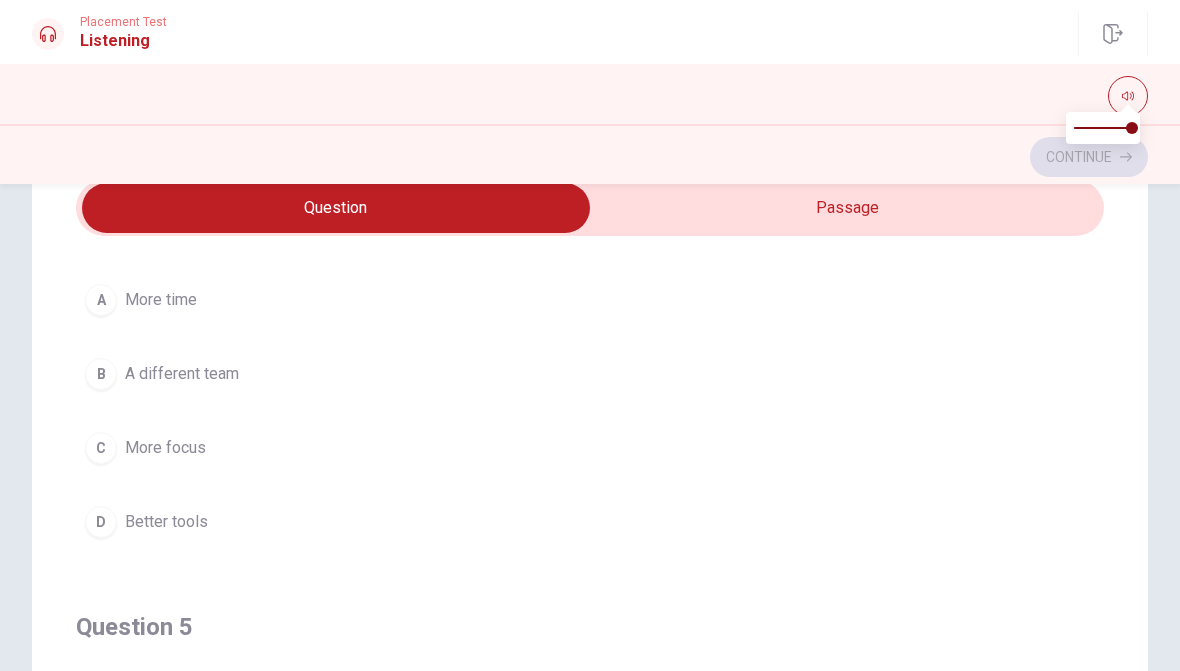 click on "C" at bounding box center [101, 448] 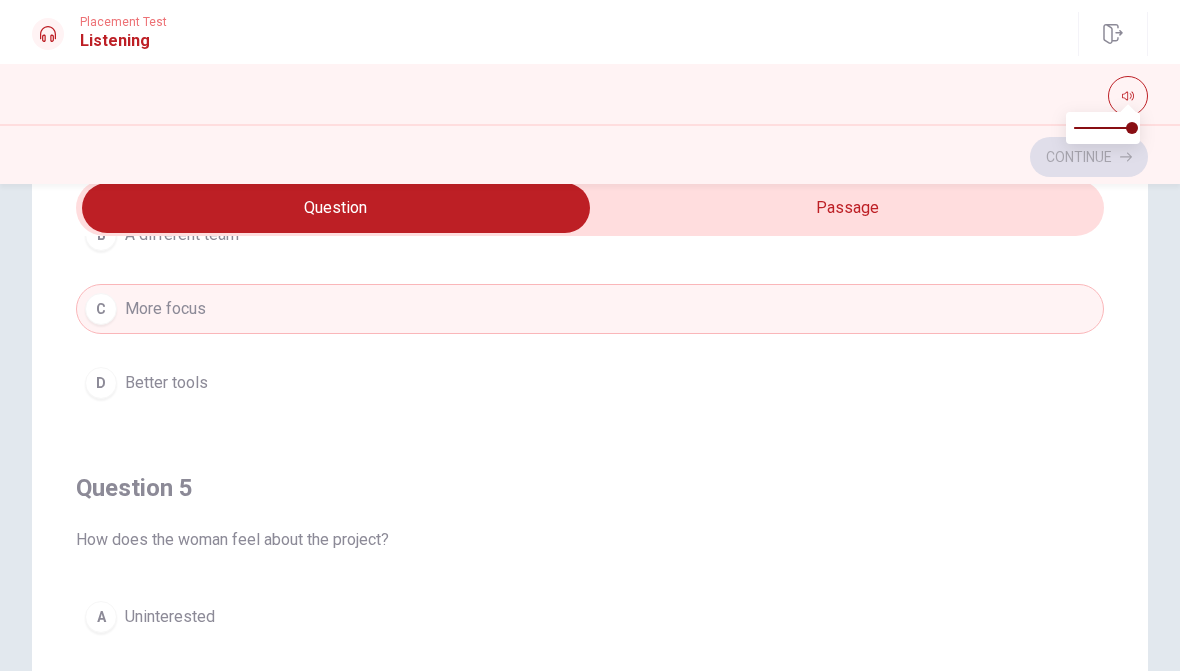 scroll, scrollTop: 1620, scrollLeft: 0, axis: vertical 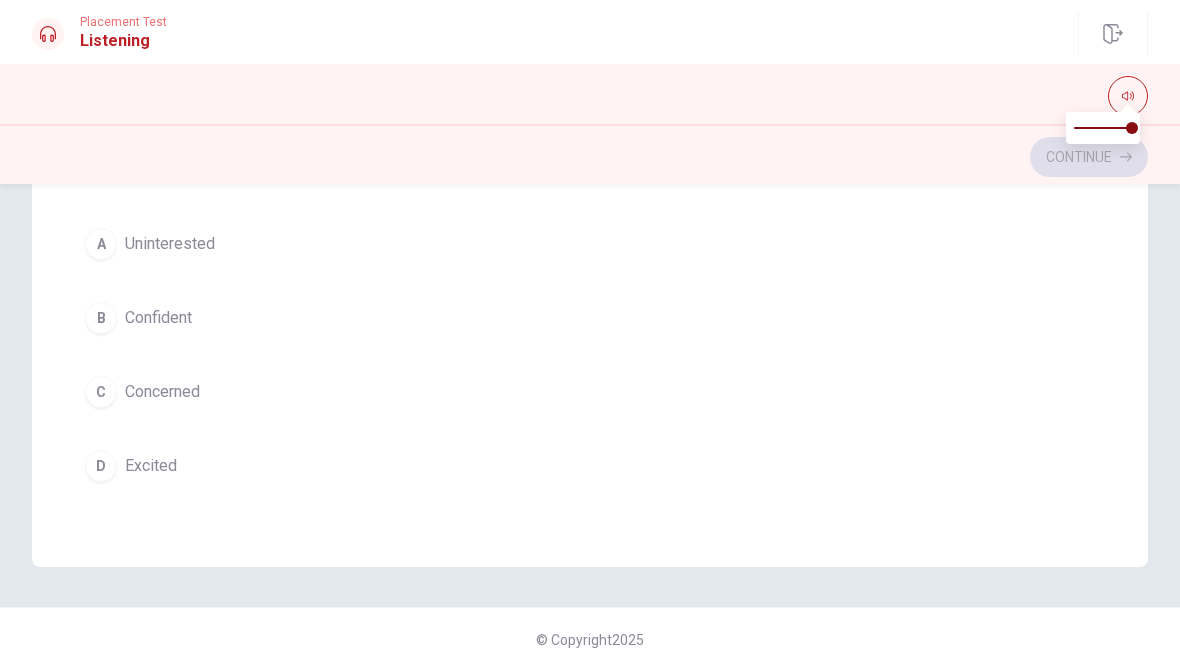 click on "Concerned" at bounding box center (162, 392) 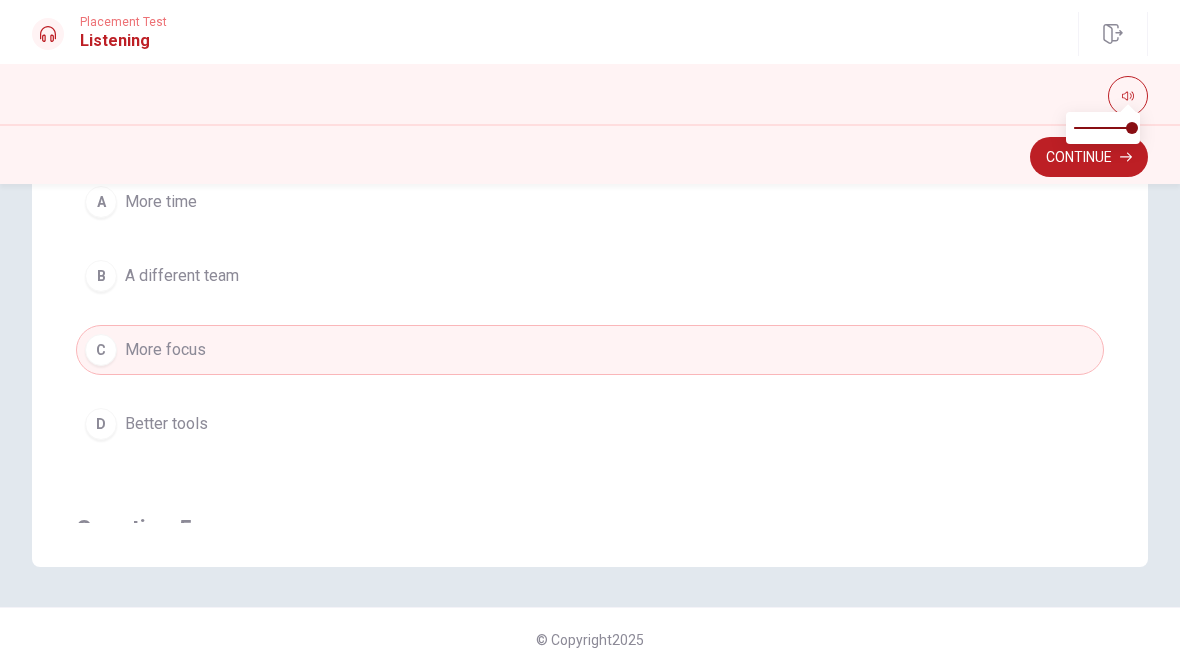 scroll, scrollTop: 1170, scrollLeft: 0, axis: vertical 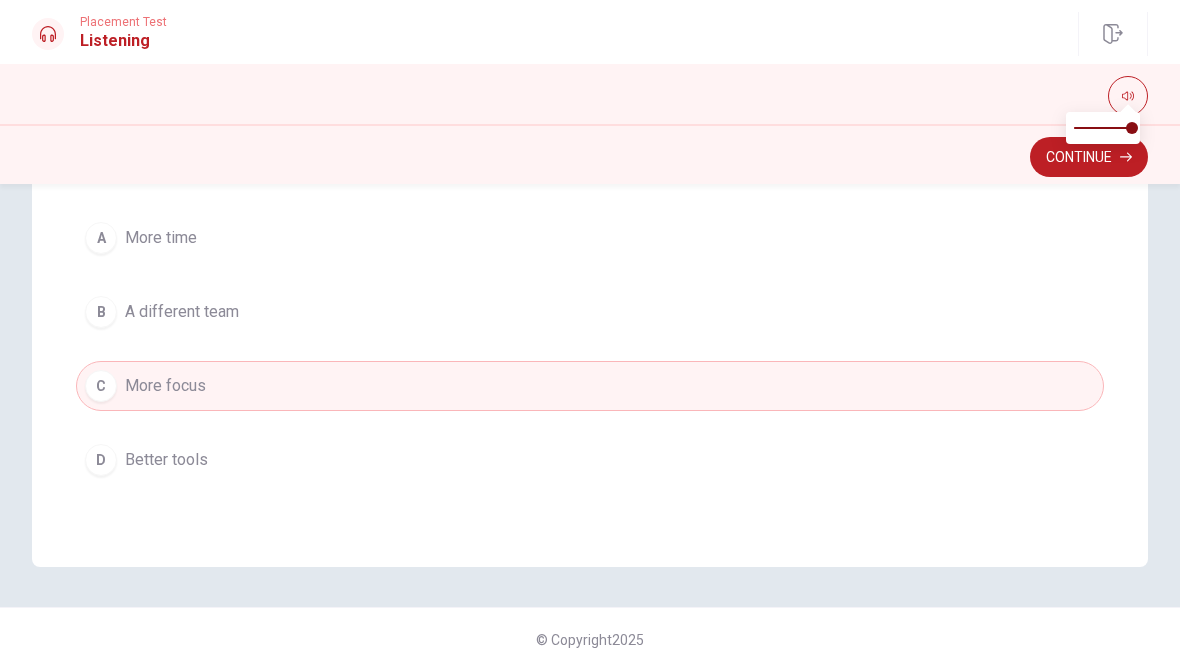 click on "Continue" at bounding box center [1089, 157] 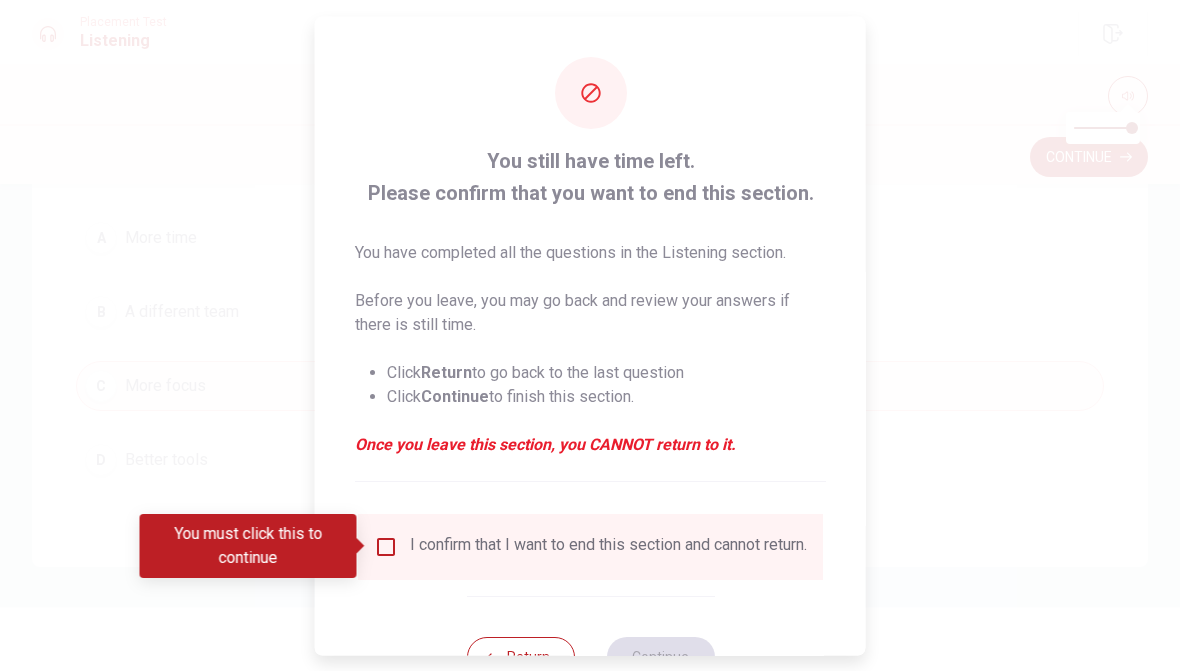click at bounding box center (386, 546) 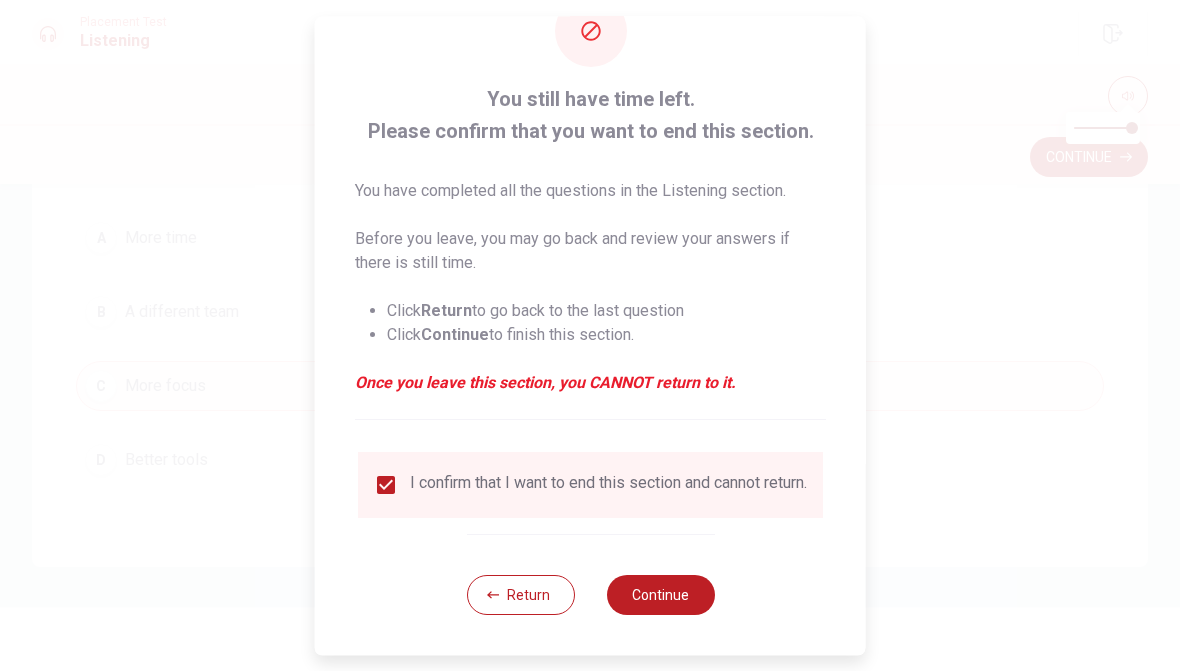 scroll, scrollTop: 75, scrollLeft: 0, axis: vertical 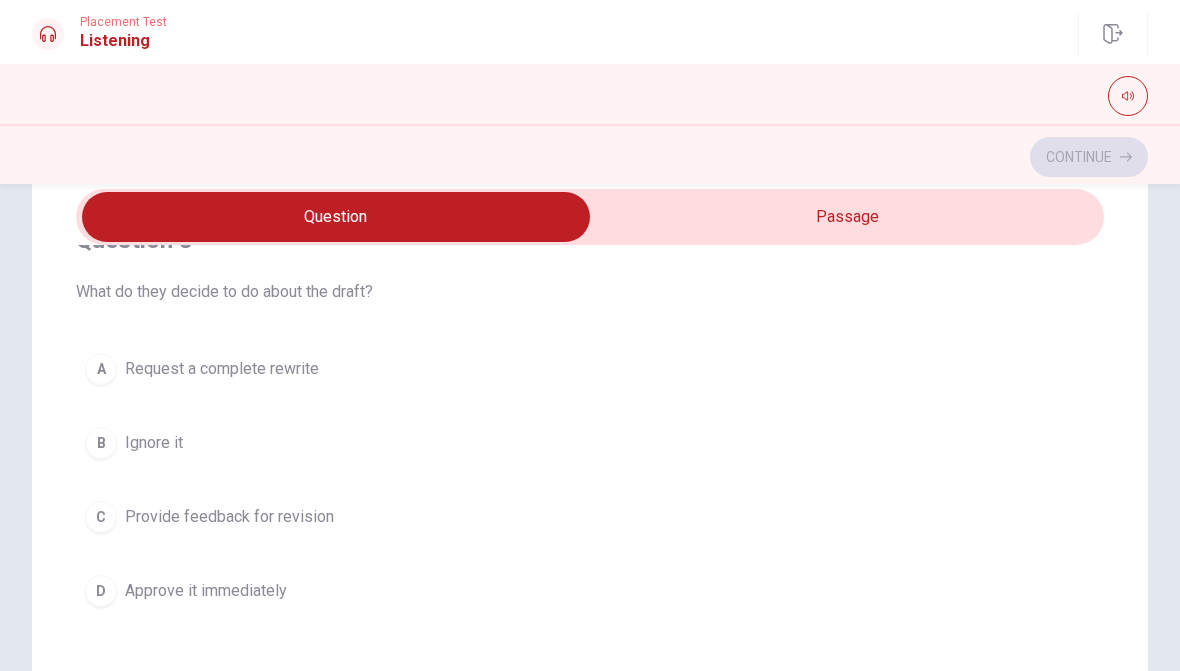 click on "C" at bounding box center [101, 517] 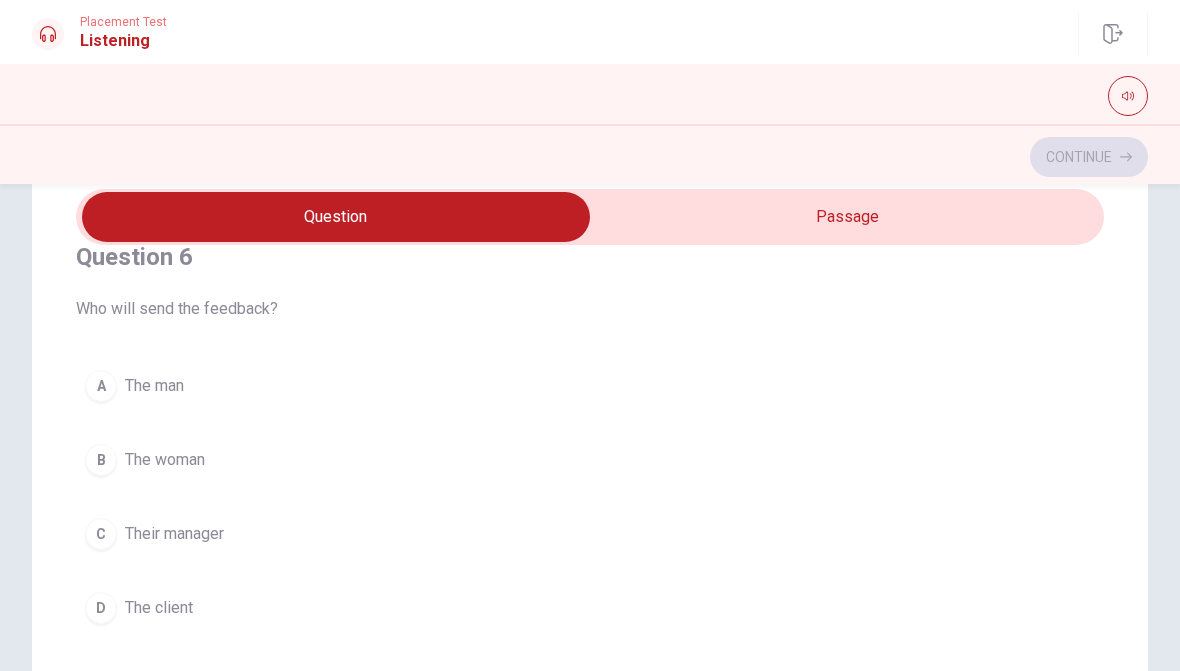 scroll, scrollTop: 37, scrollLeft: 0, axis: vertical 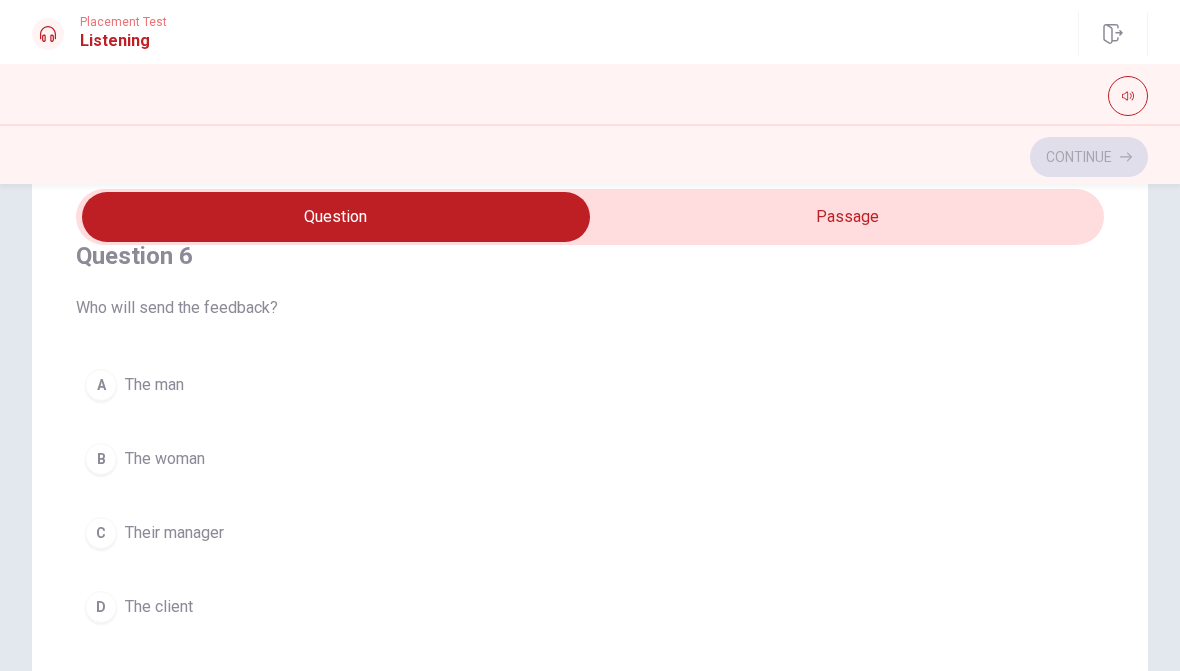 click on "A" at bounding box center (101, 385) 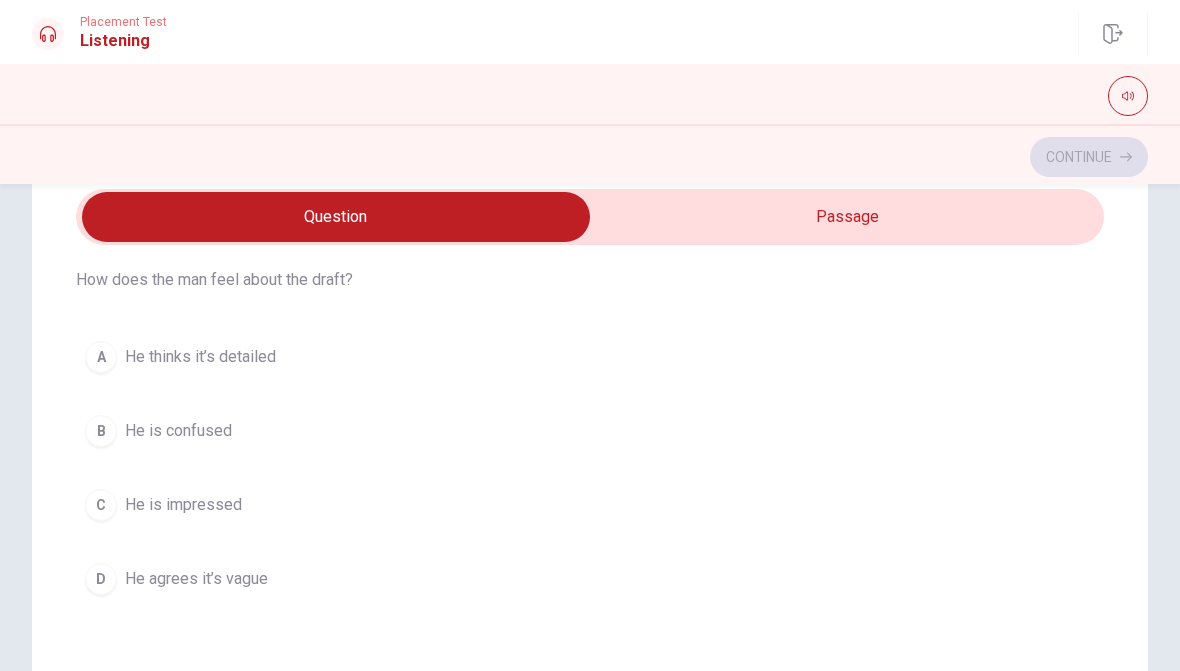 scroll, scrollTop: 522, scrollLeft: 0, axis: vertical 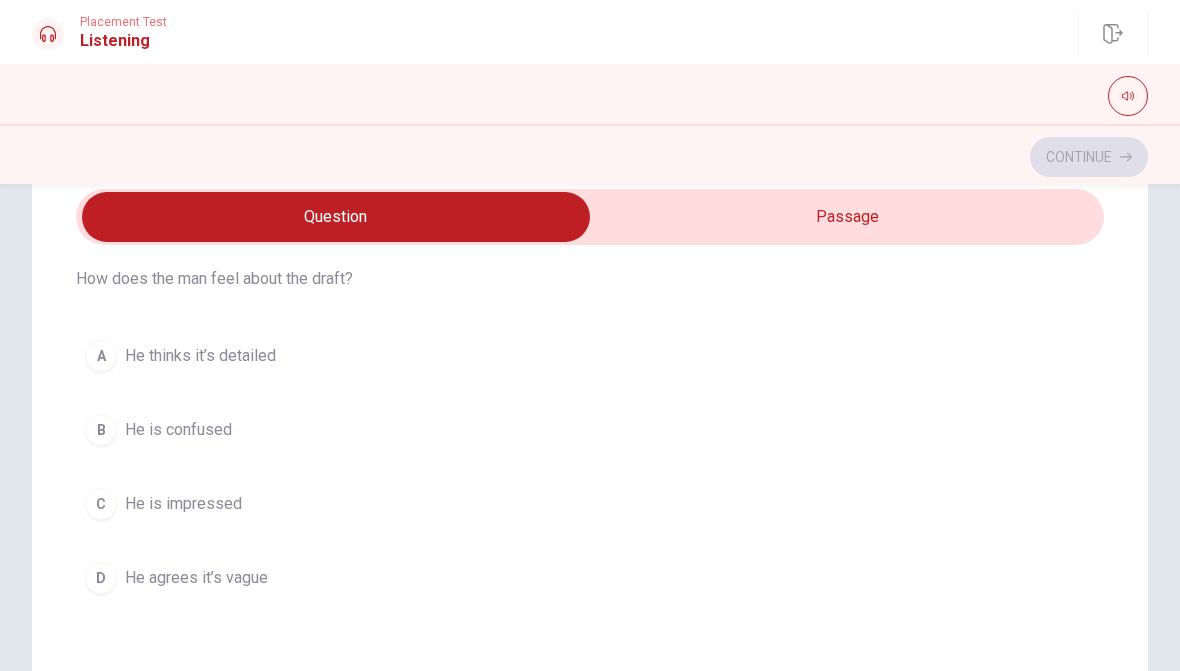 click on "A" at bounding box center (101, 356) 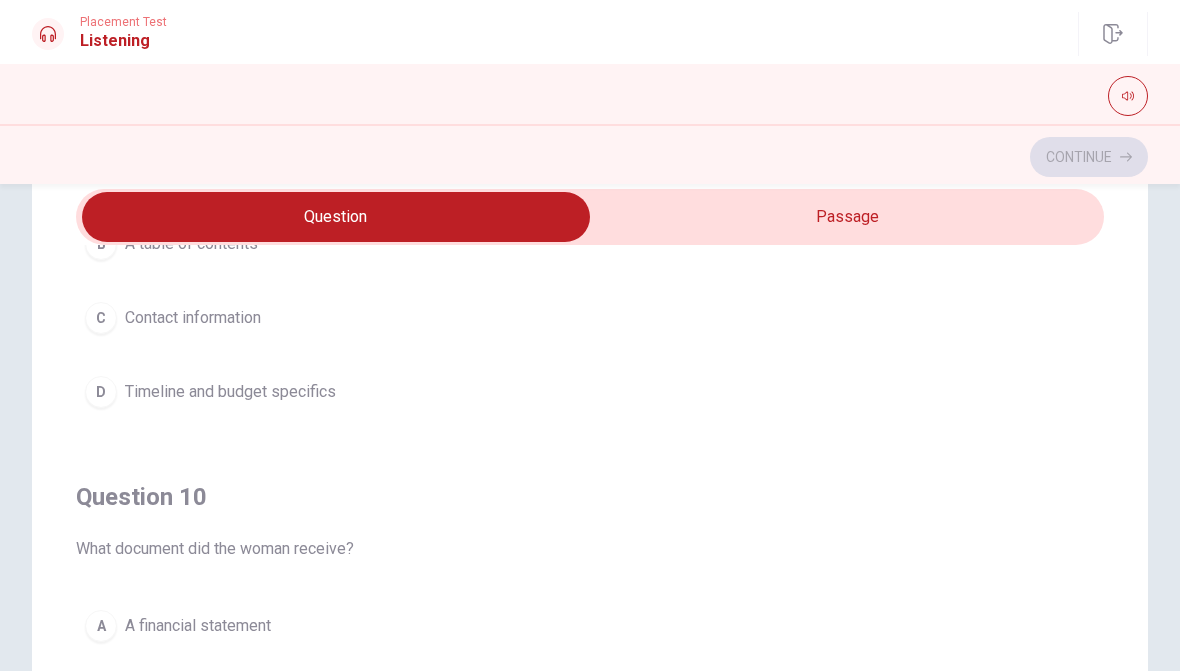 scroll, scrollTop: 1620, scrollLeft: 0, axis: vertical 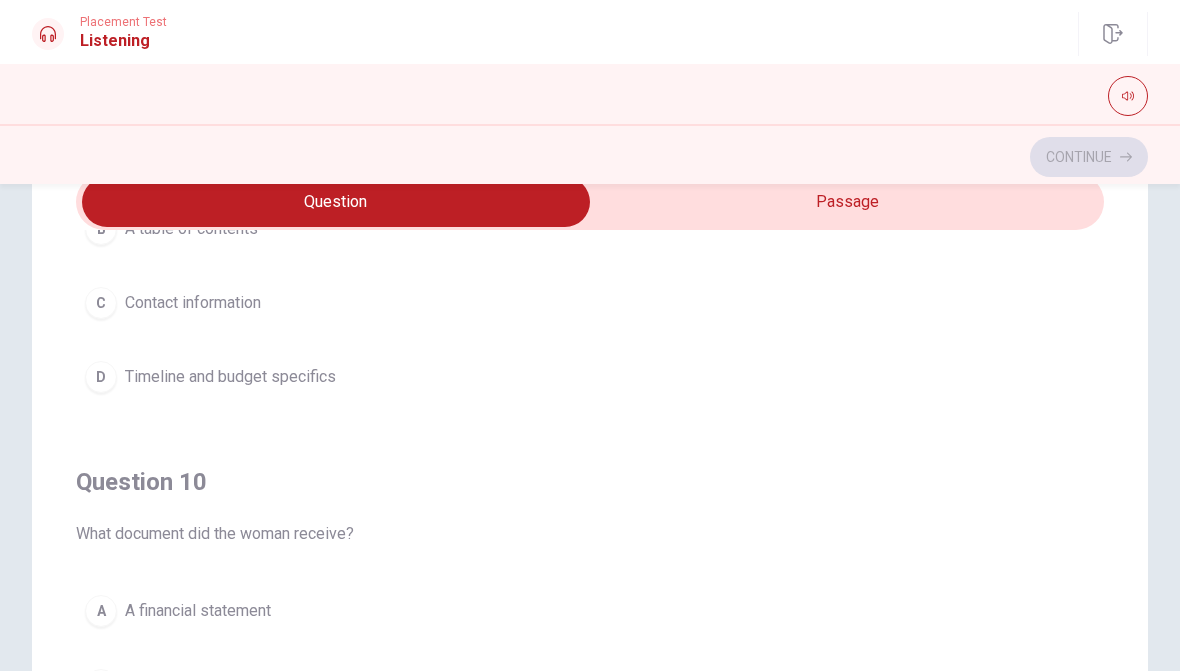 click on "D" at bounding box center (101, 377) 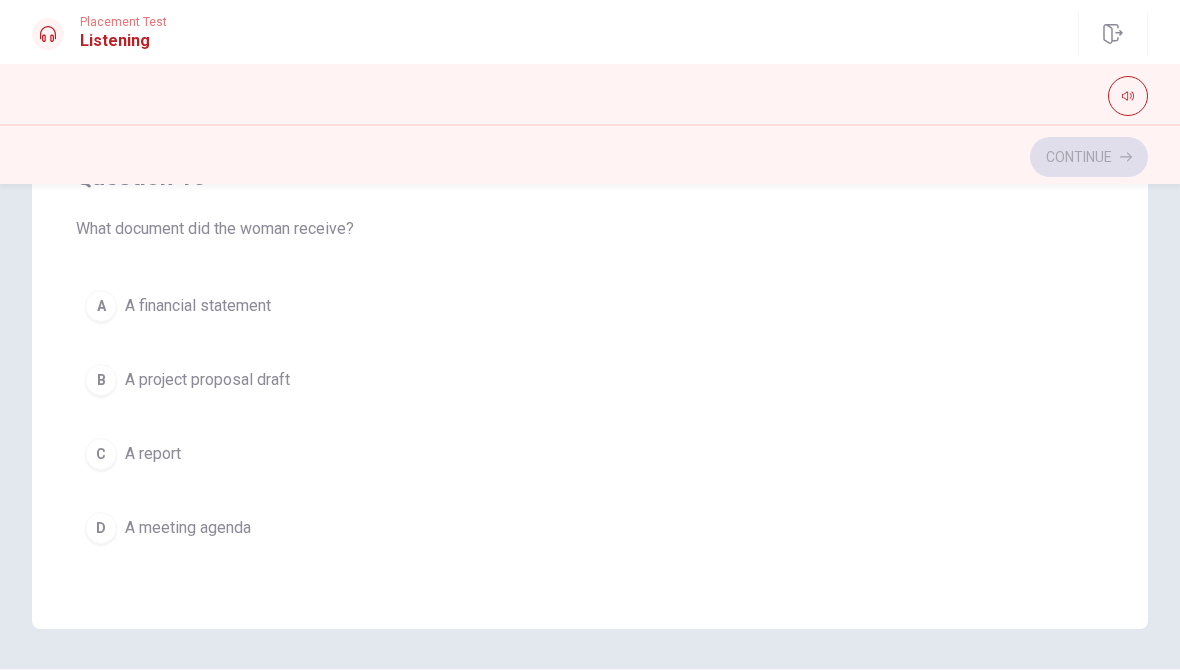 scroll, scrollTop: 399, scrollLeft: 0, axis: vertical 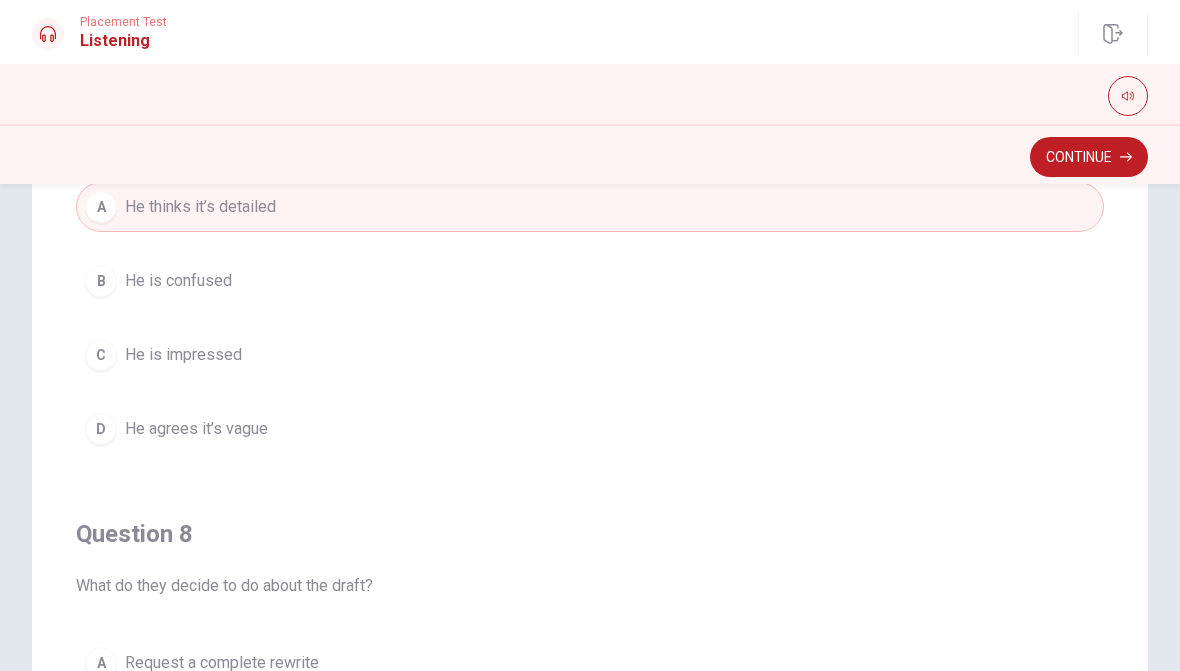 click on "B" at bounding box center (101, 281) 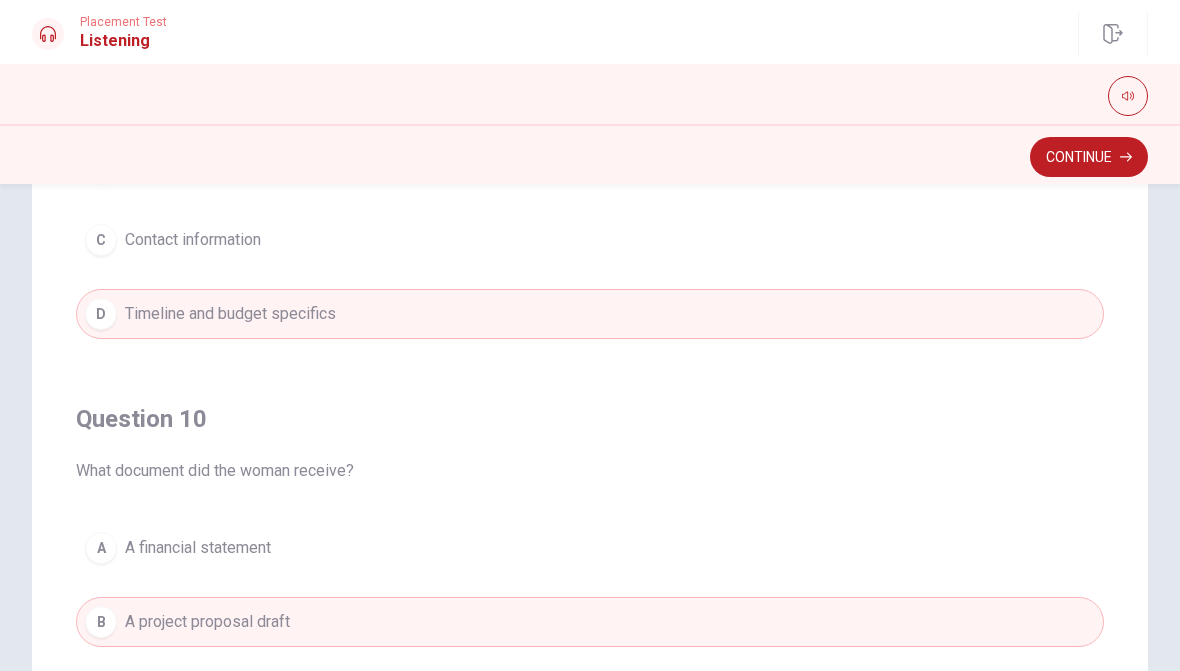 scroll, scrollTop: 1620, scrollLeft: 0, axis: vertical 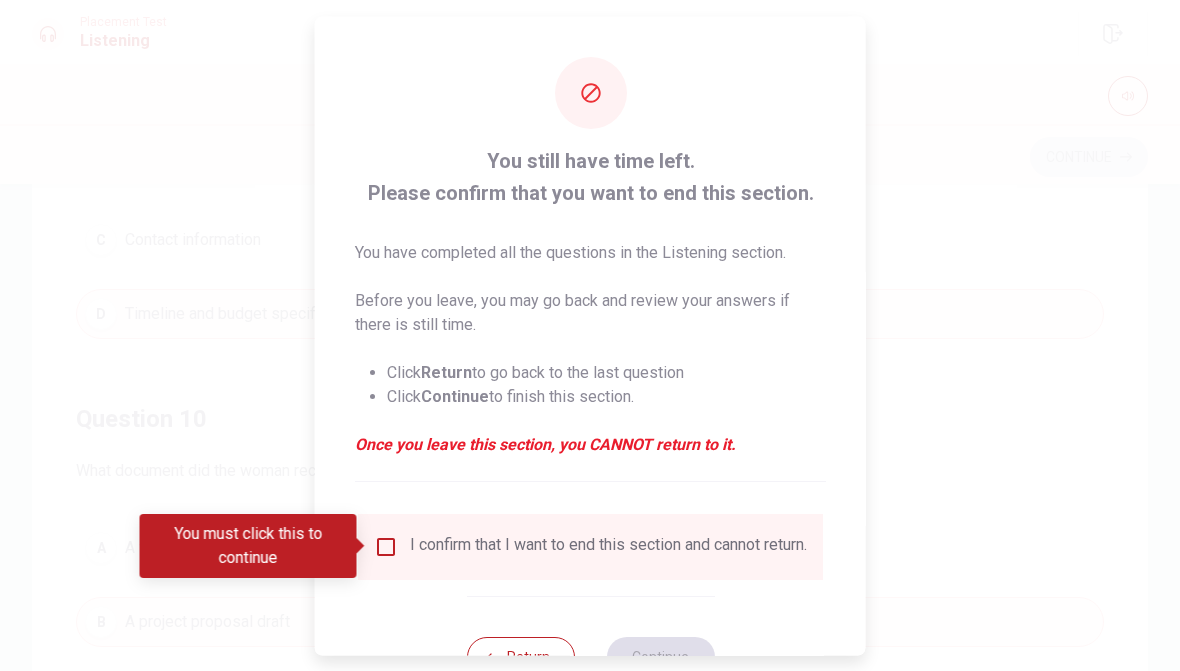 click at bounding box center [386, 546] 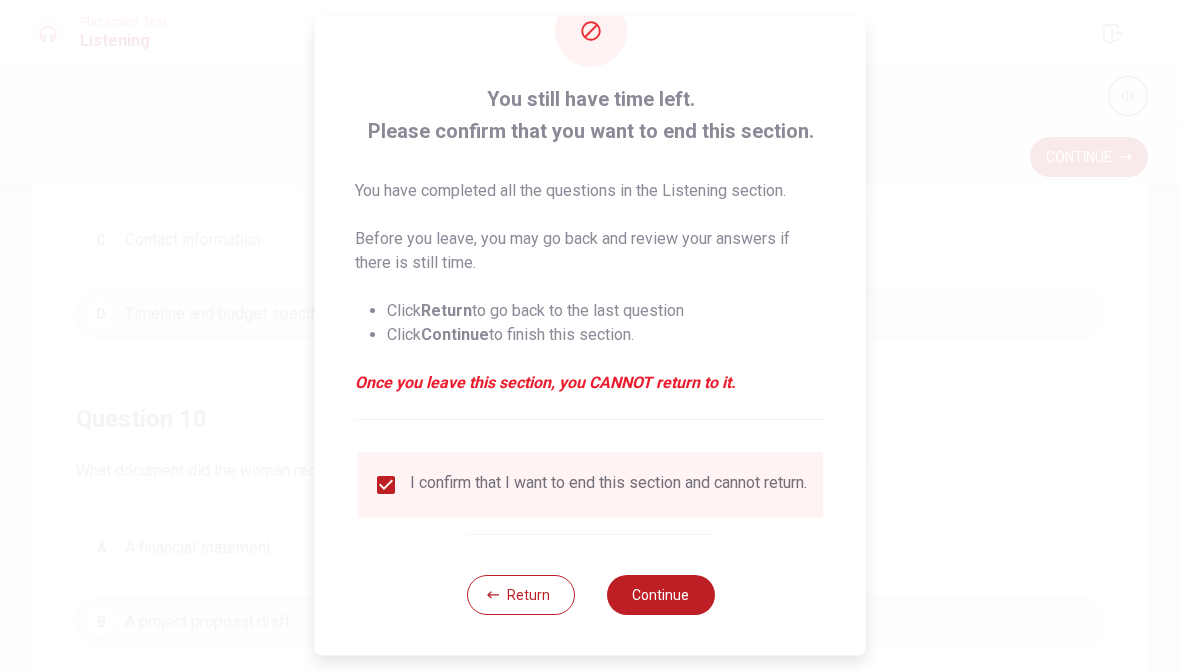 scroll, scrollTop: 75, scrollLeft: 0, axis: vertical 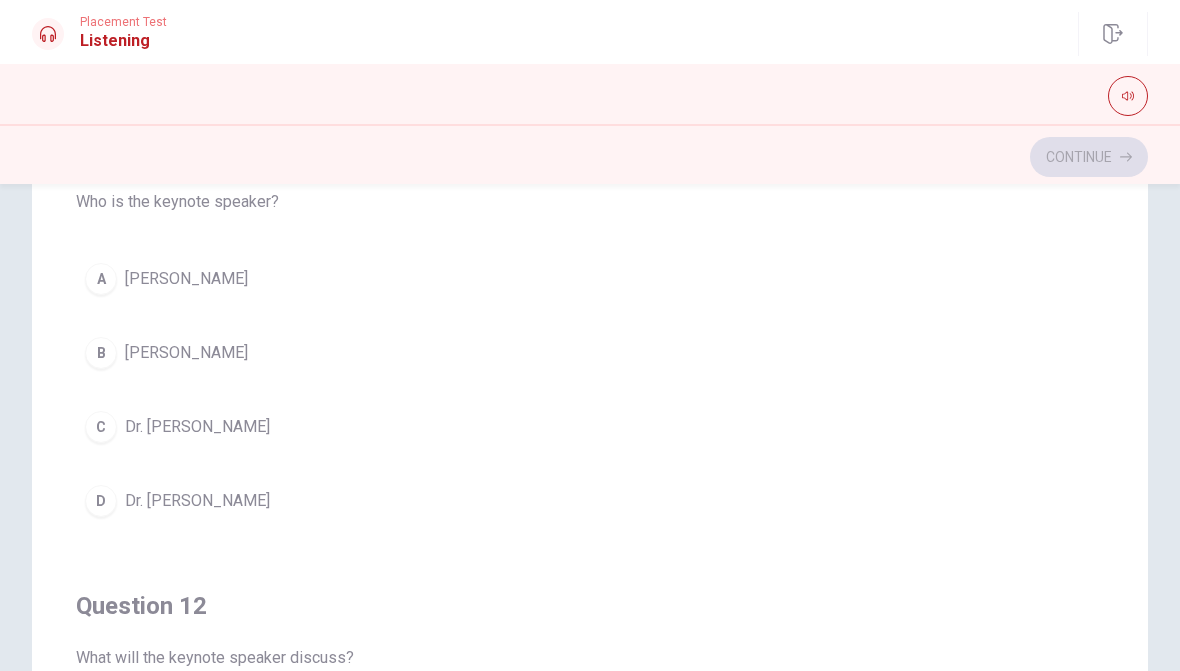 click on "B" at bounding box center [101, 353] 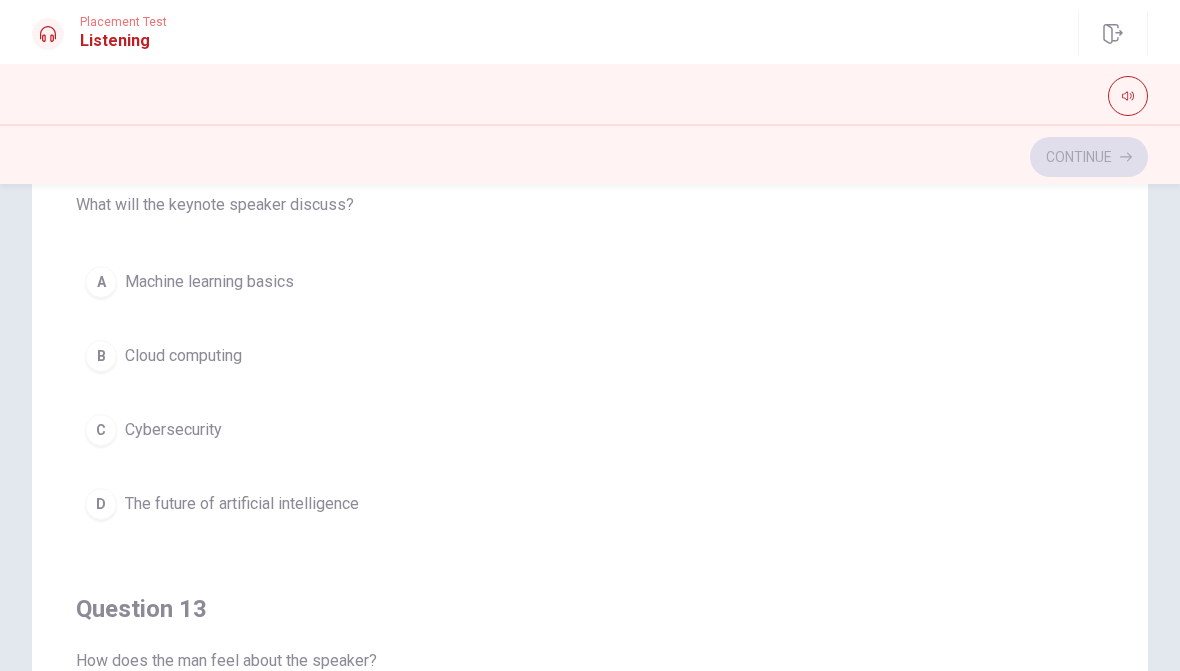 scroll, scrollTop: 516, scrollLeft: 0, axis: vertical 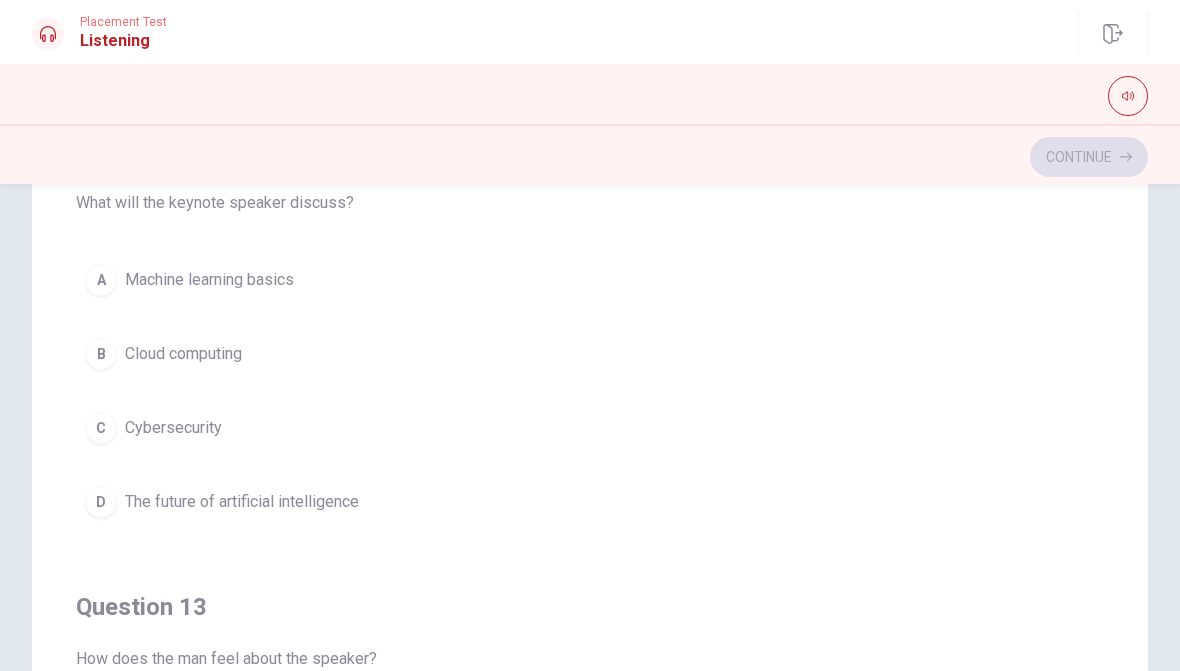 click on "D" at bounding box center (101, 502) 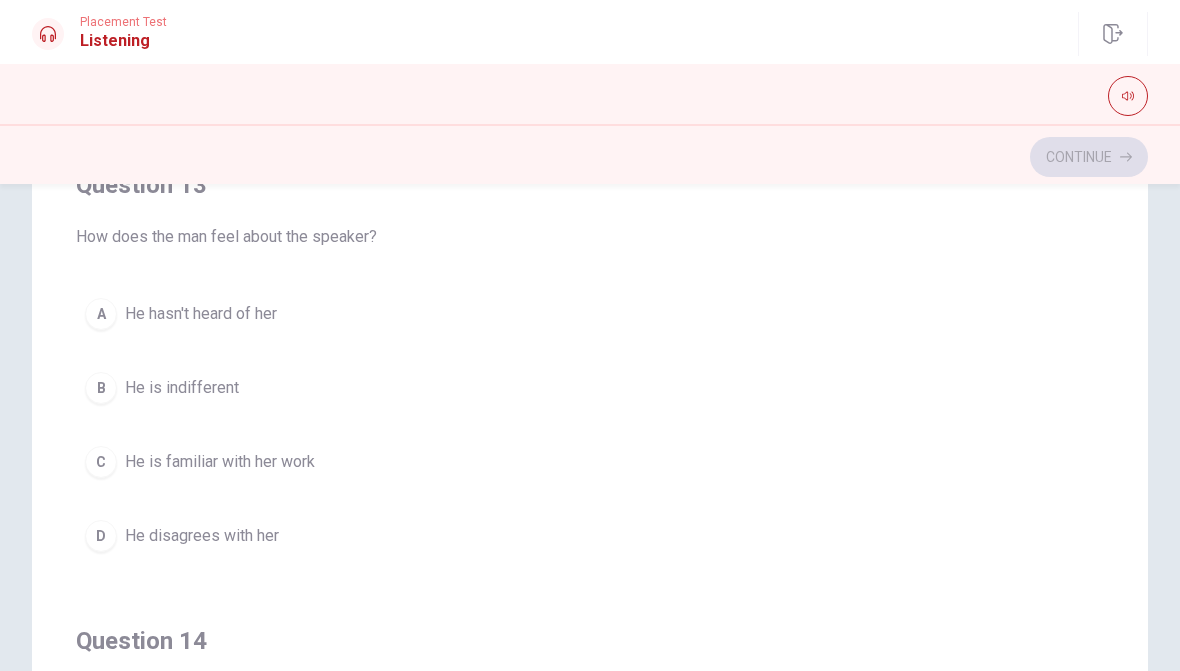 scroll, scrollTop: 967, scrollLeft: 0, axis: vertical 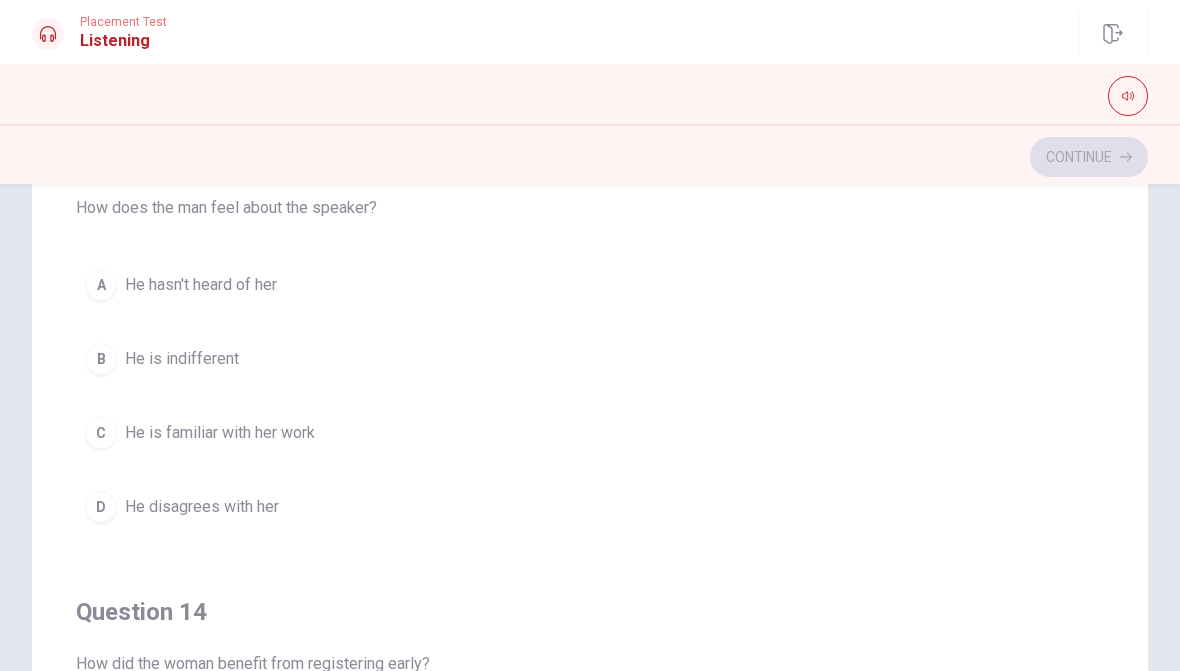 click on "C" at bounding box center (101, 433) 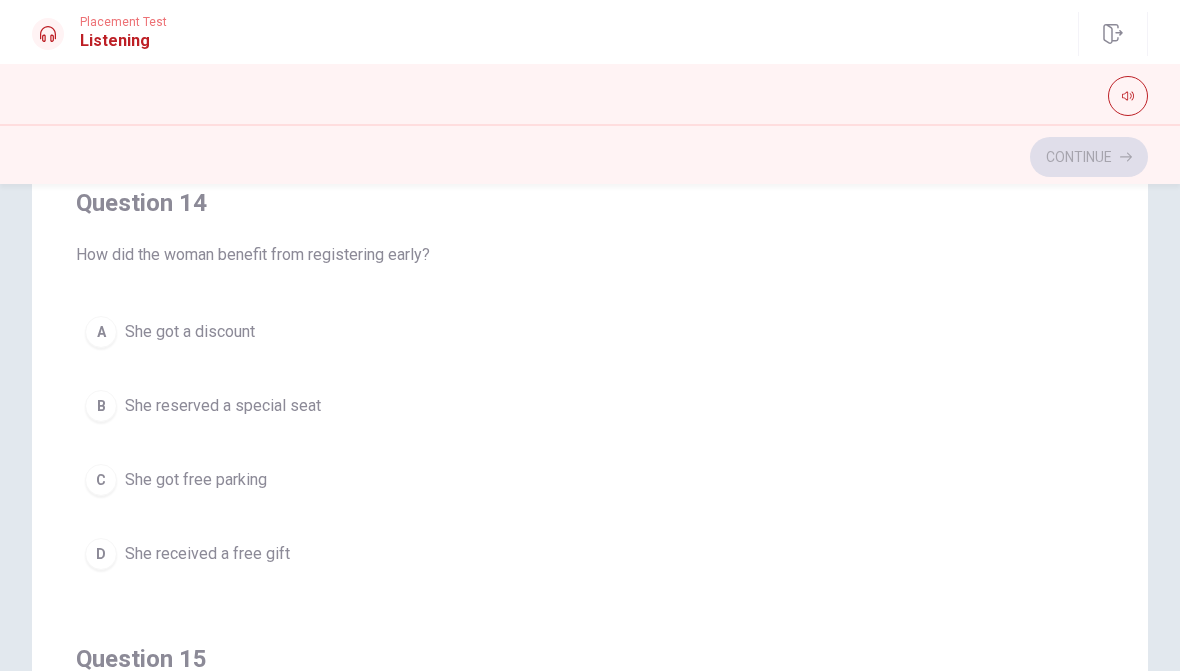 scroll, scrollTop: 1378, scrollLeft: 0, axis: vertical 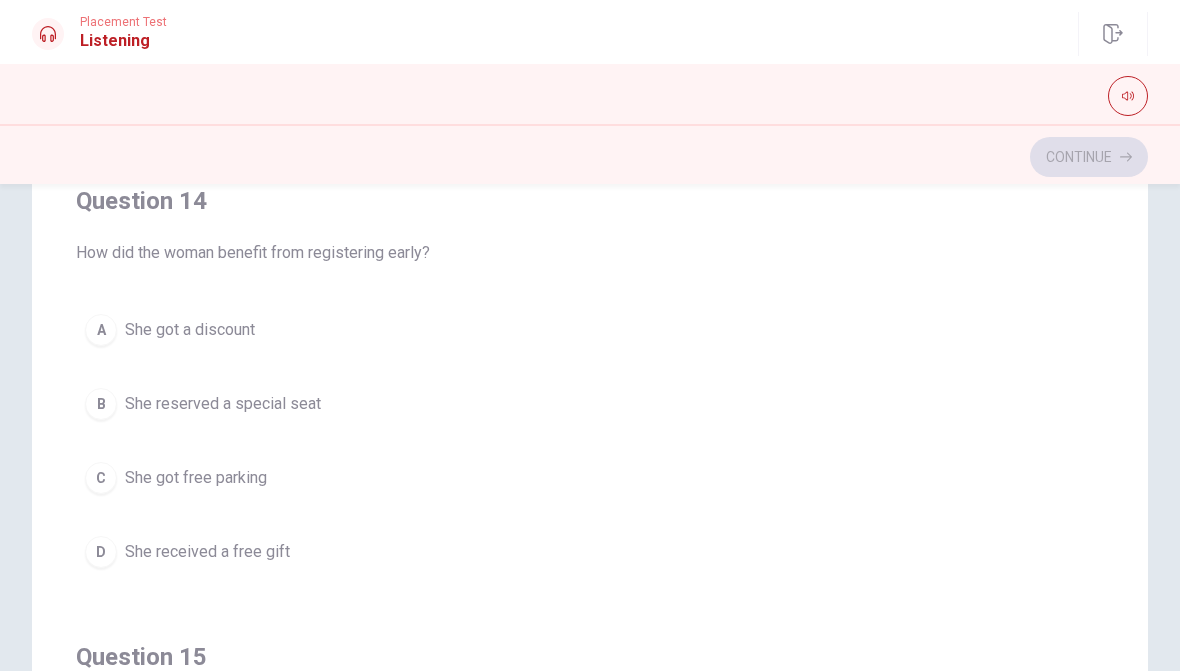 click on "A She got a discount" at bounding box center (590, 330) 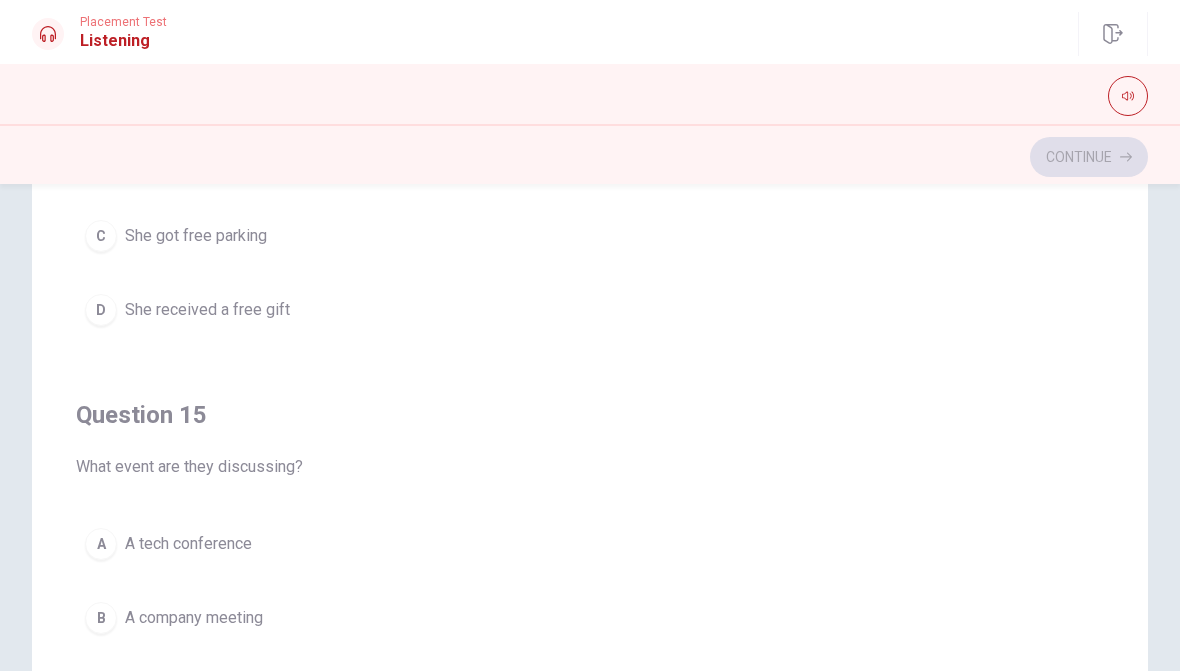 scroll, scrollTop: 1620, scrollLeft: 0, axis: vertical 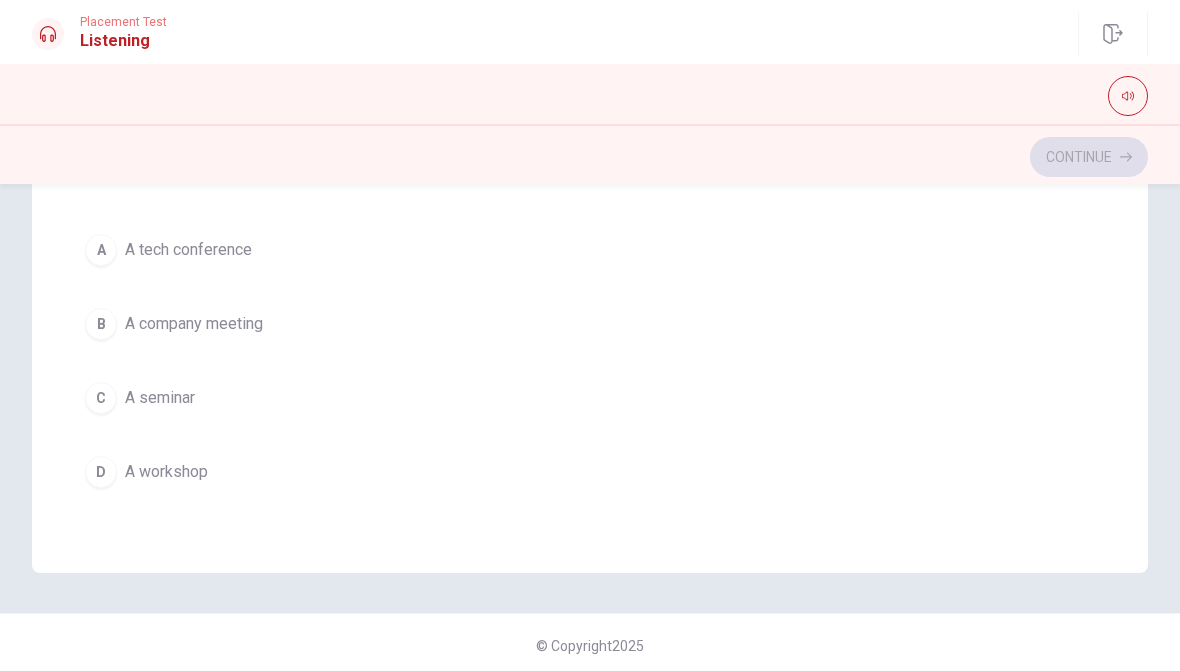 click on "A" at bounding box center [101, 250] 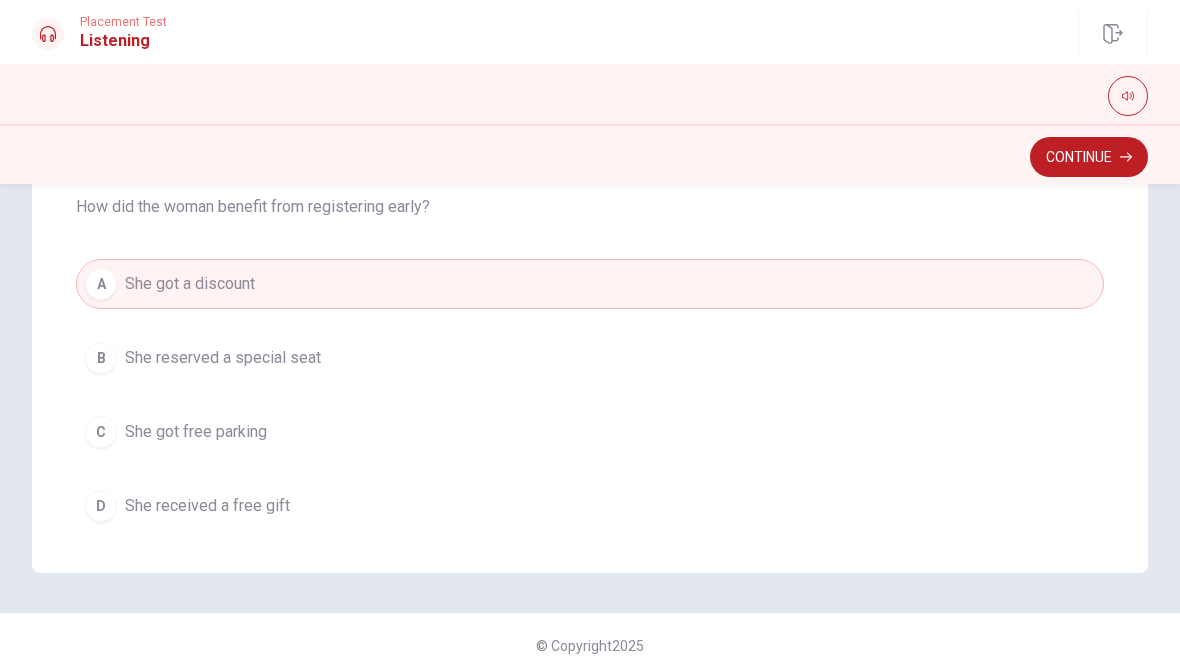 scroll, scrollTop: 1133, scrollLeft: 0, axis: vertical 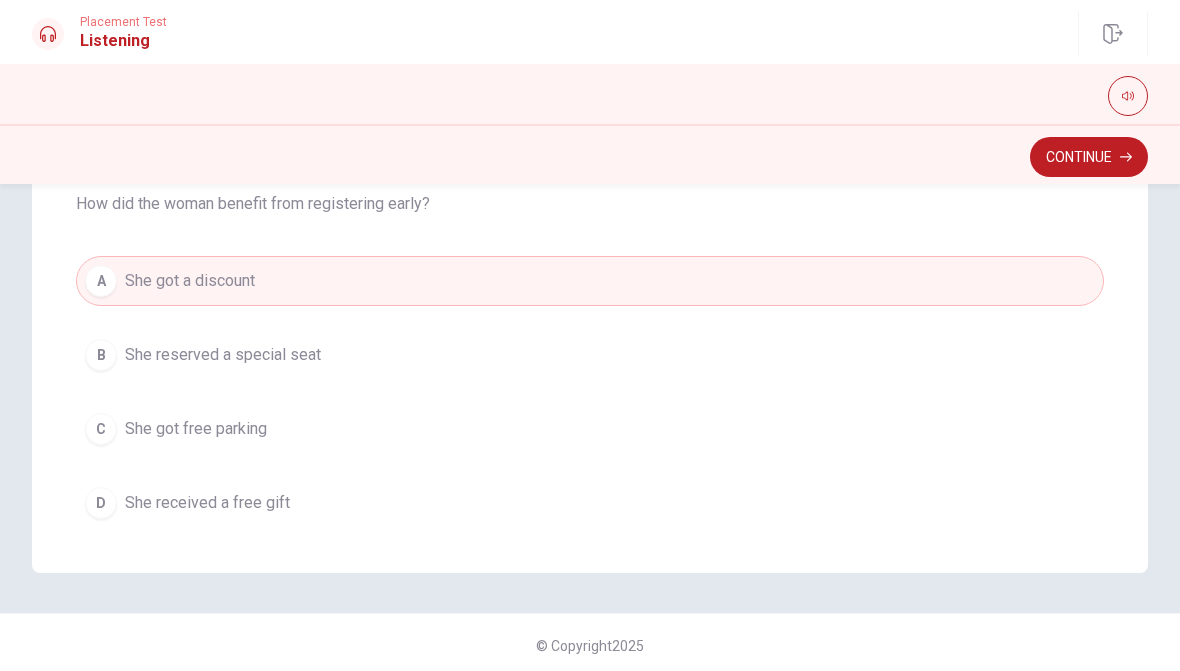 click on "Continue" at bounding box center (1089, 157) 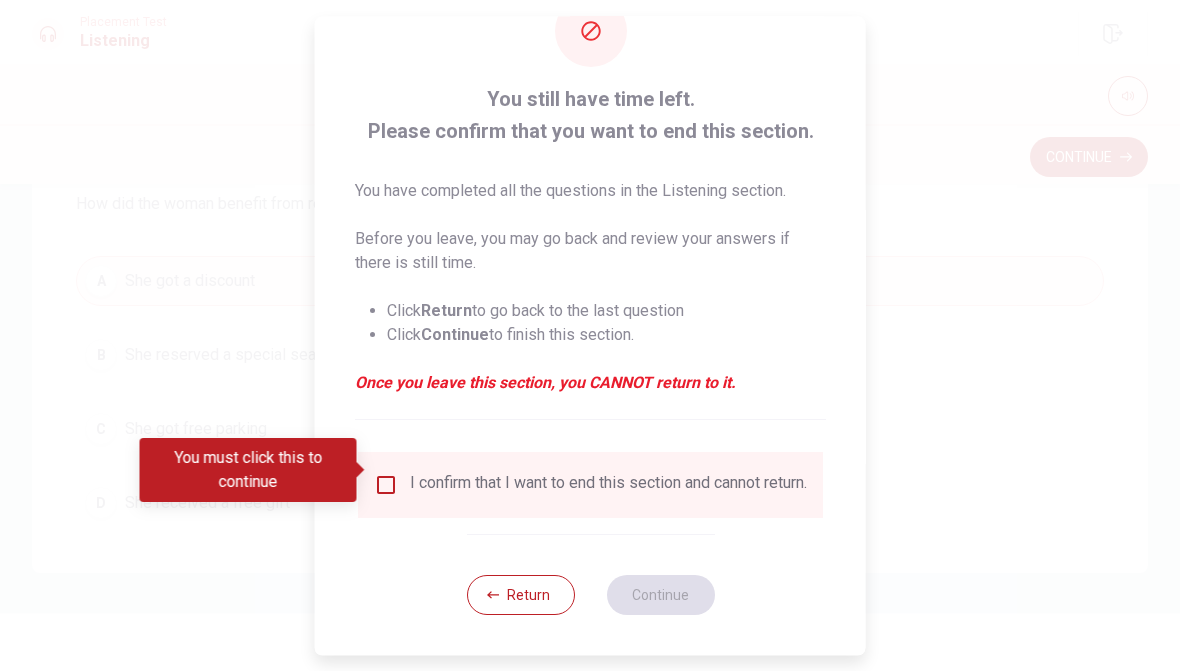 scroll, scrollTop: 75, scrollLeft: 0, axis: vertical 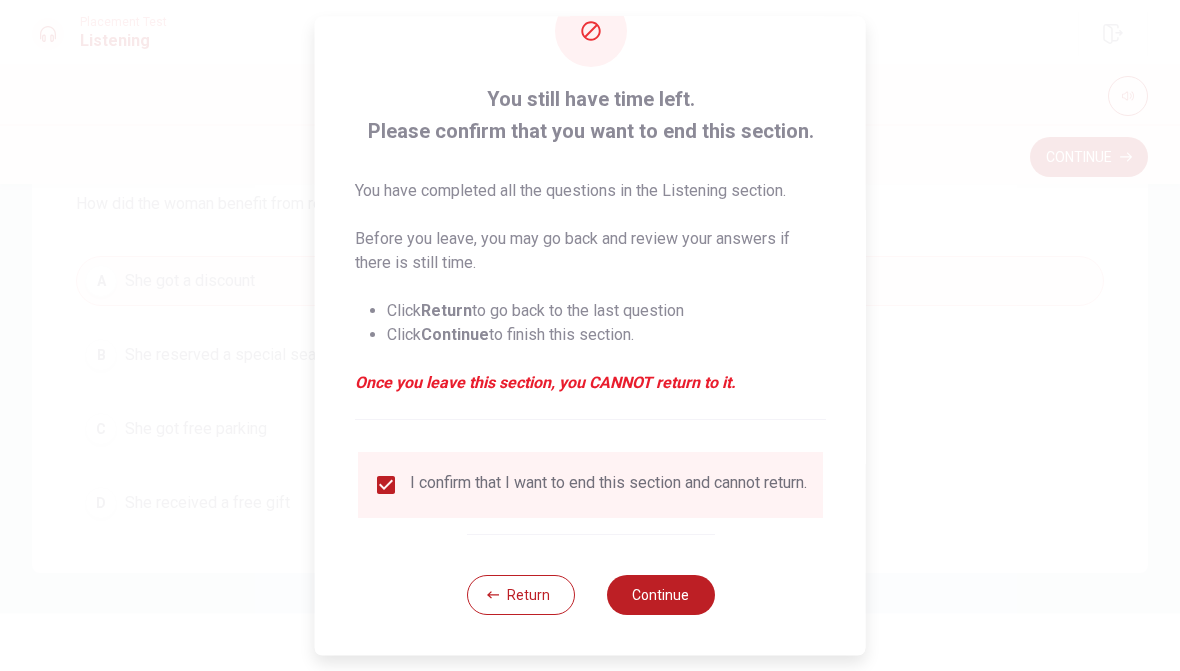 click on "Continue" at bounding box center (660, 595) 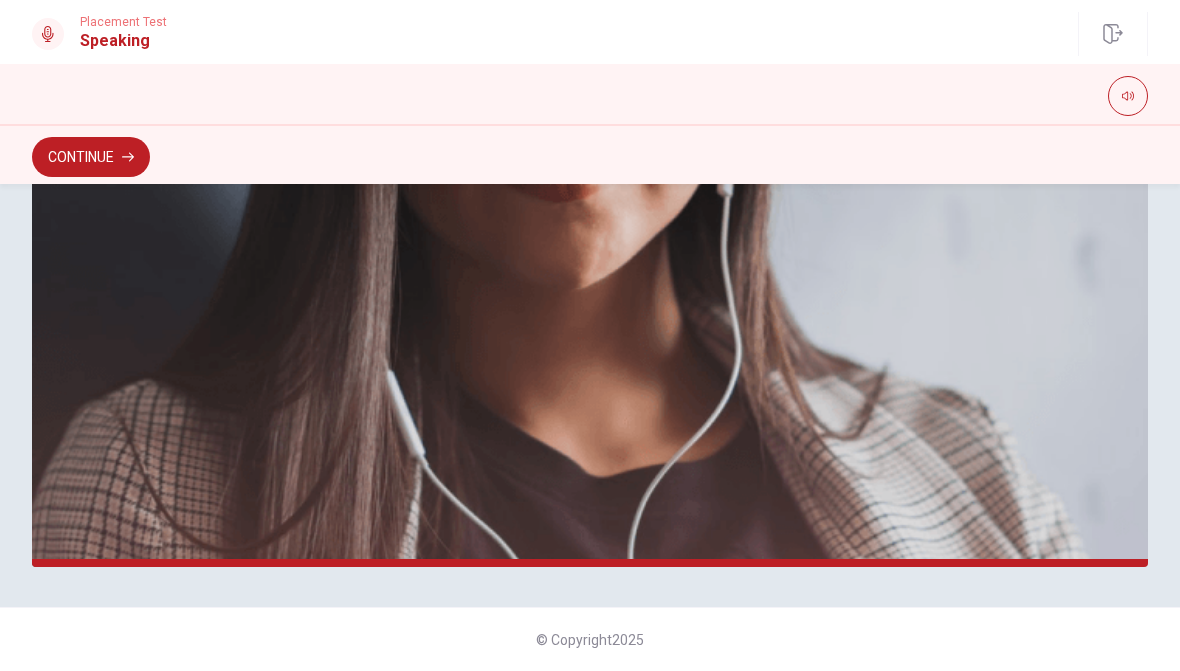 scroll, scrollTop: 529, scrollLeft: 0, axis: vertical 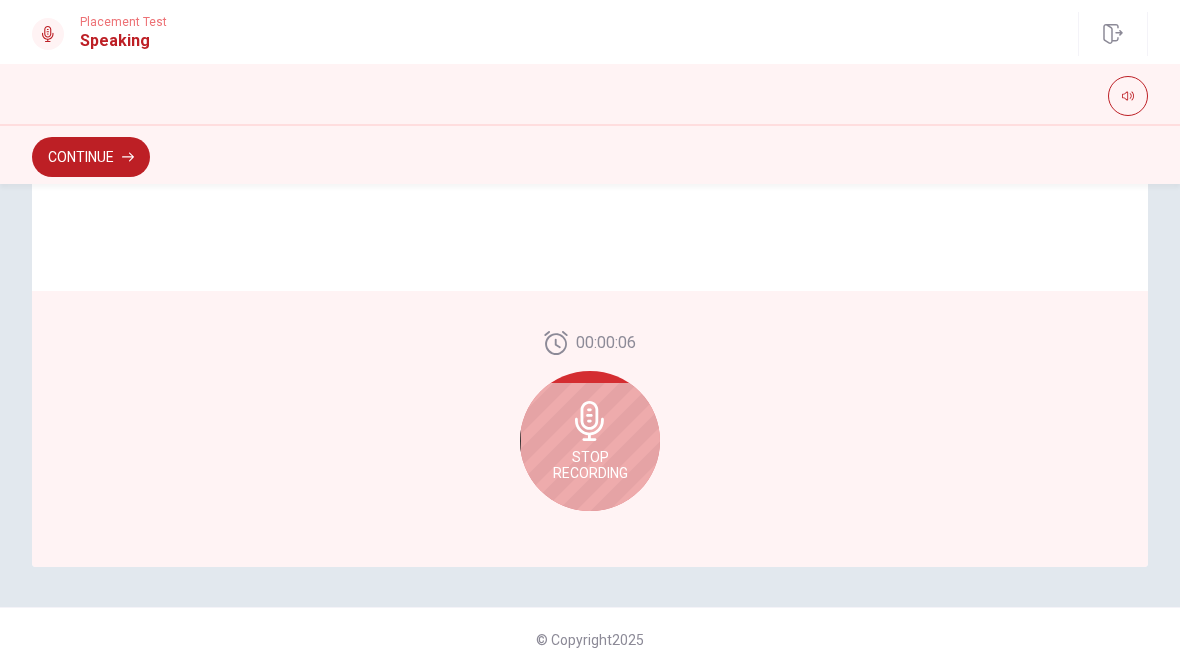 click on "Continue" at bounding box center [91, 157] 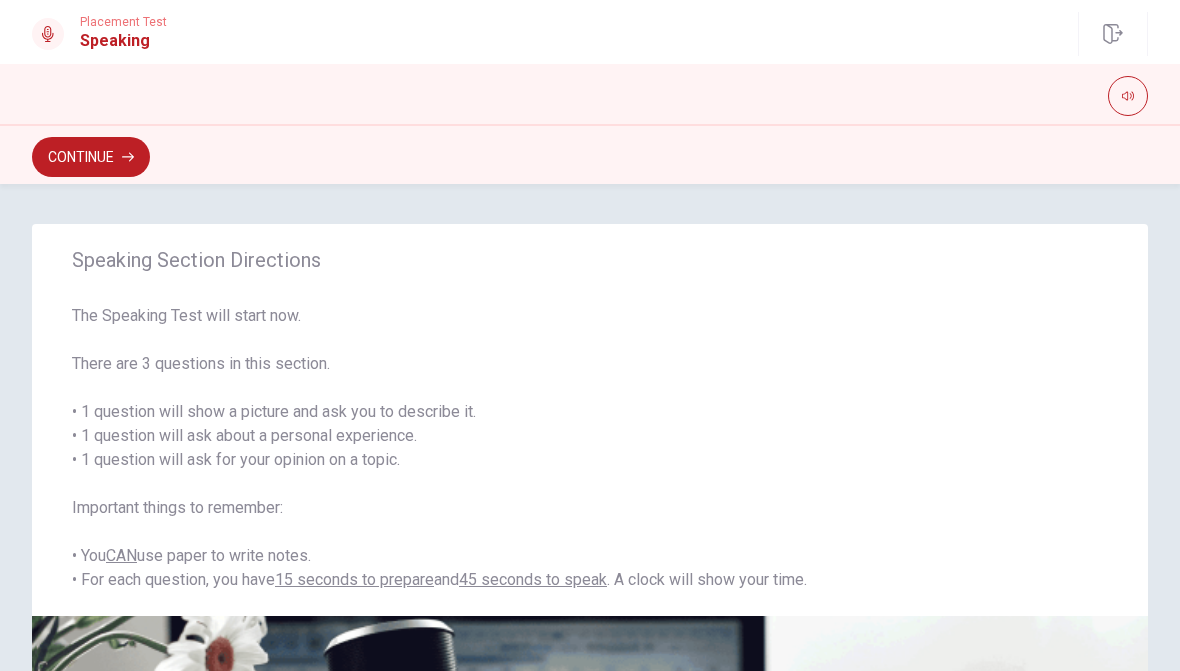 scroll, scrollTop: 0, scrollLeft: 0, axis: both 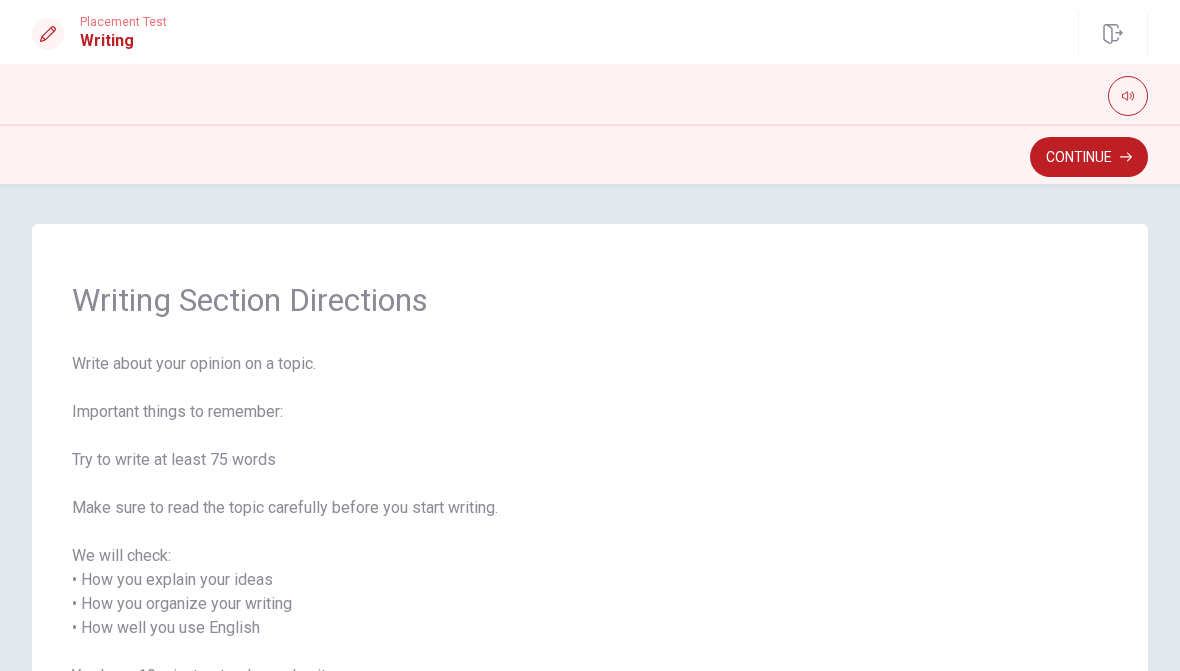 click on "Continue" at bounding box center [1089, 157] 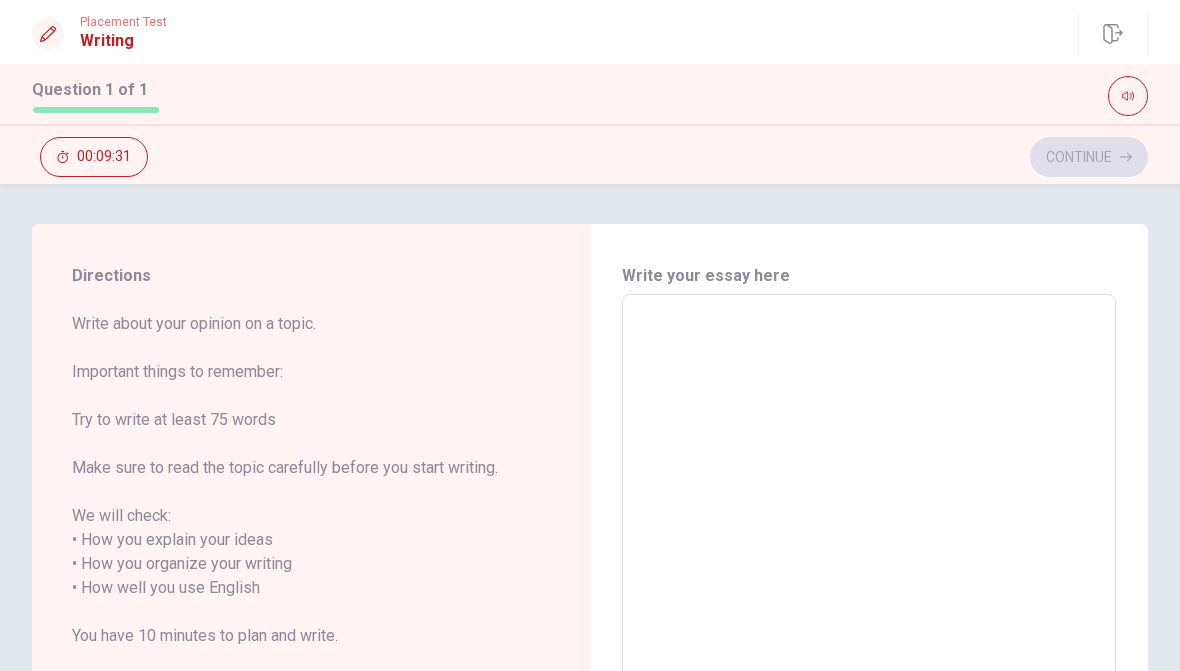 scroll, scrollTop: 0, scrollLeft: 0, axis: both 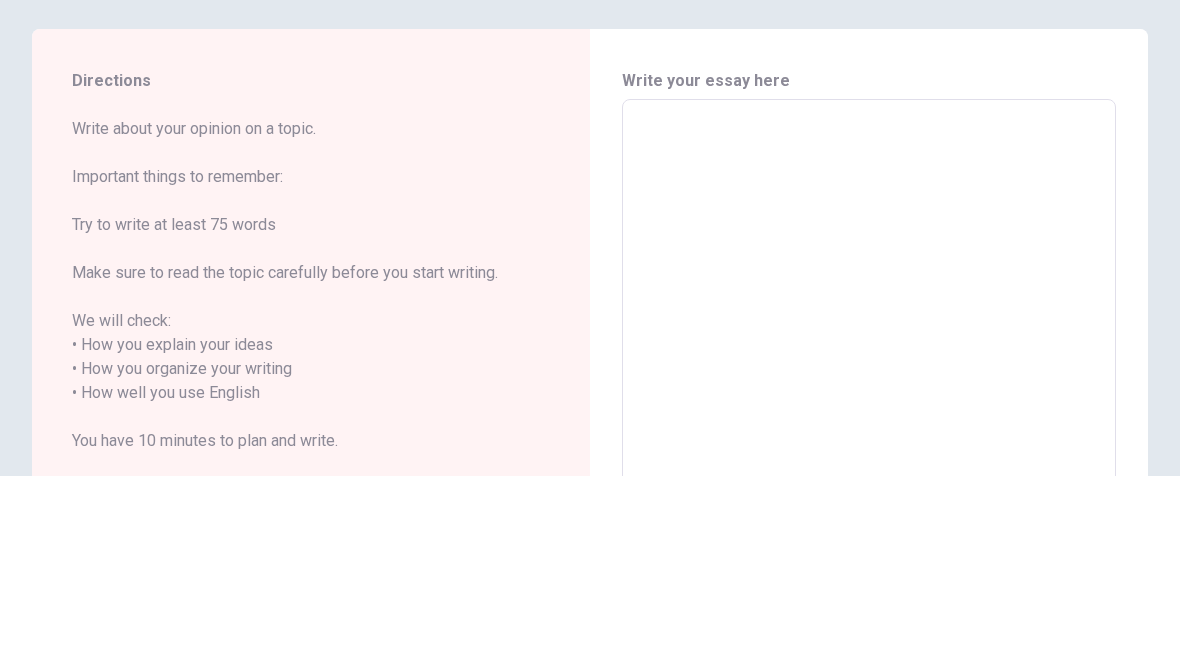 type on "M" 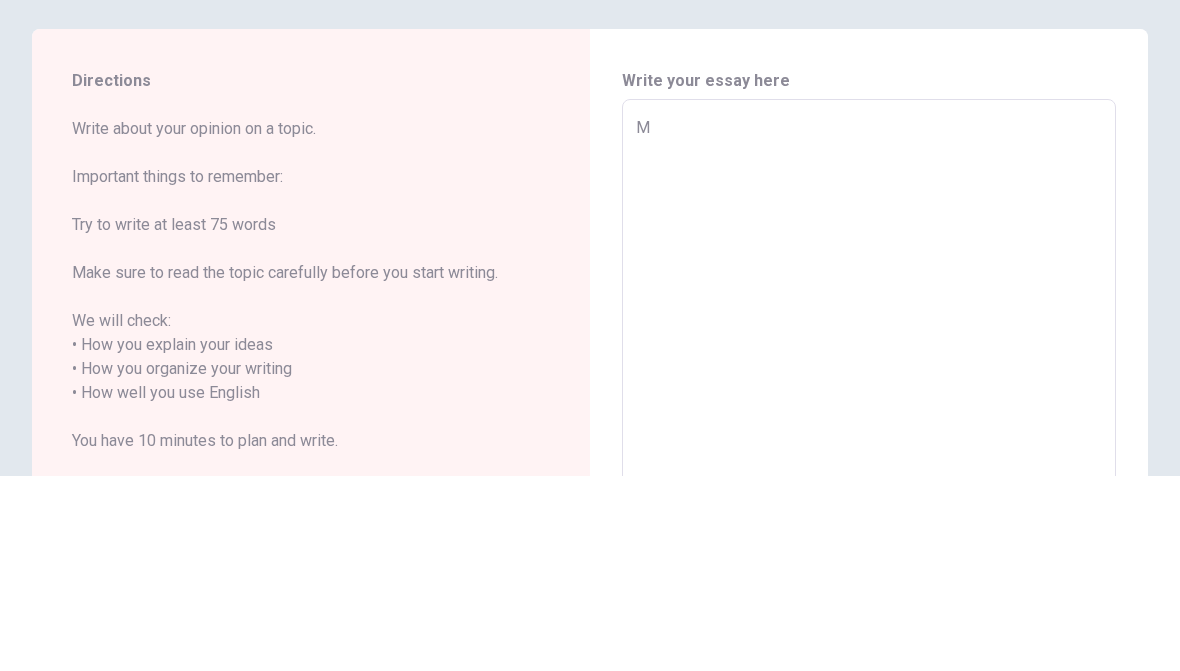 type on "x" 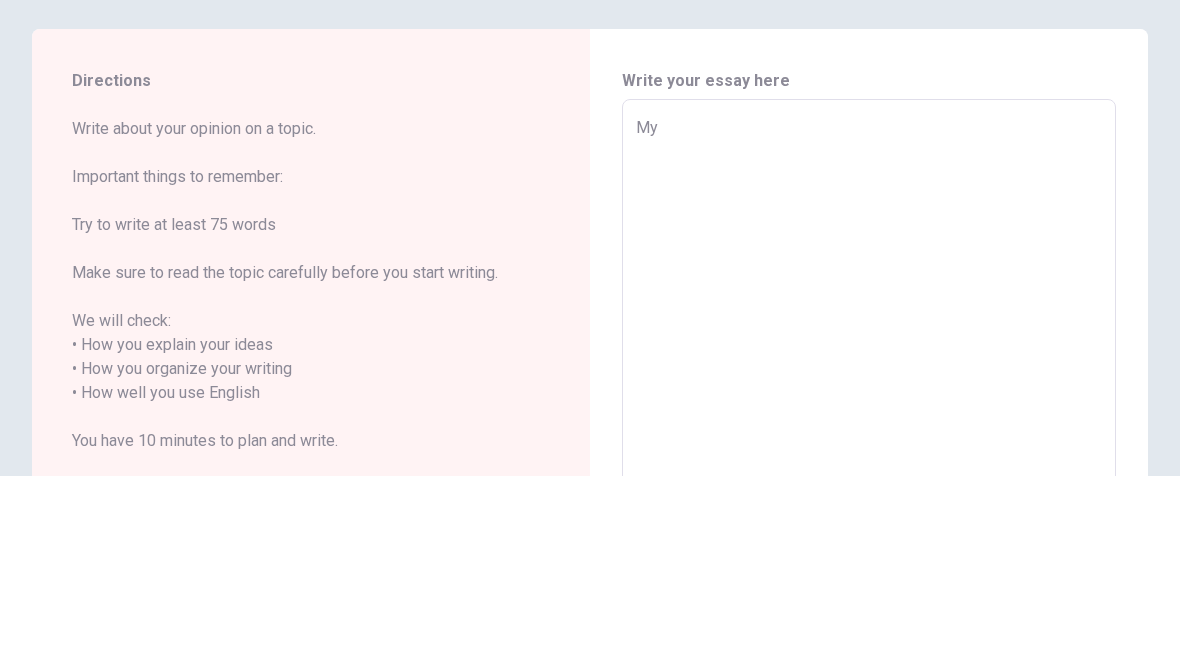type on "x" 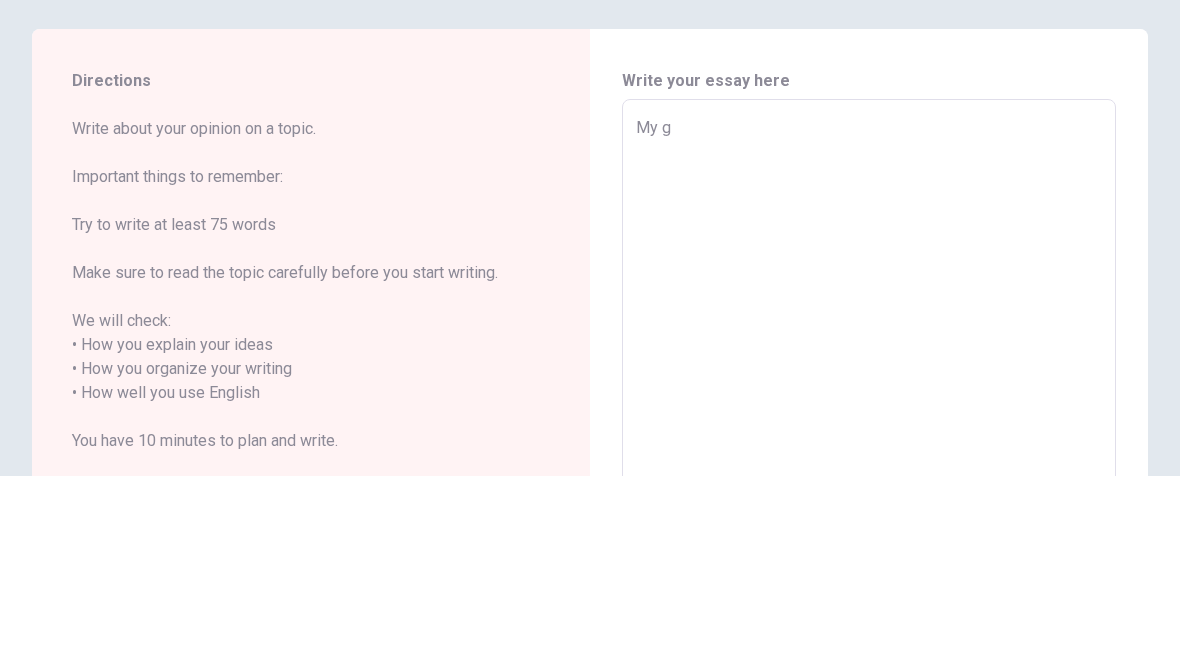 type on "x" 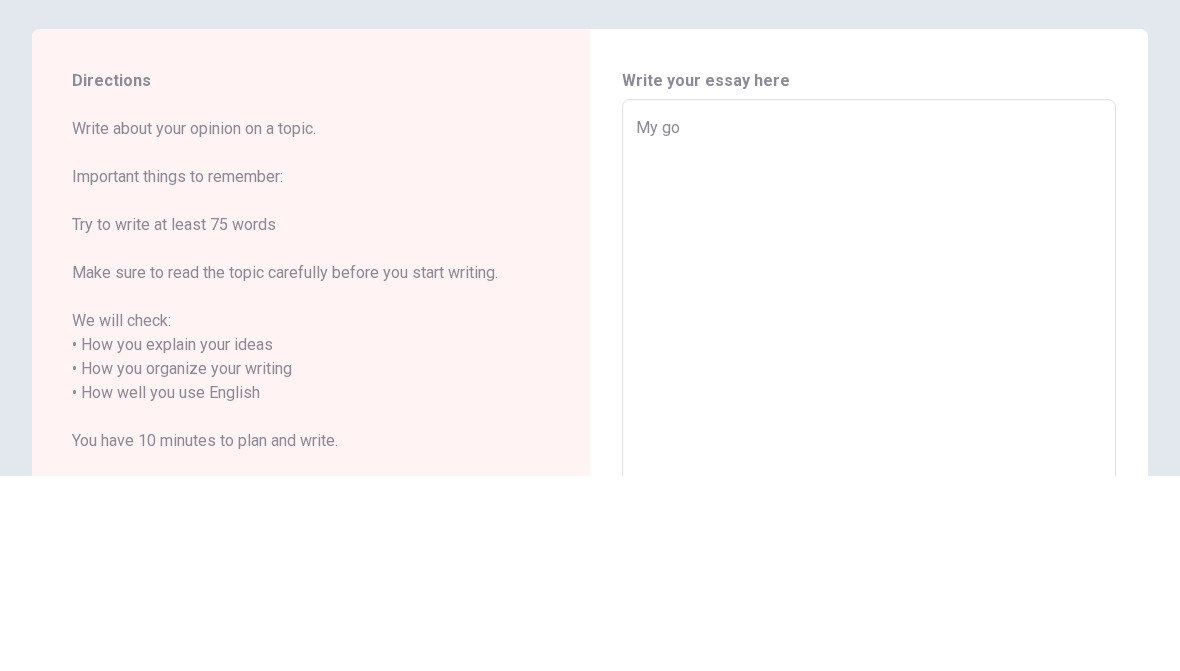type on "x" 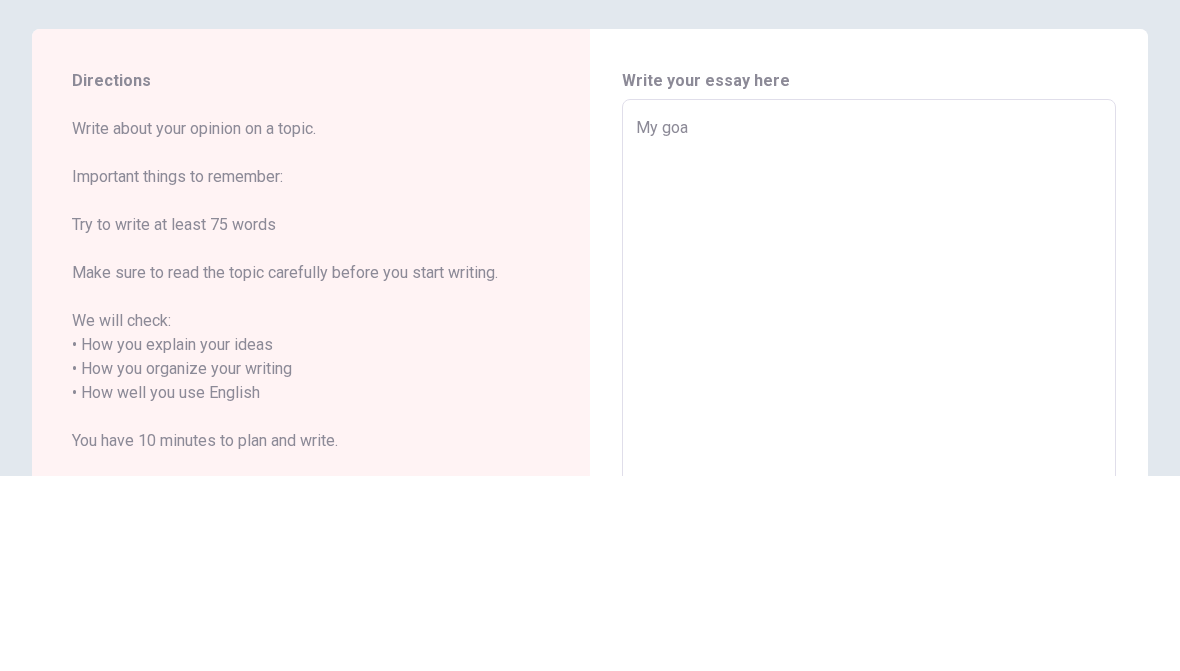 type on "x" 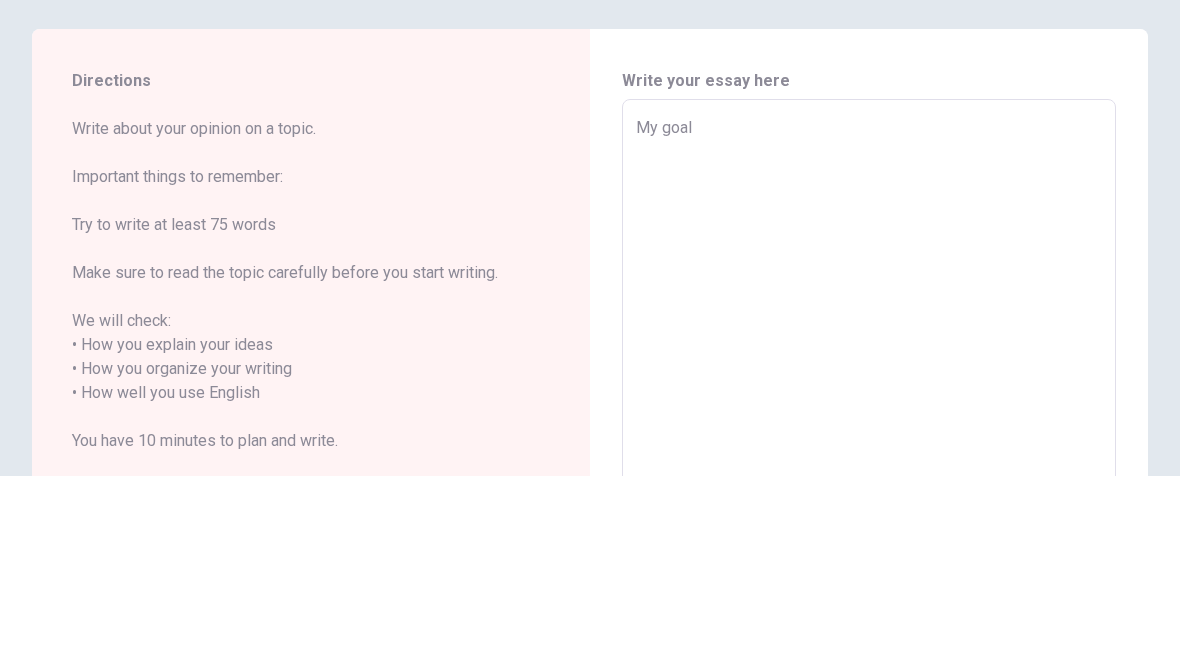 type on "x" 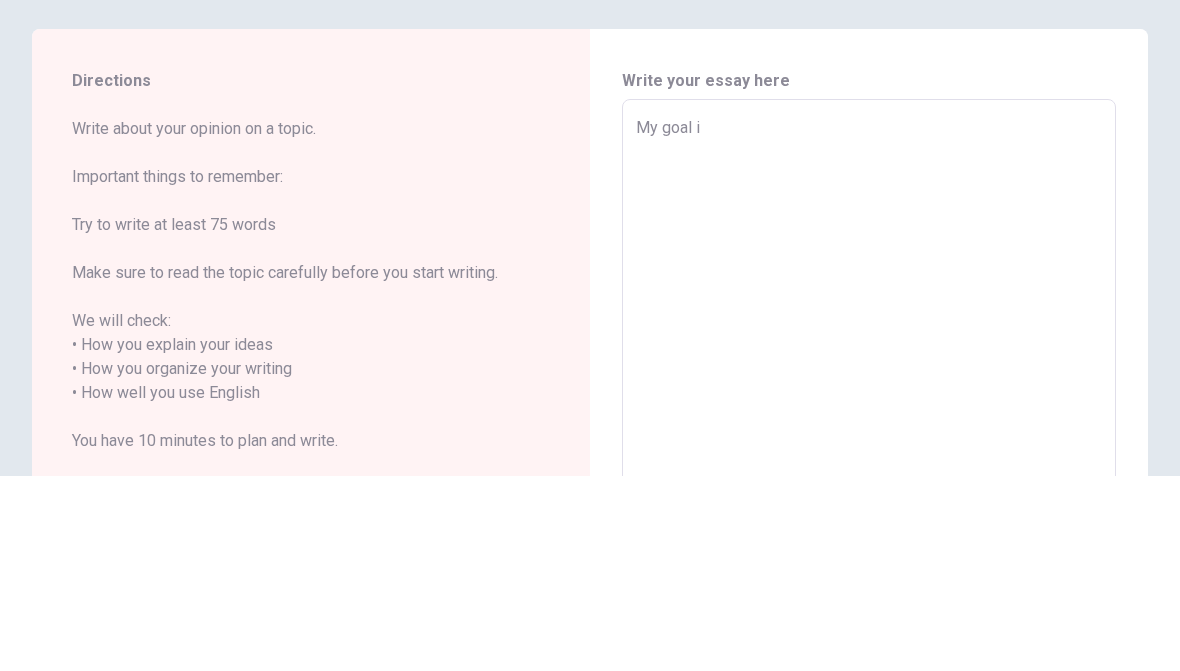 type on "x" 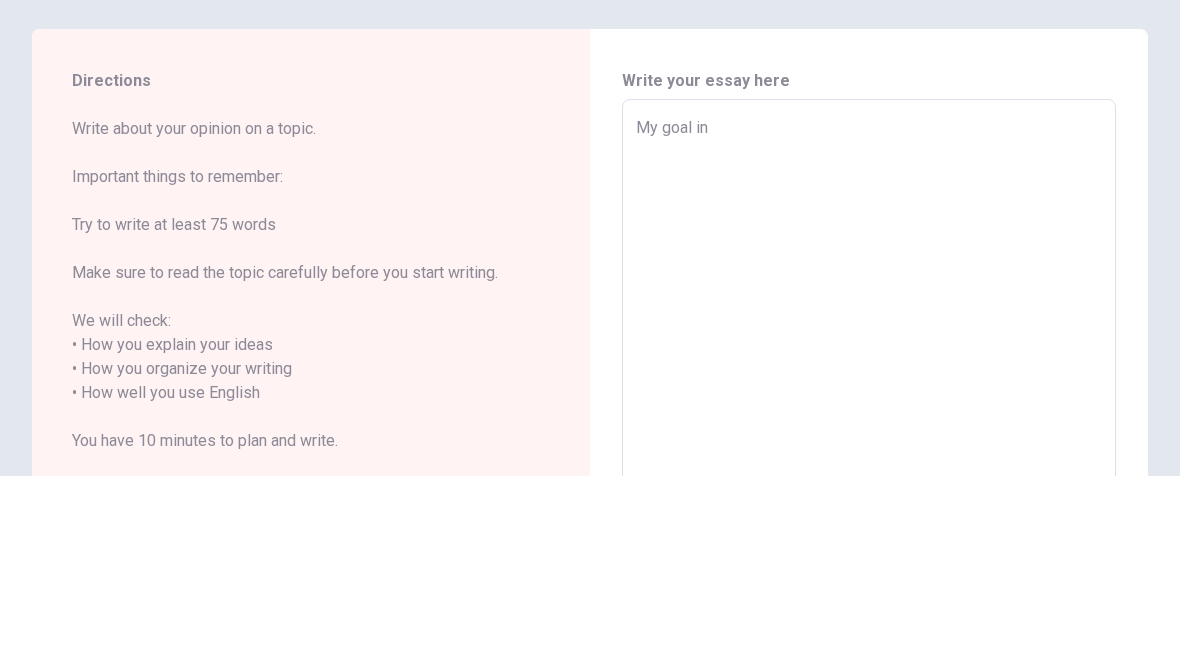 type on "x" 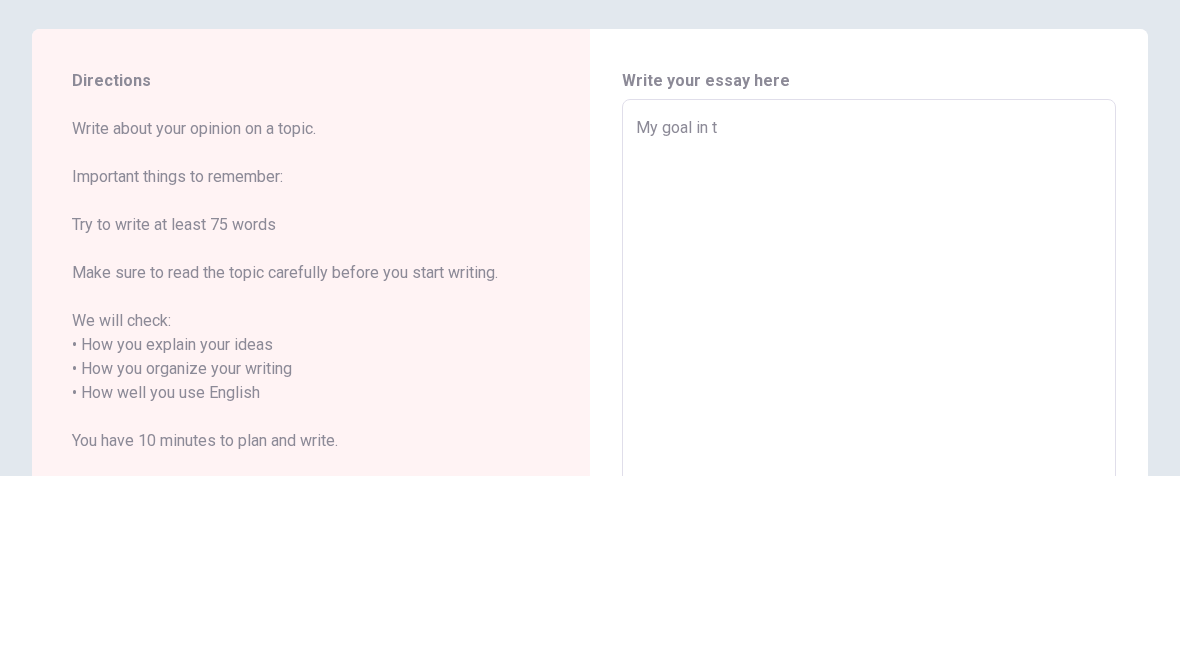 type on "x" 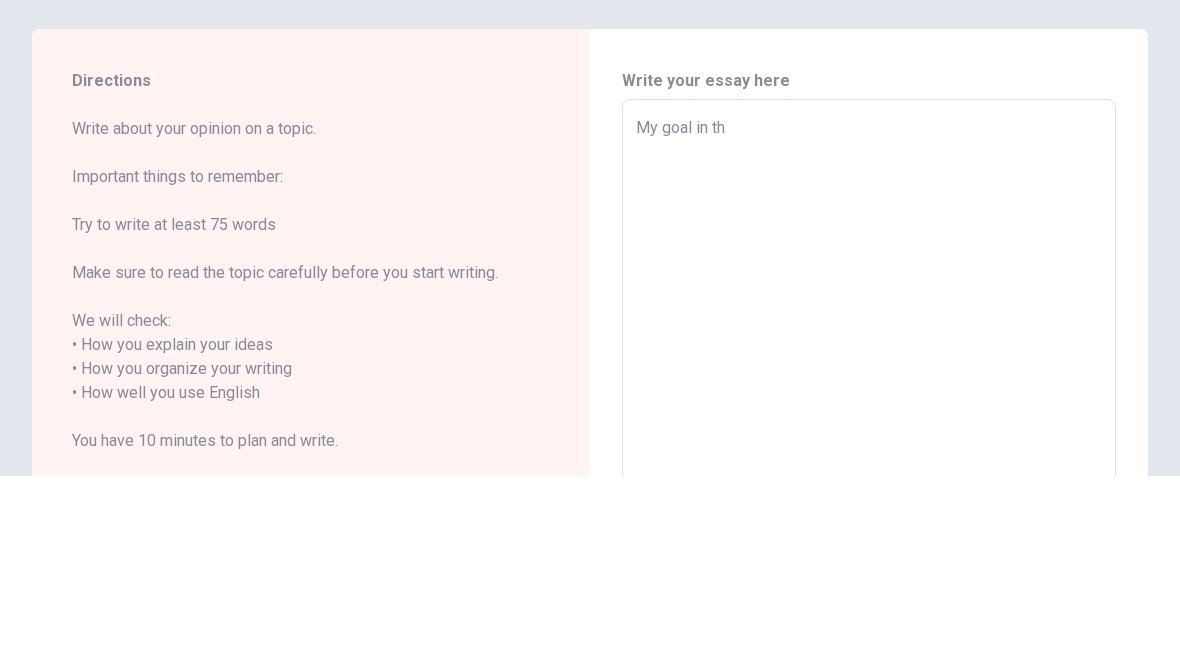 type on "x" 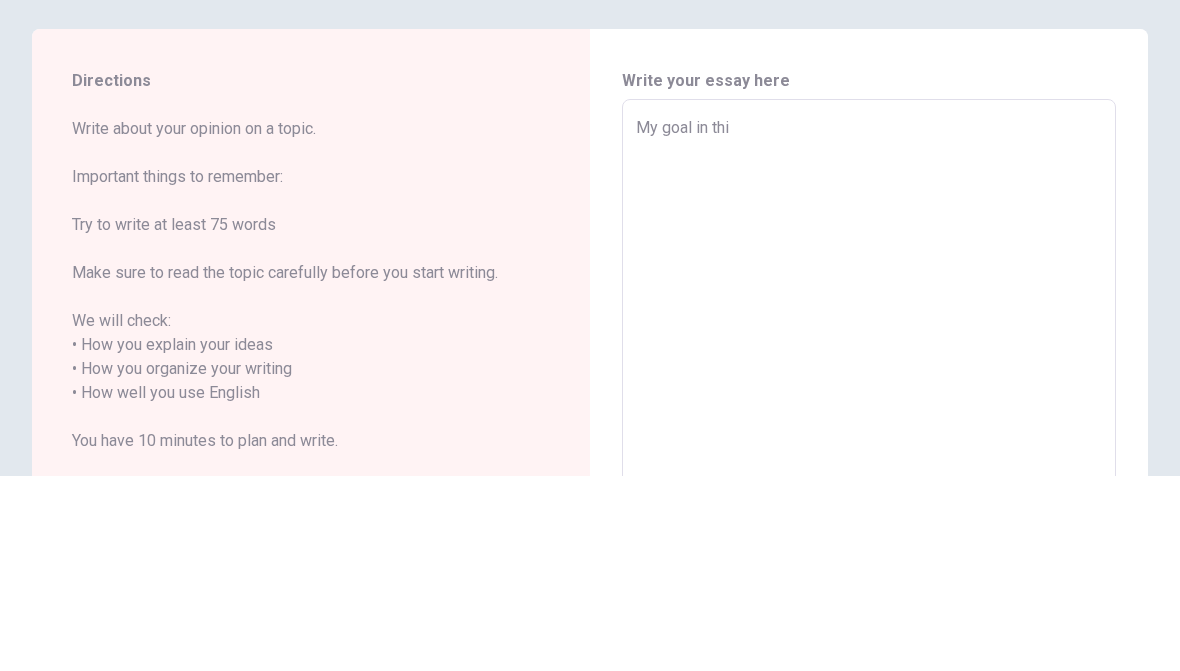 type on "x" 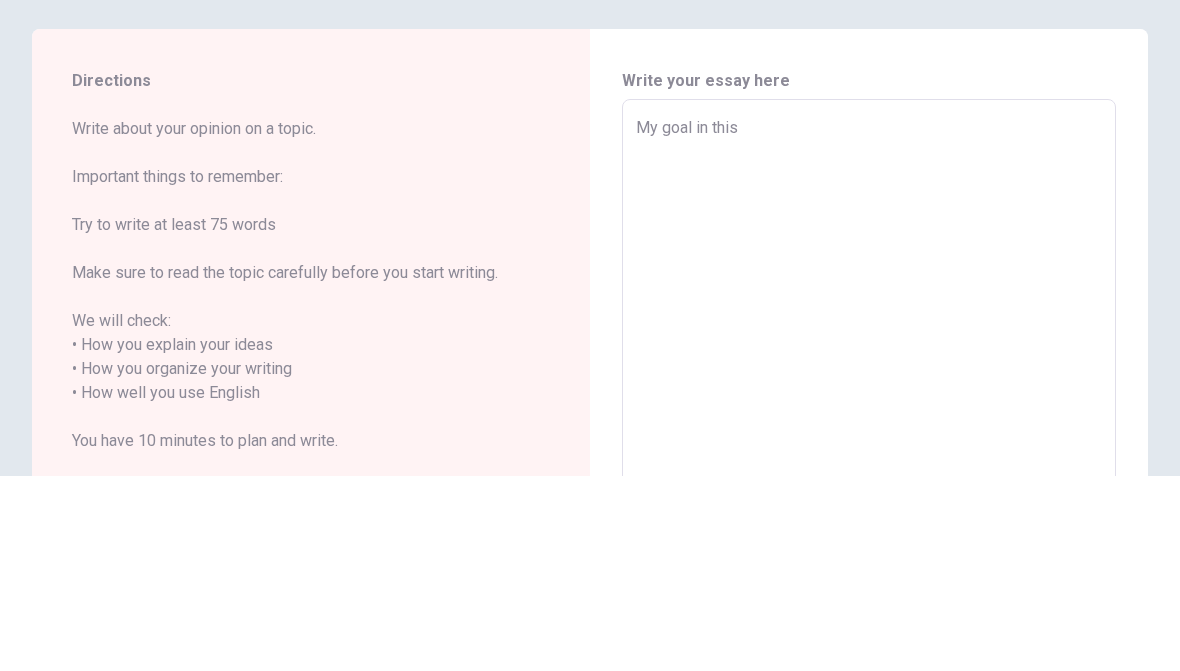 type on "x" 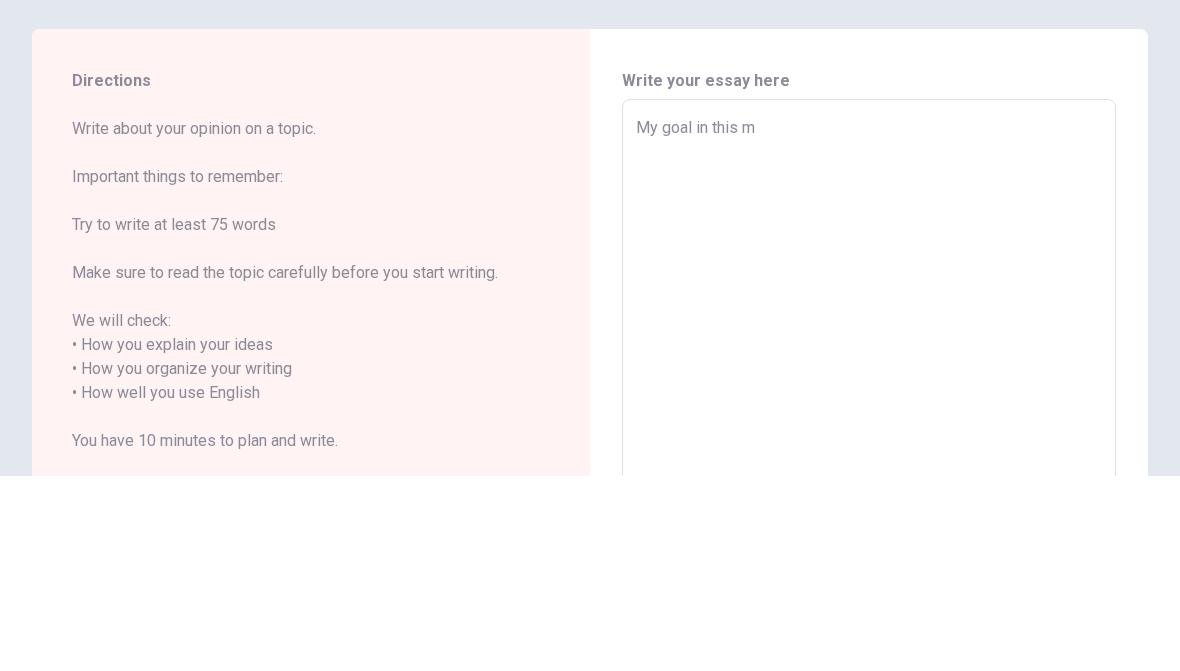 type on "x" 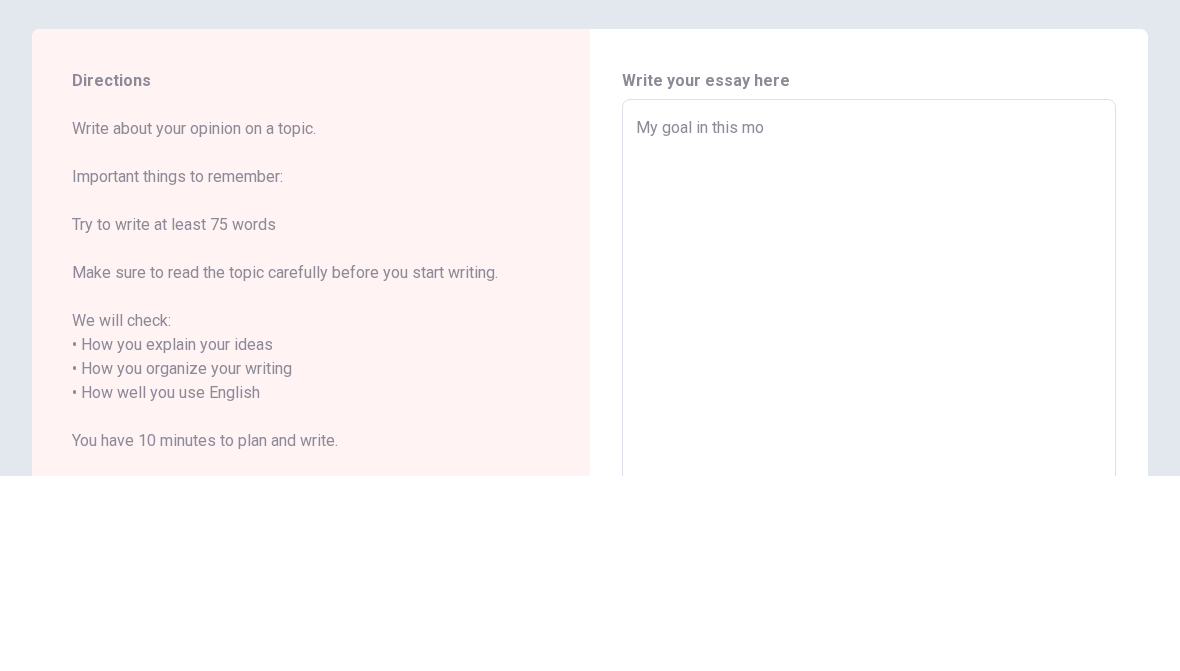 type on "x" 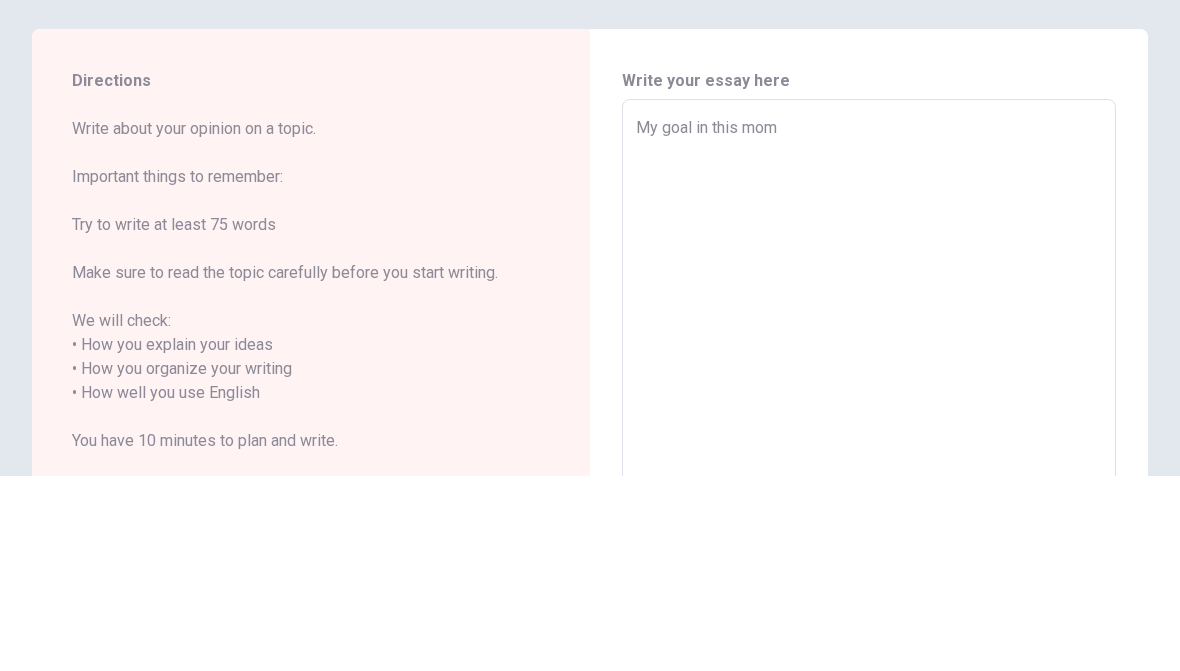 type on "x" 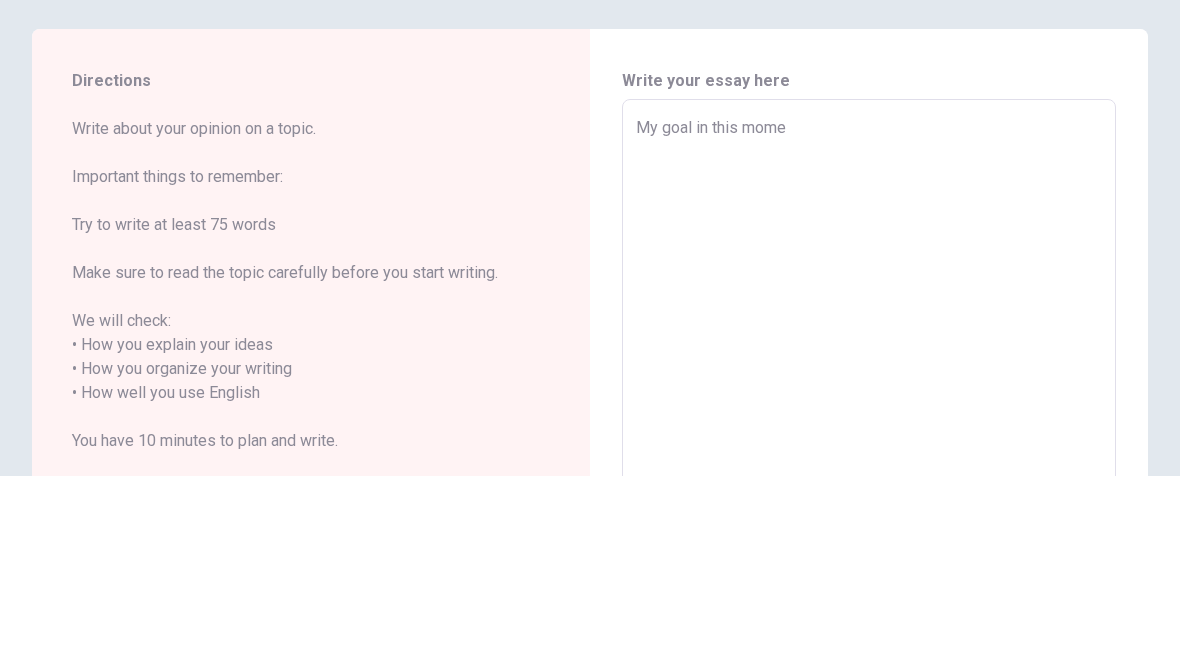 type on "x" 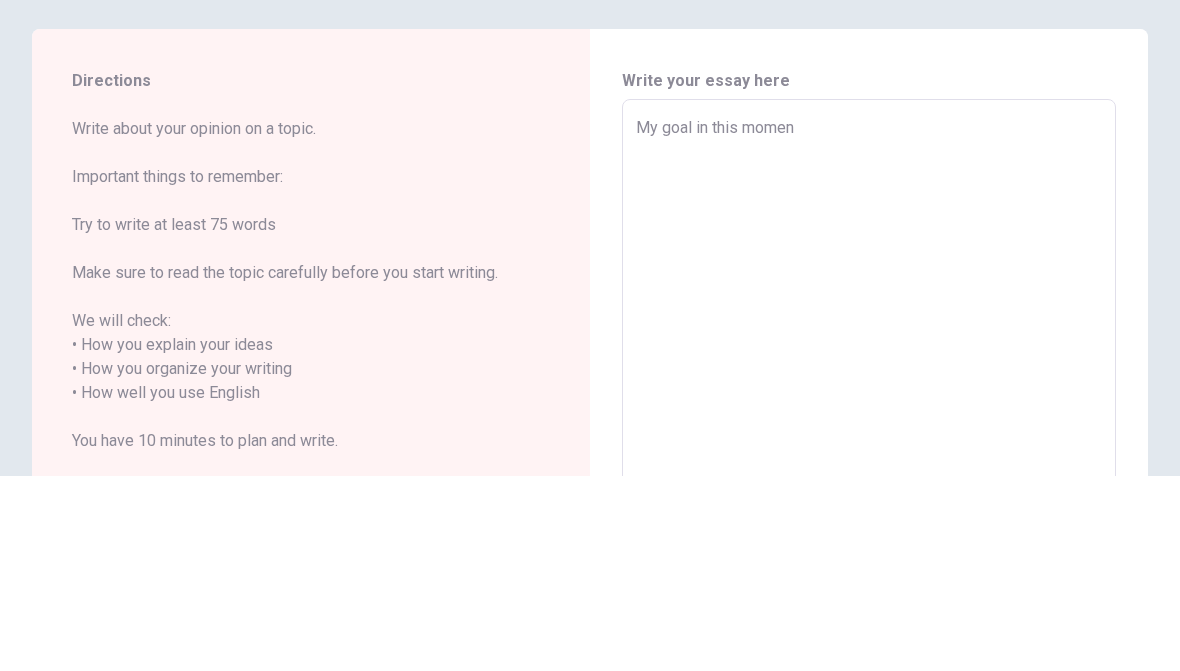 type on "x" 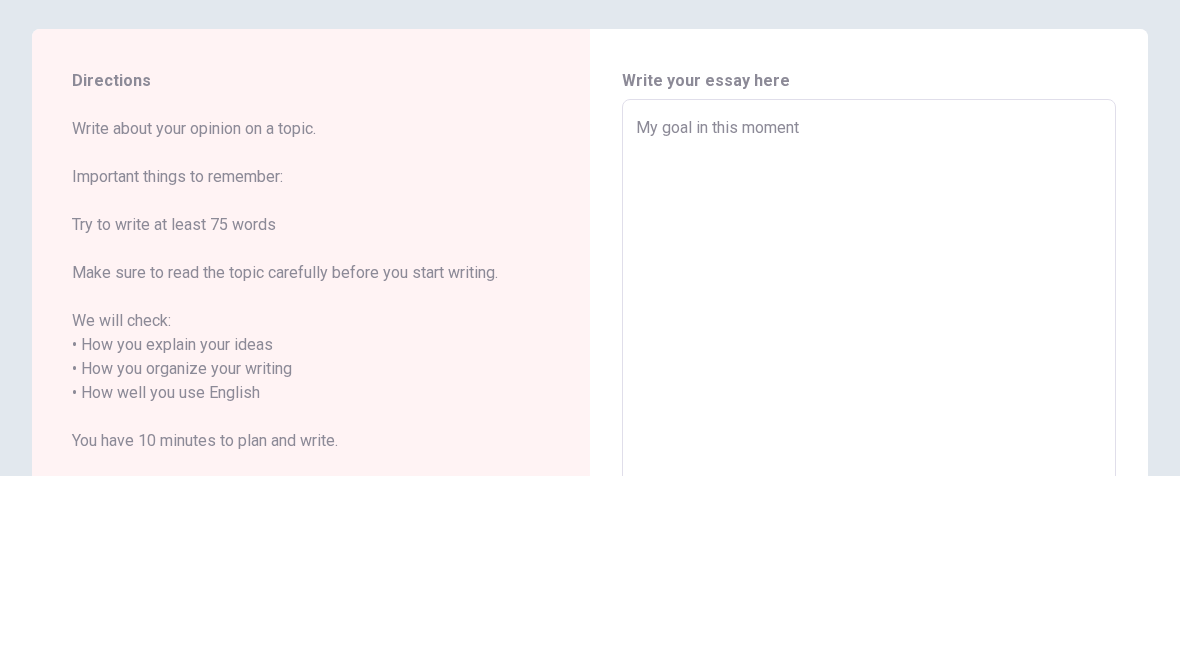 type on "x" 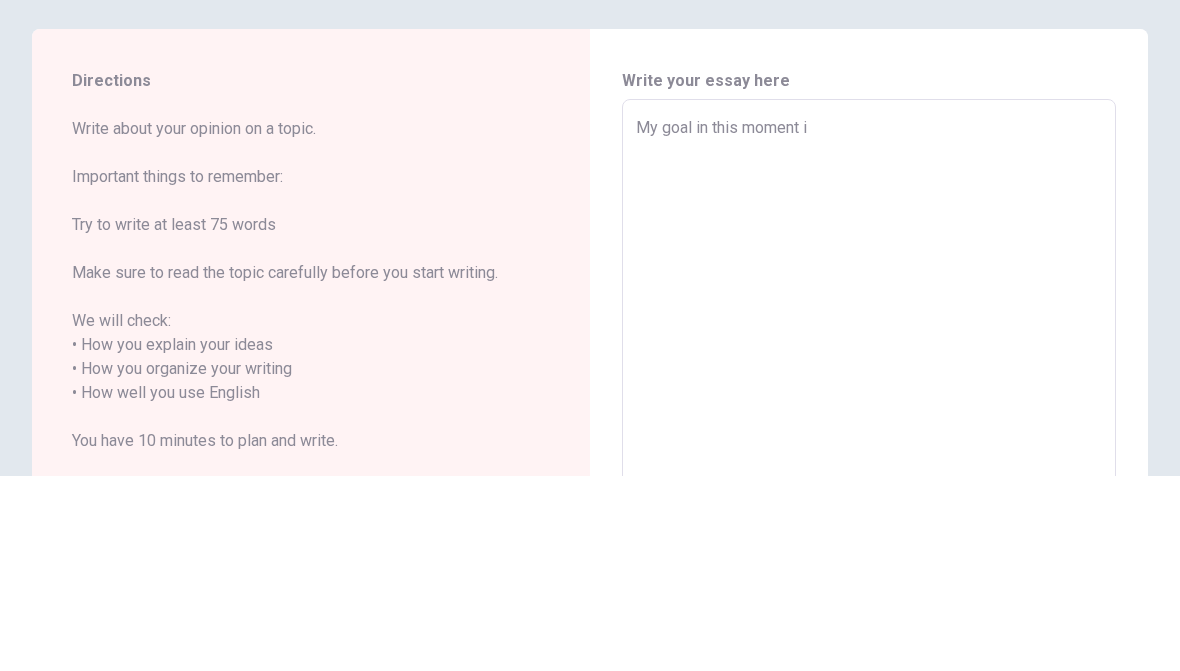 type on "x" 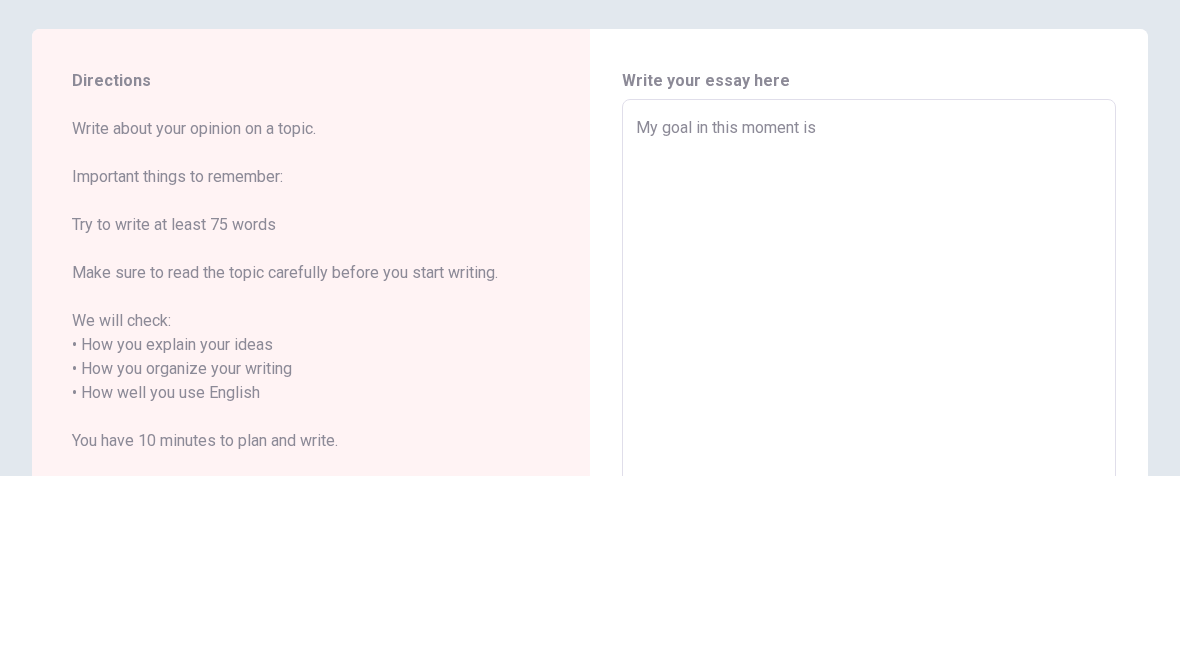 type on "x" 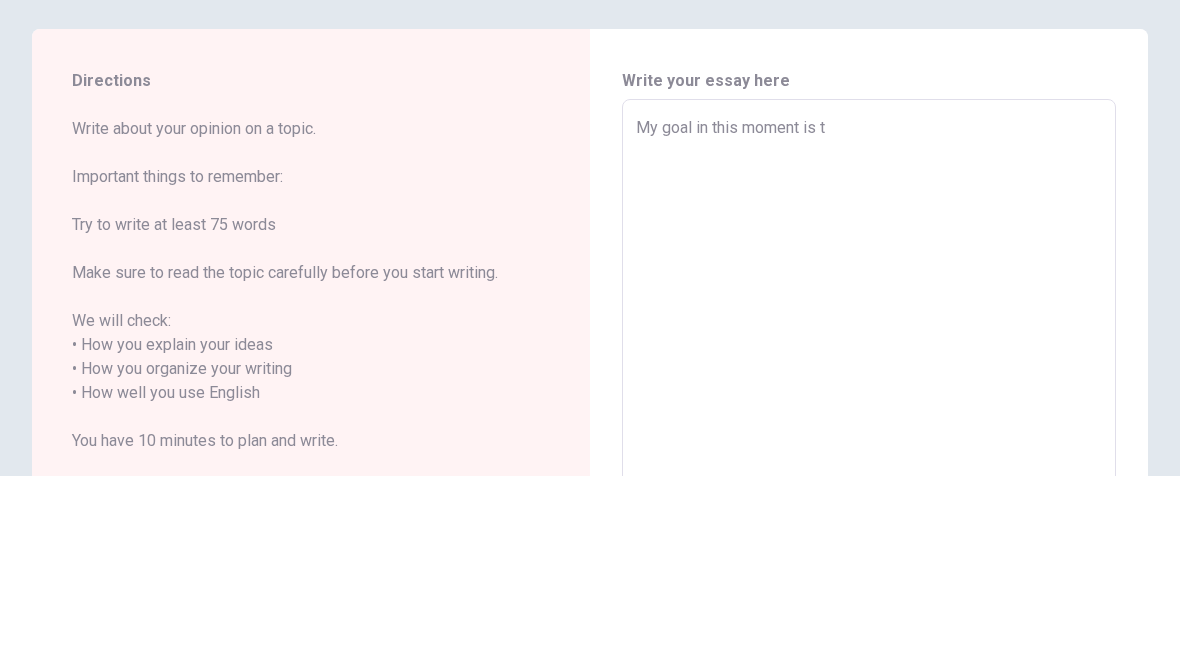 type on "x" 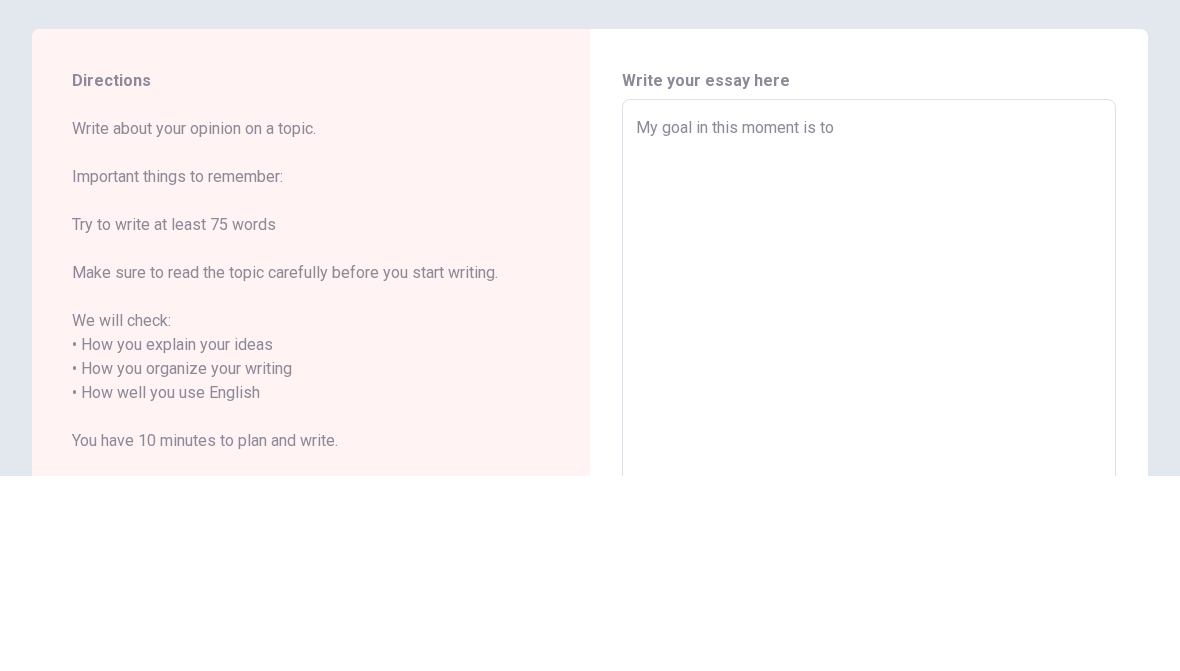 type on "x" 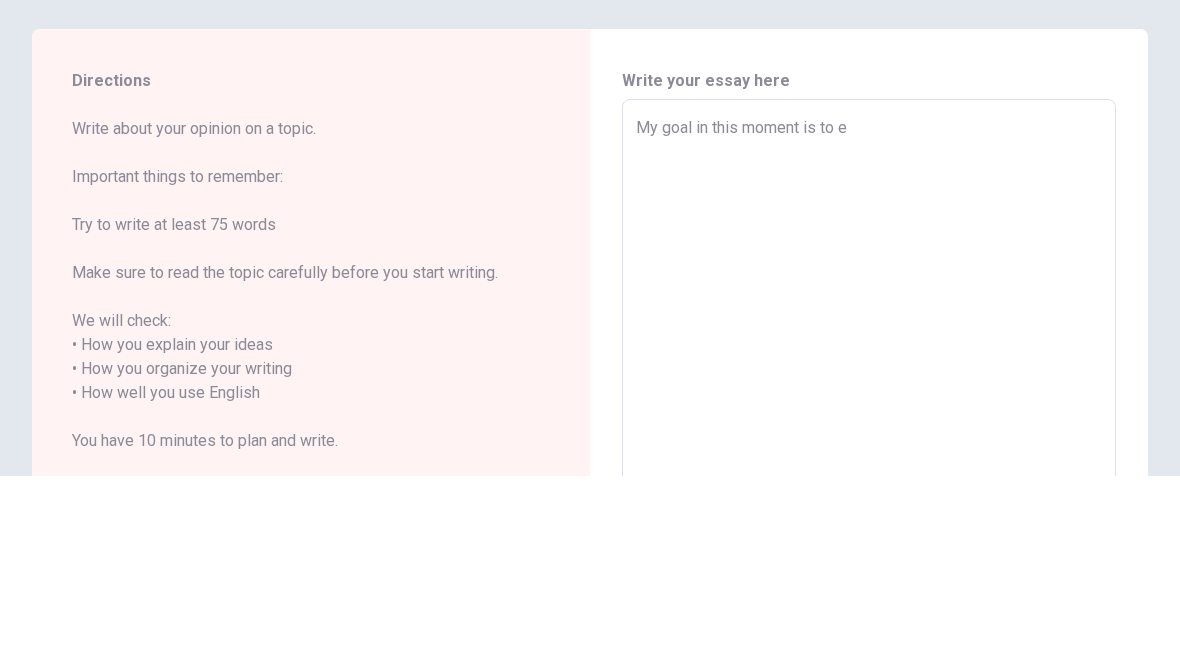 type on "x" 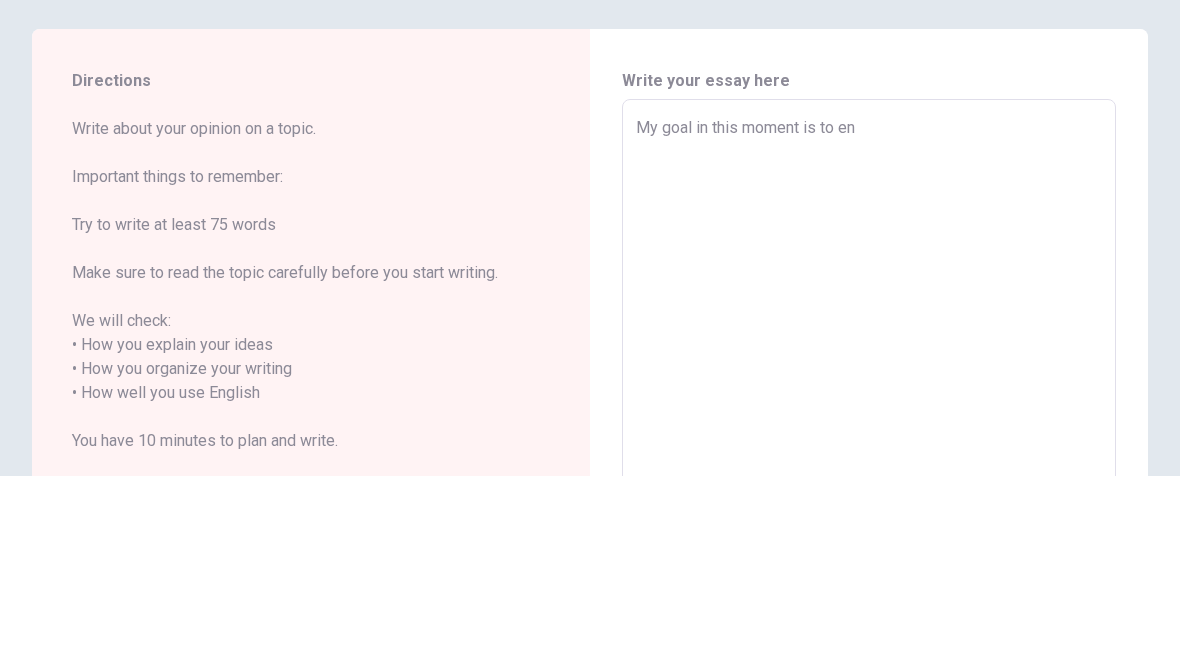 type on "x" 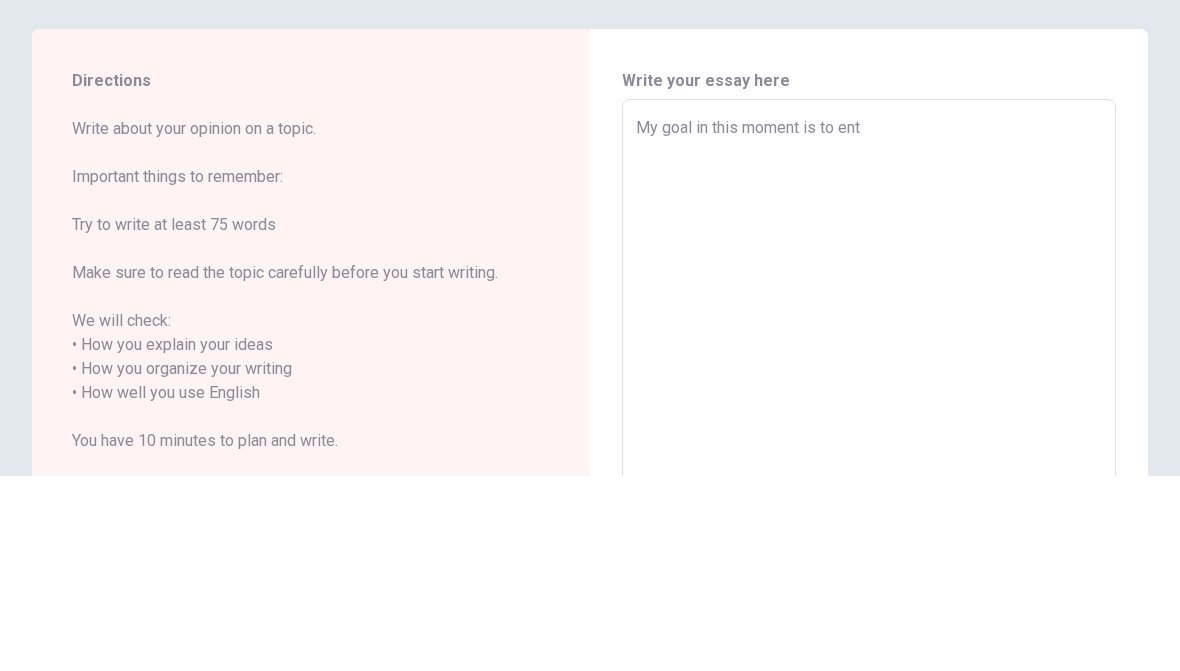type on "x" 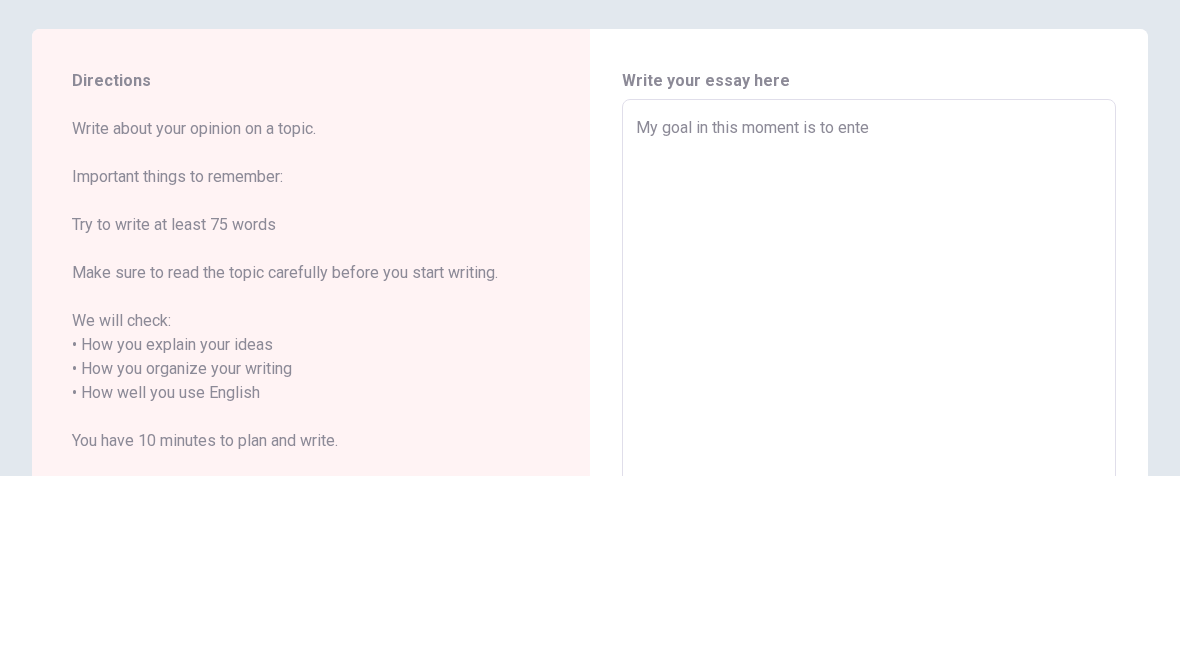 type on "x" 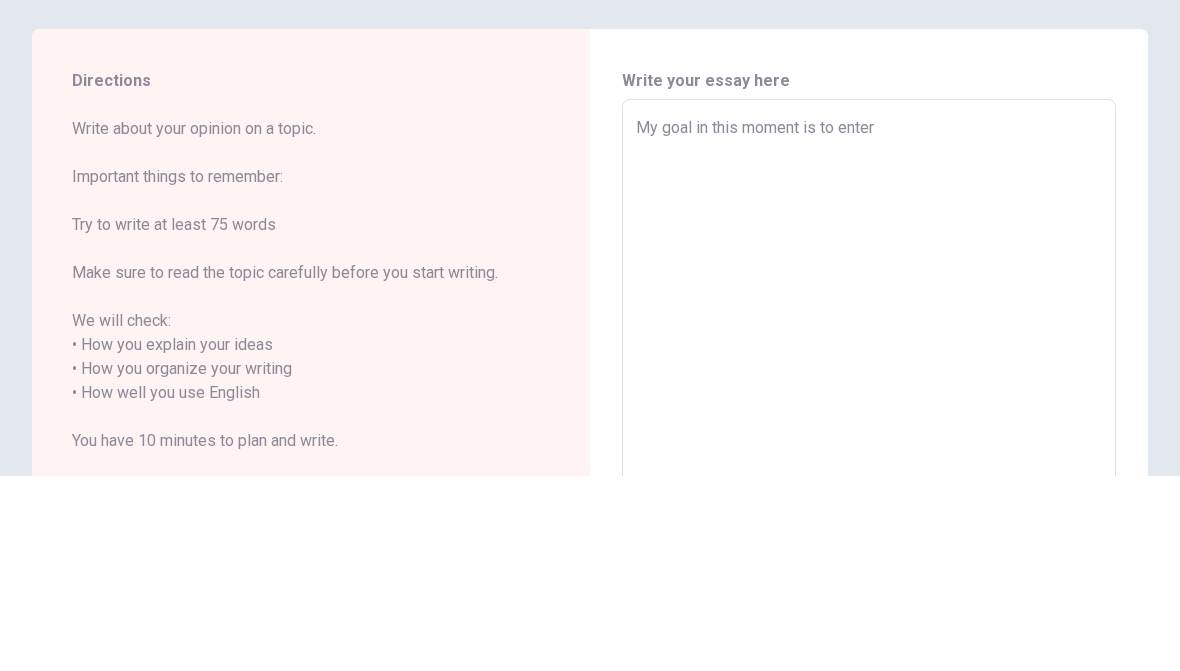 type on "x" 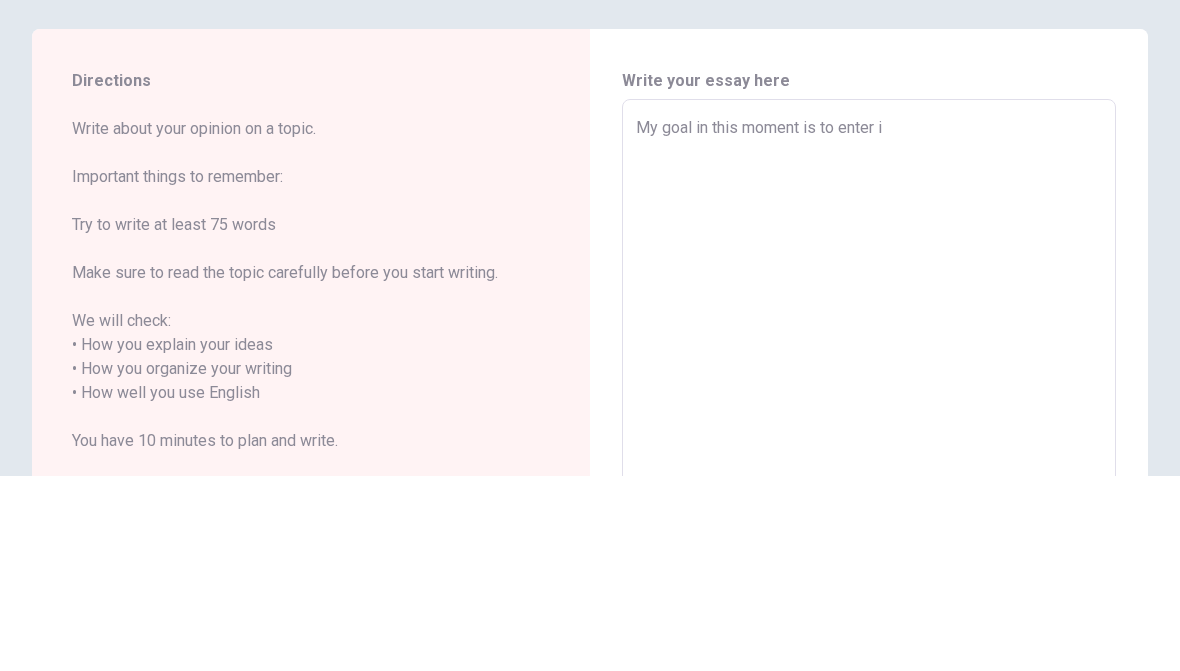 type on "x" 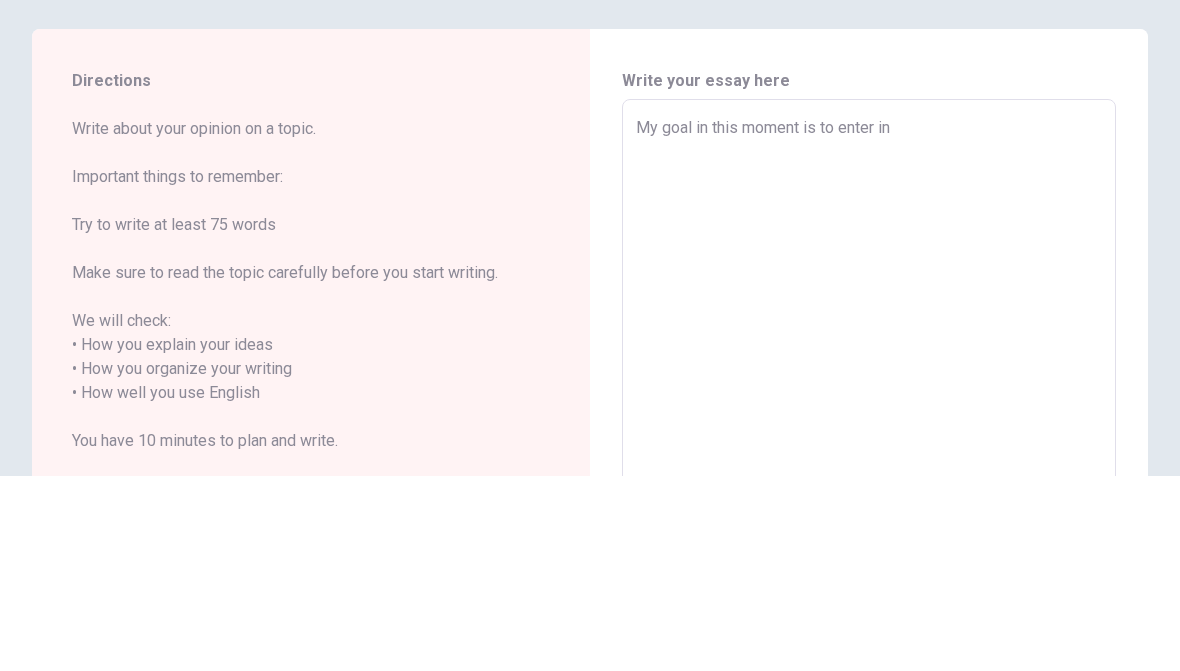 type on "x" 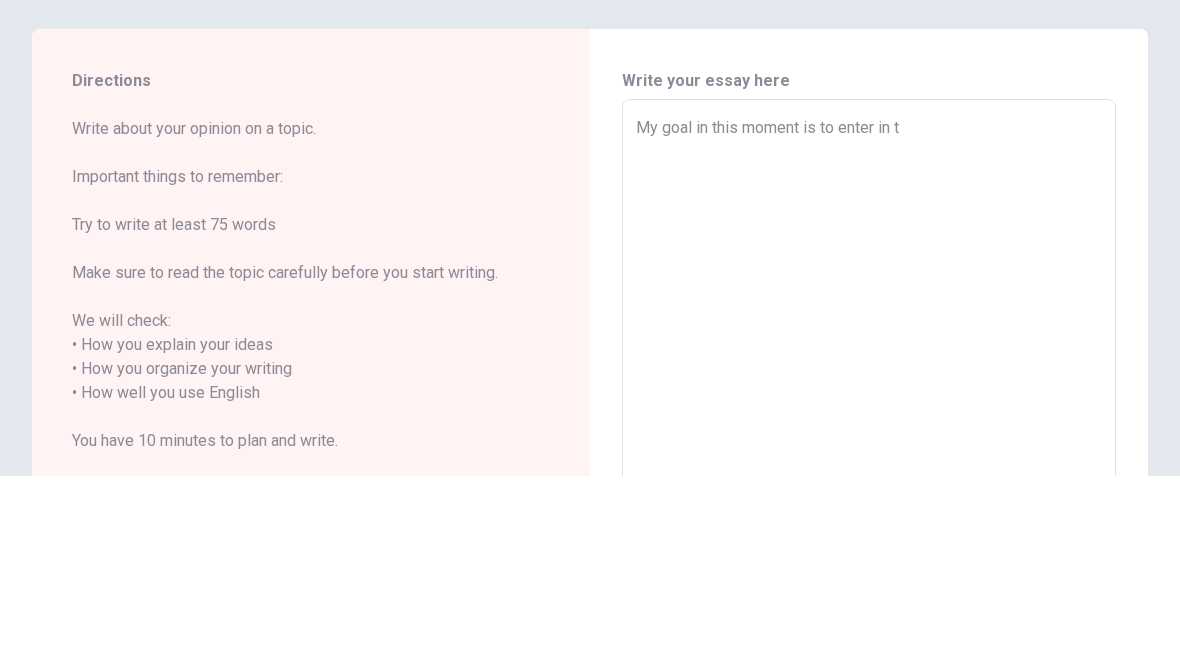 type on "x" 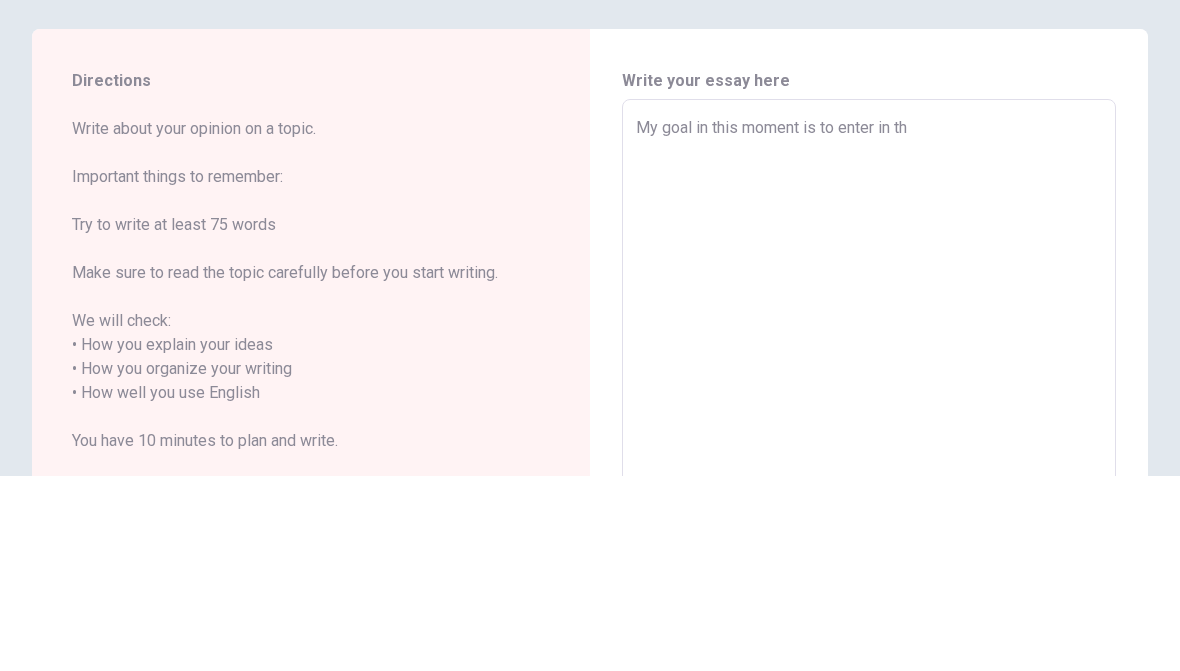 type on "x" 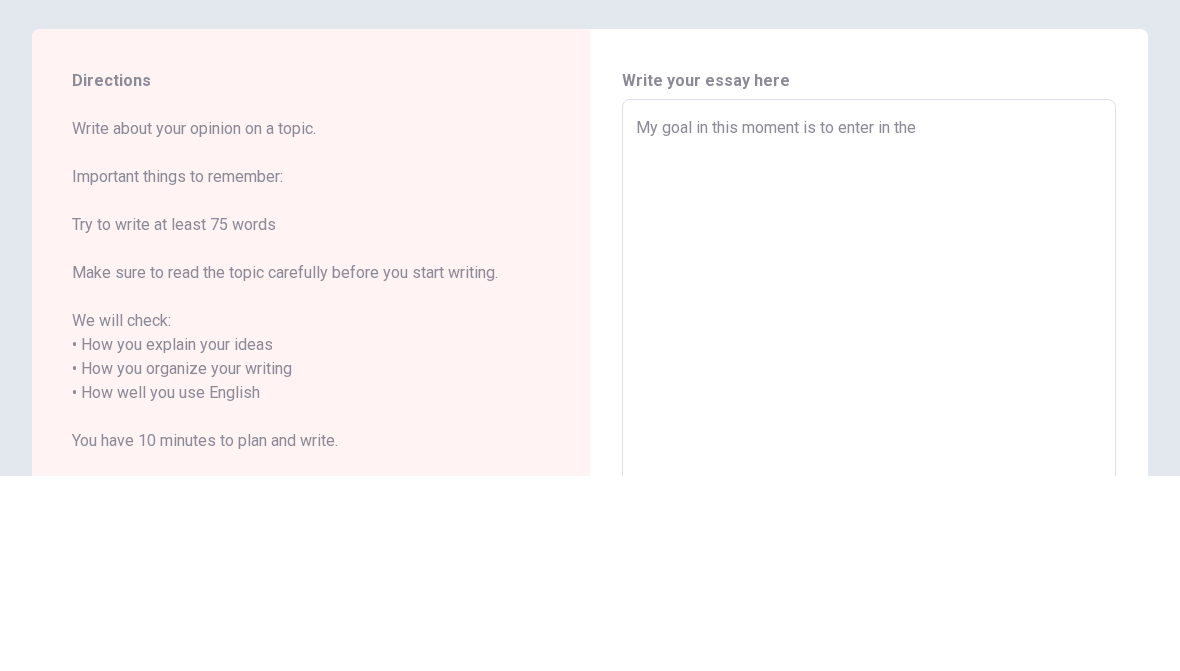 type on "x" 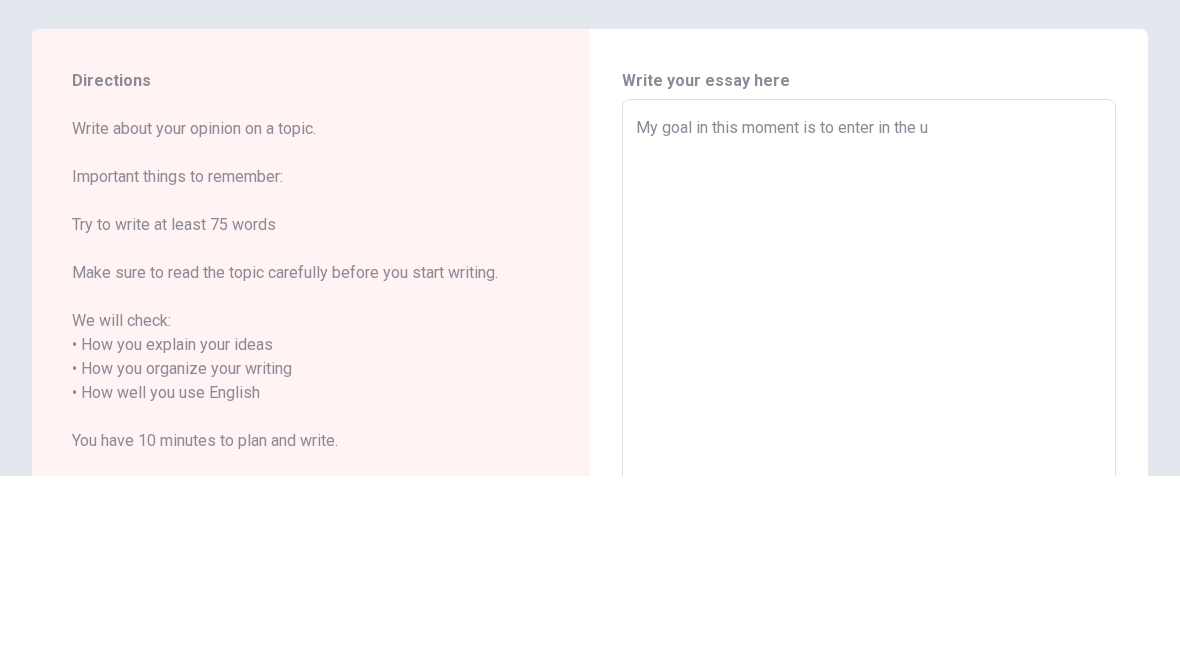 type on "x" 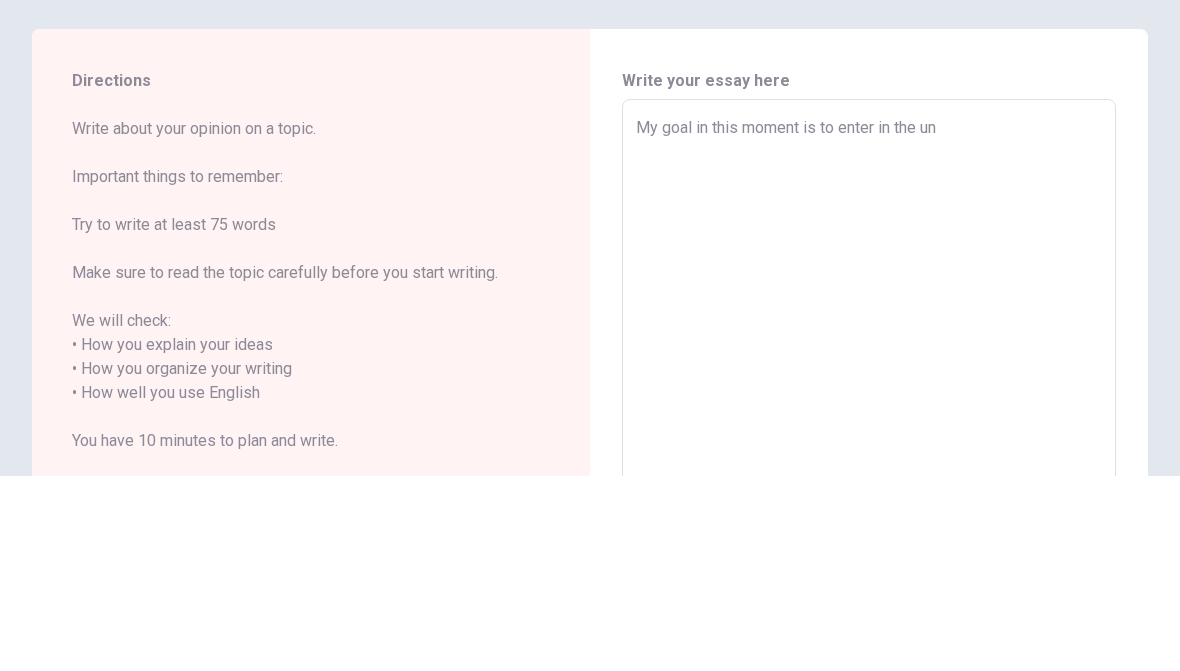 type on "x" 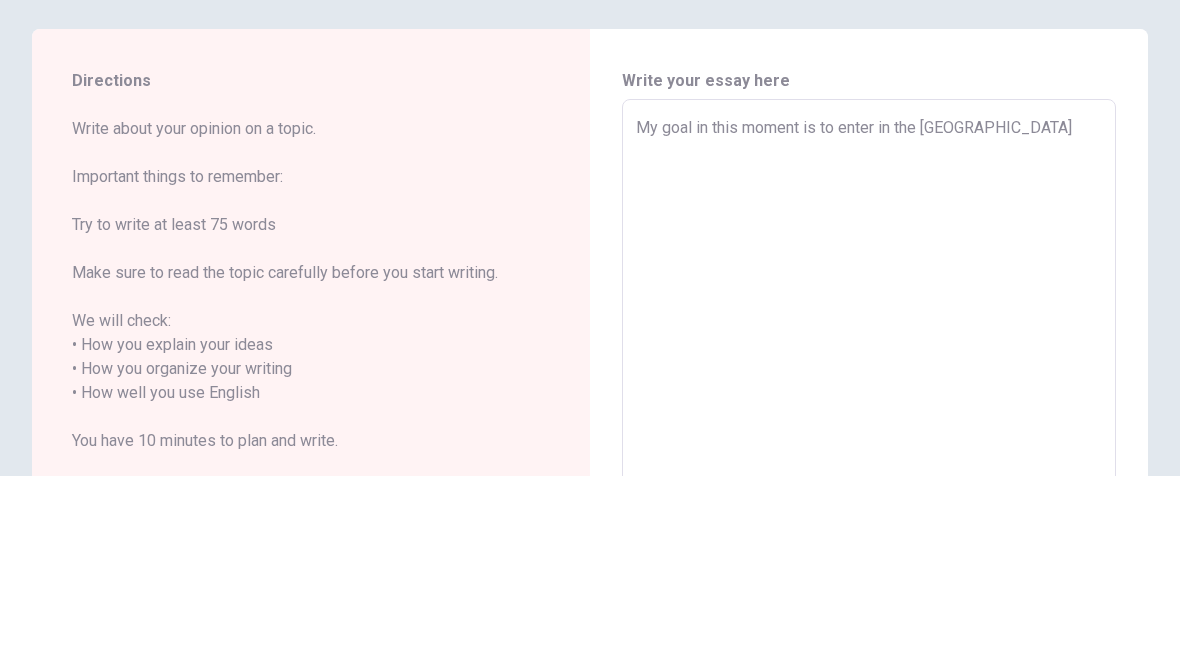 type on "x" 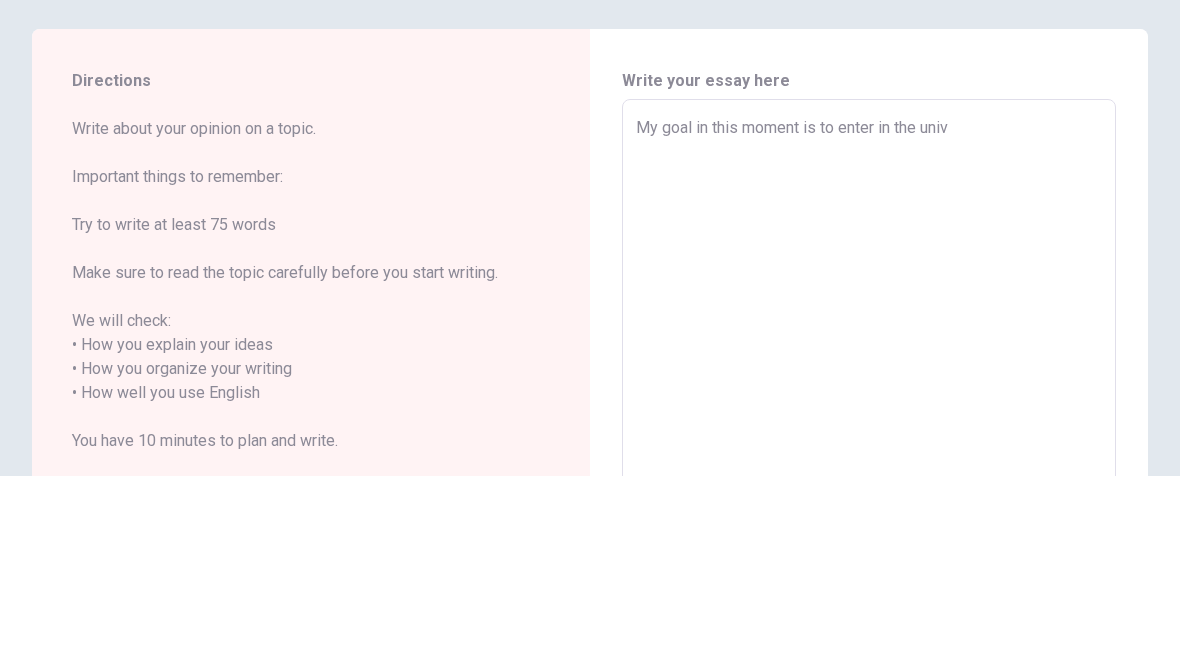 type on "x" 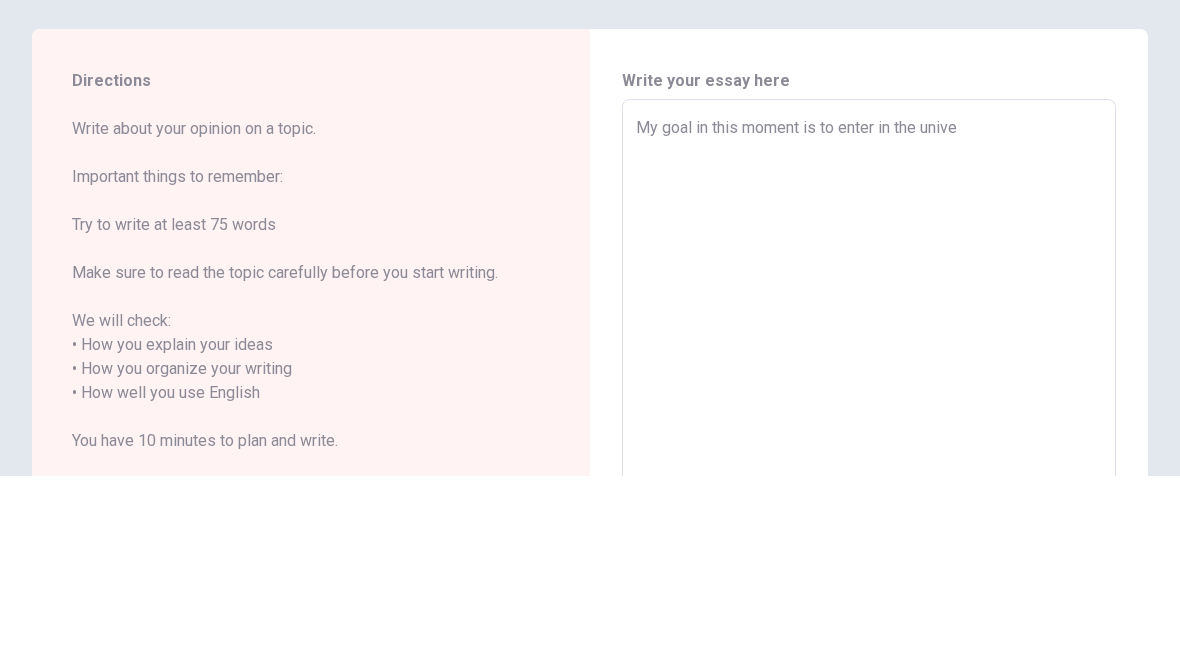 type on "x" 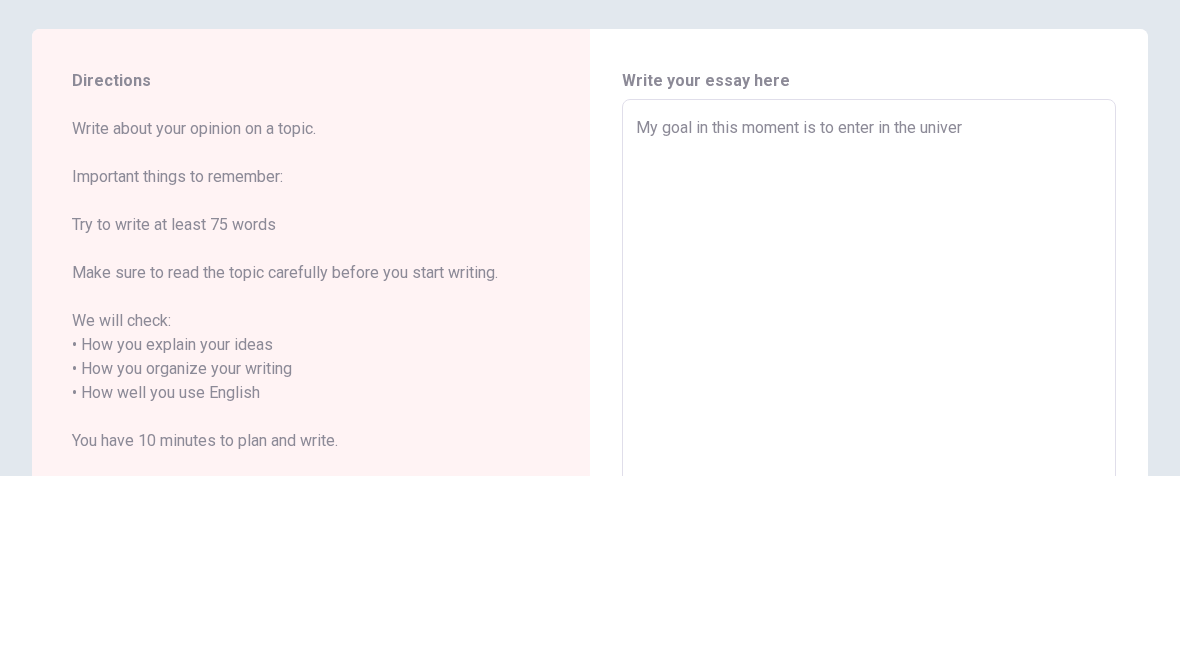 type on "x" 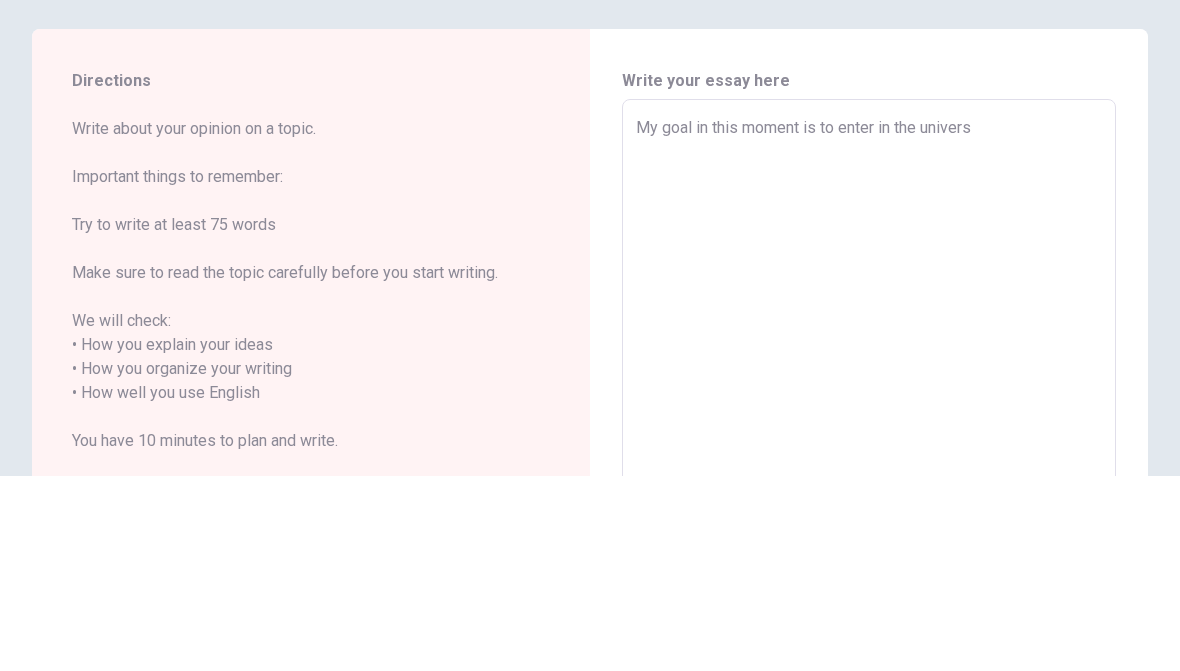 type on "x" 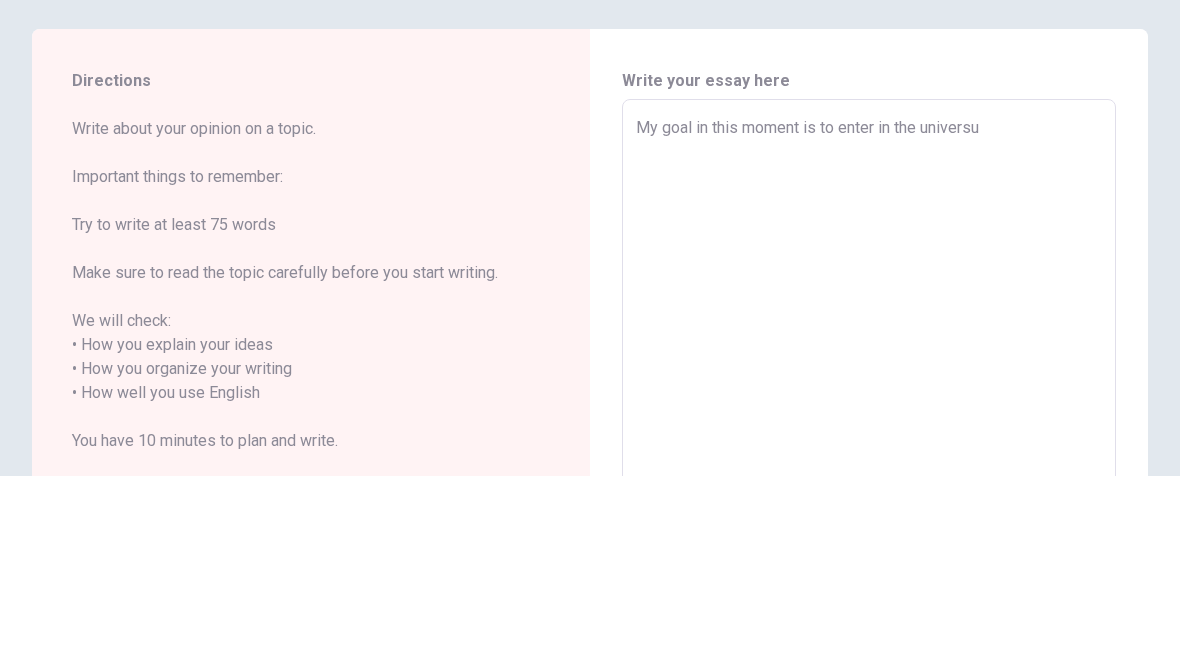 type on "x" 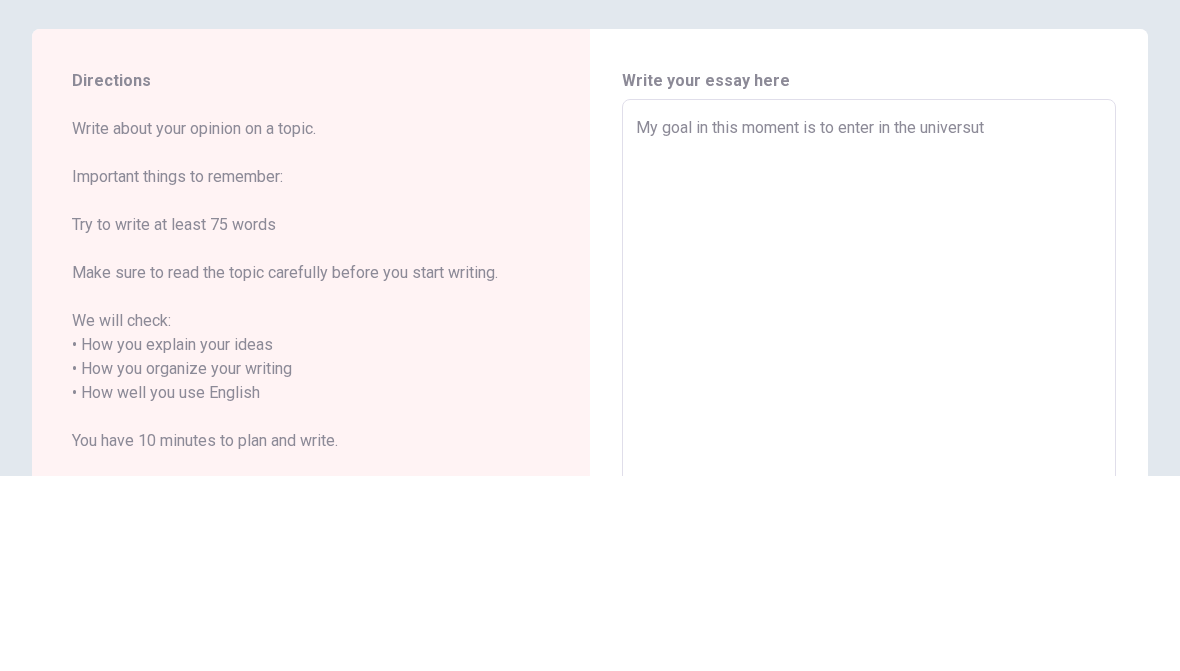 type on "x" 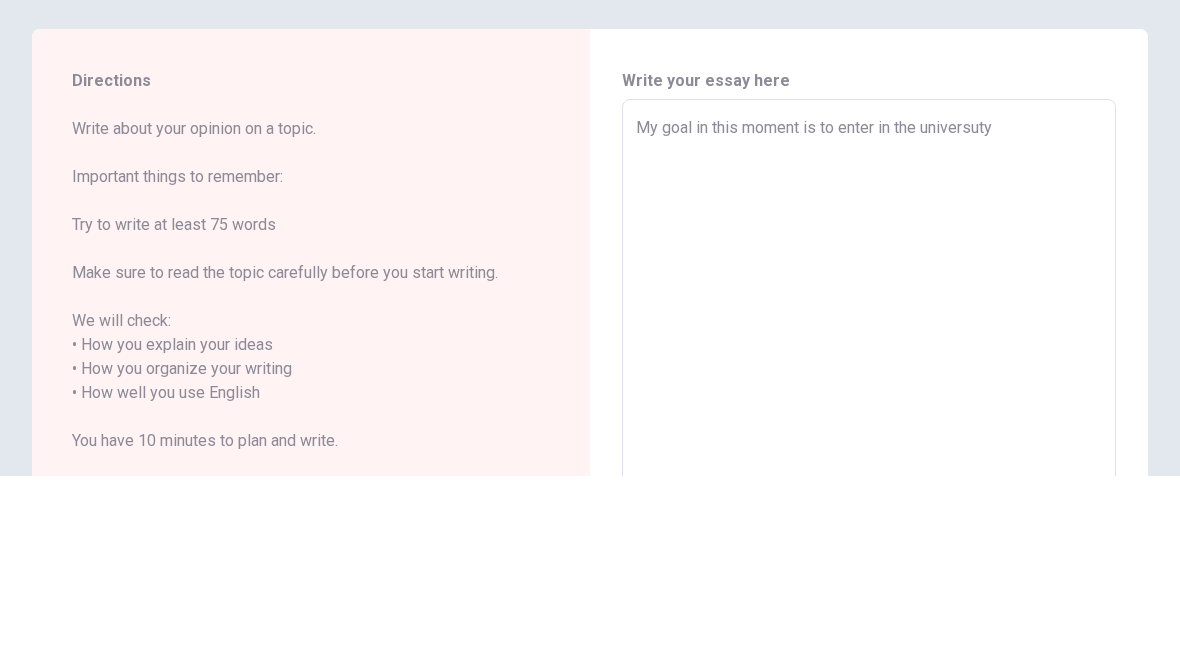 type on "x" 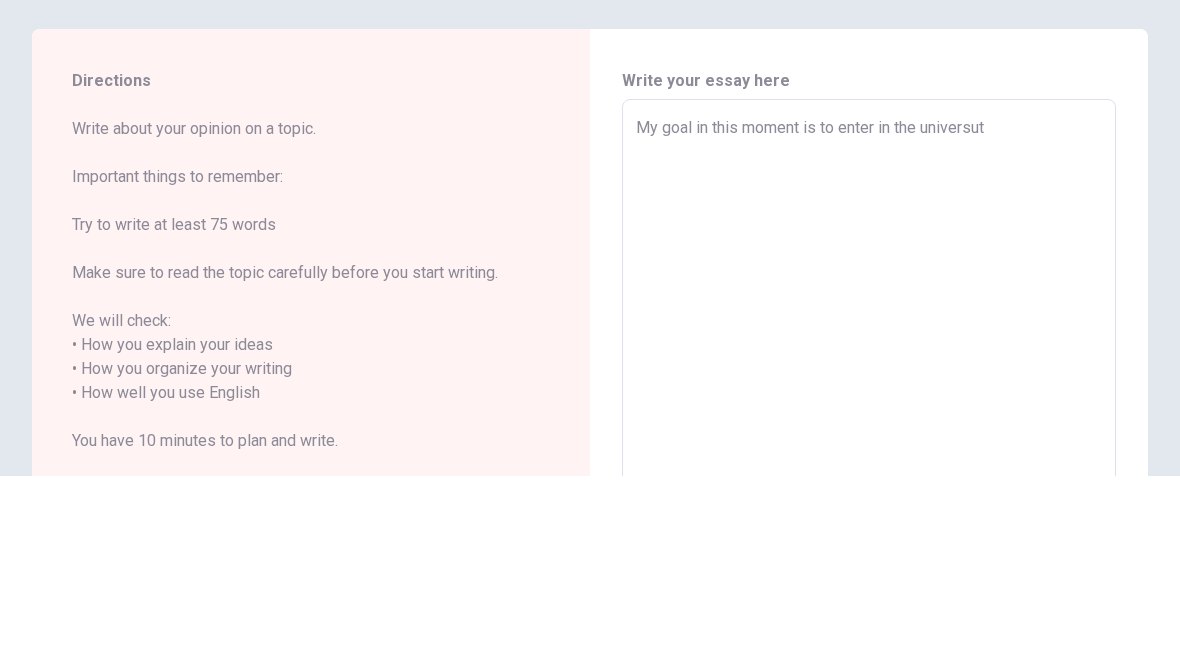 type on "x" 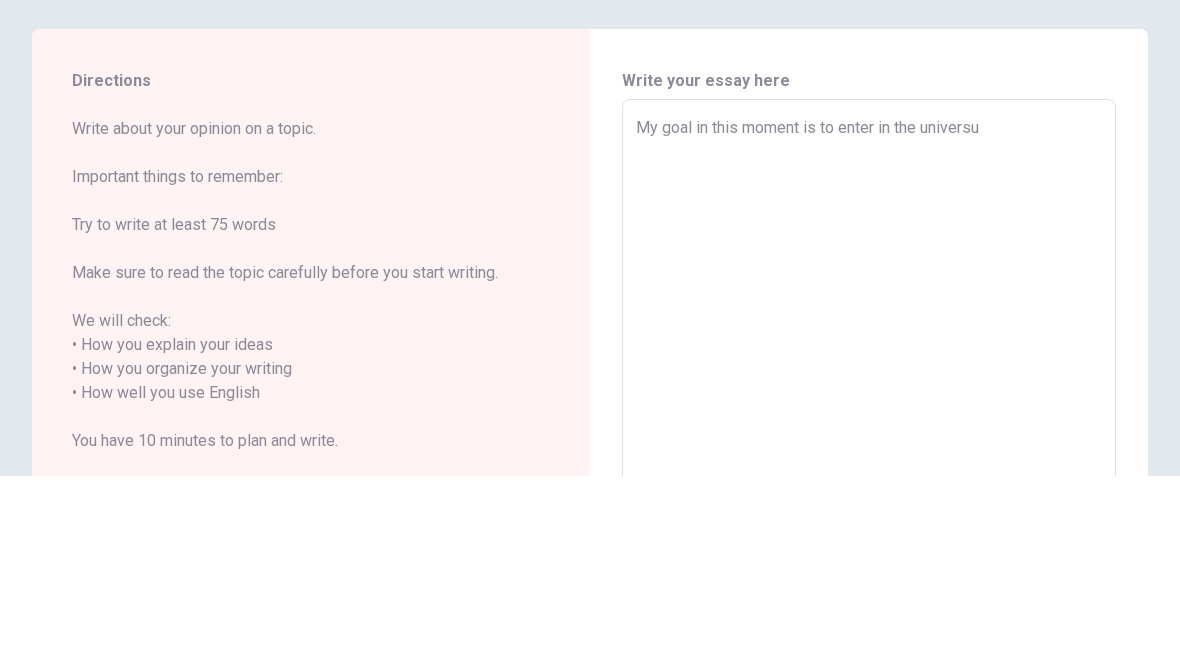 type on "x" 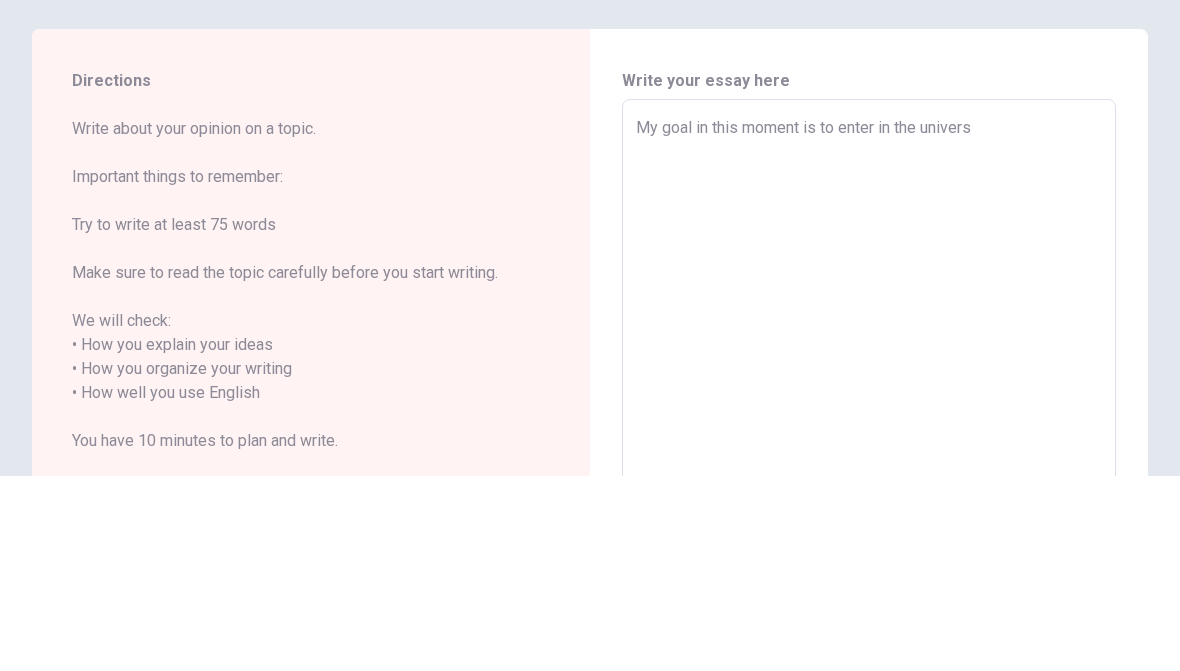 type on "x" 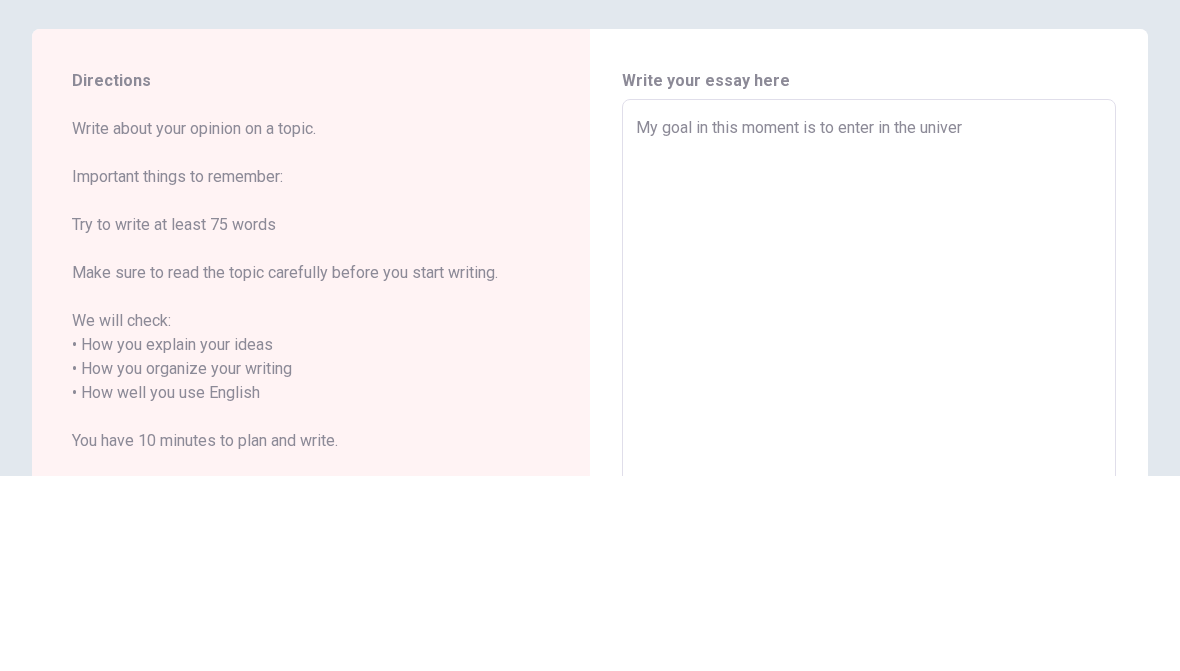 type on "x" 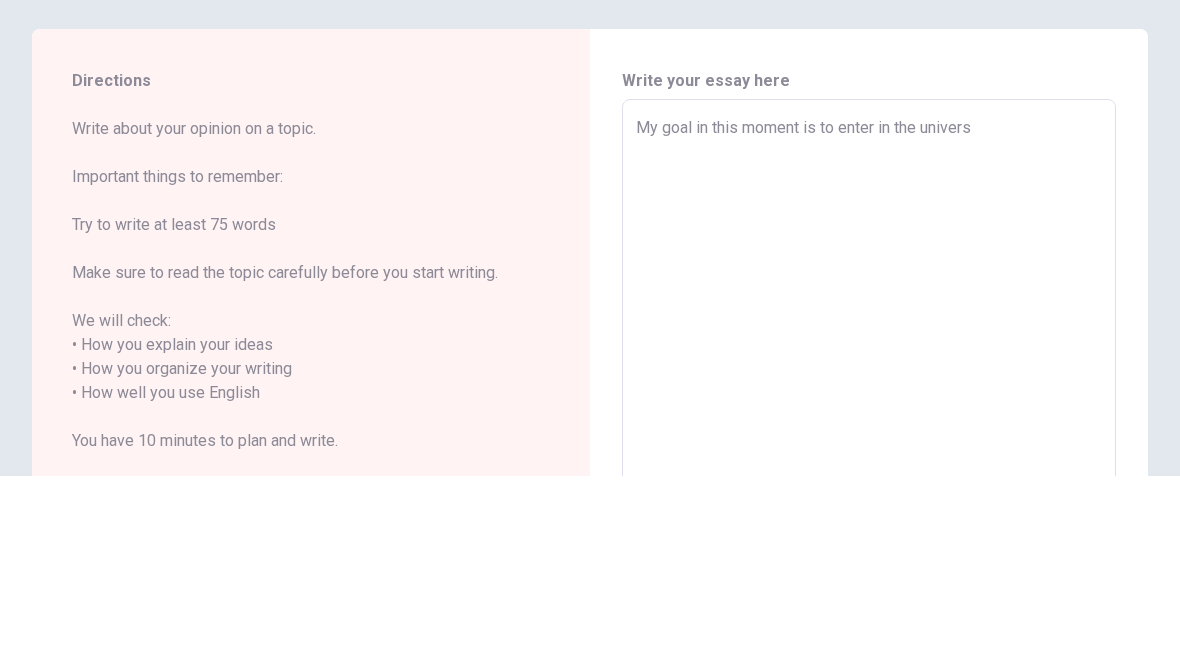 type on "x" 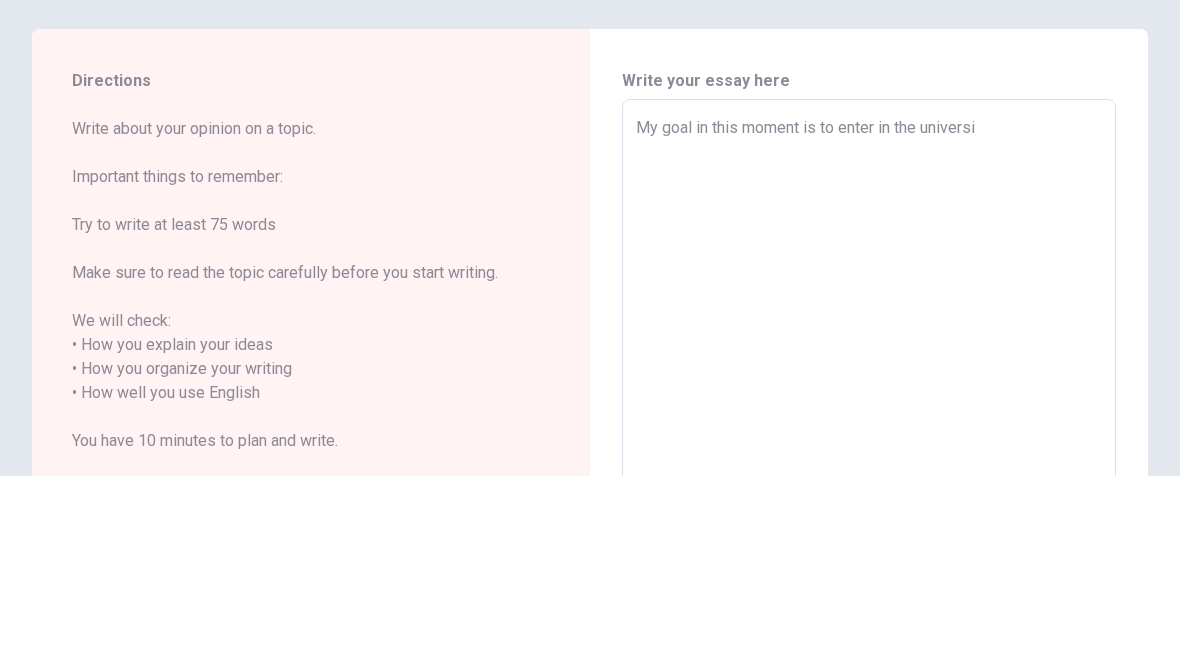 type on "x" 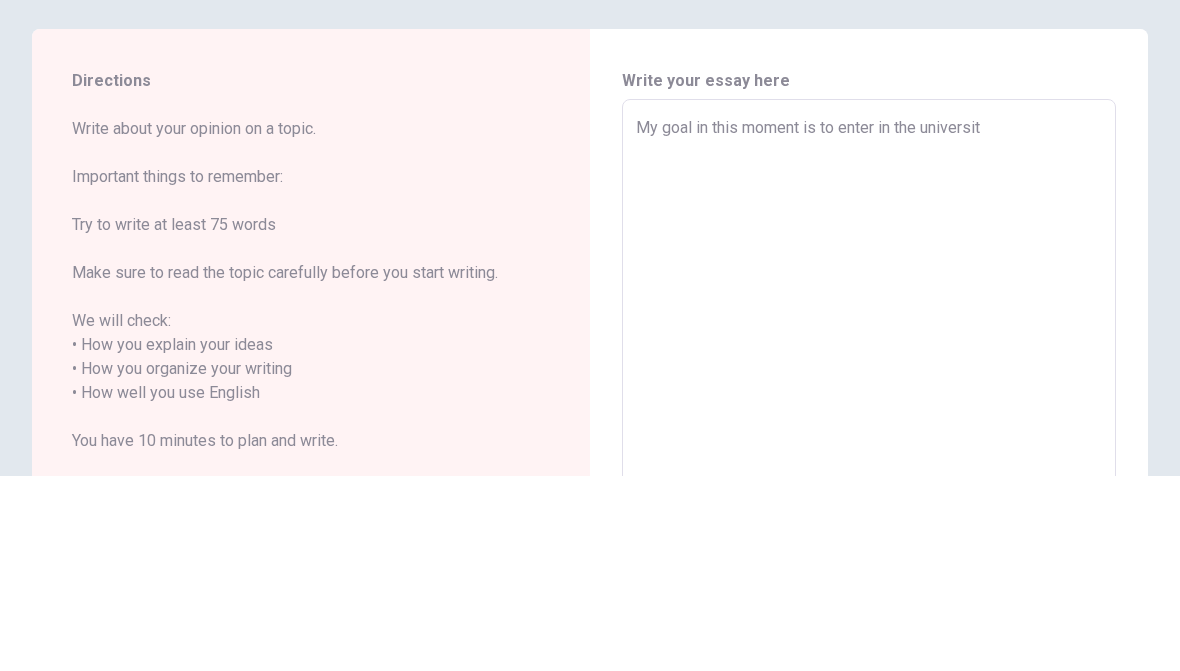 type on "x" 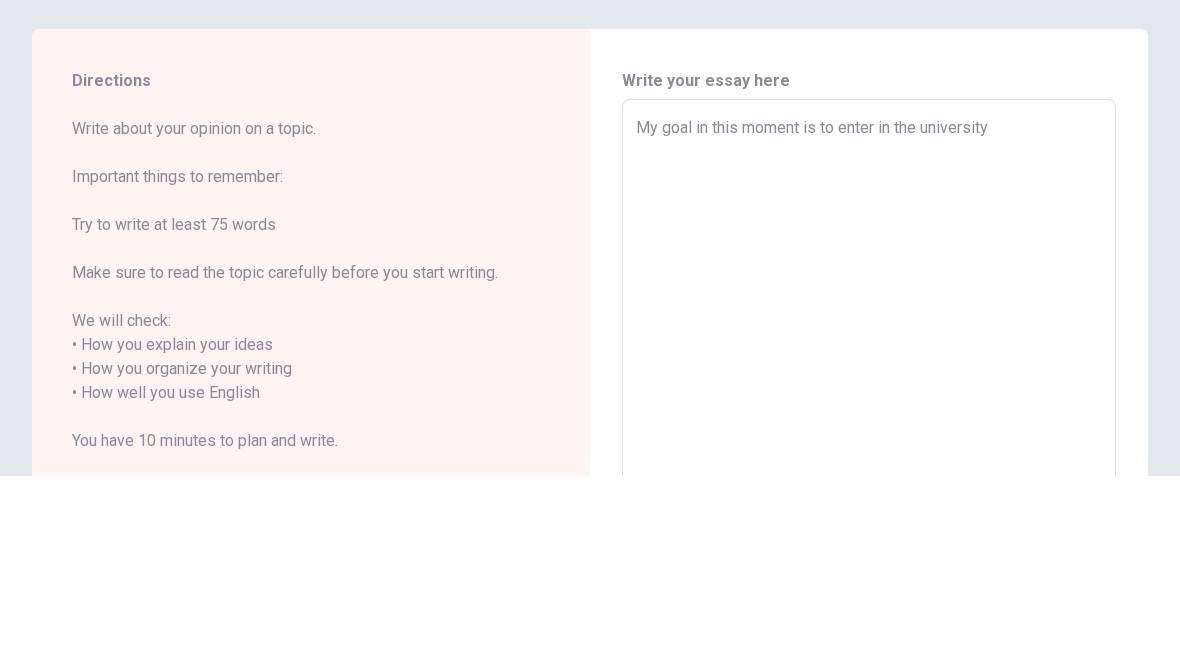 type on "x" 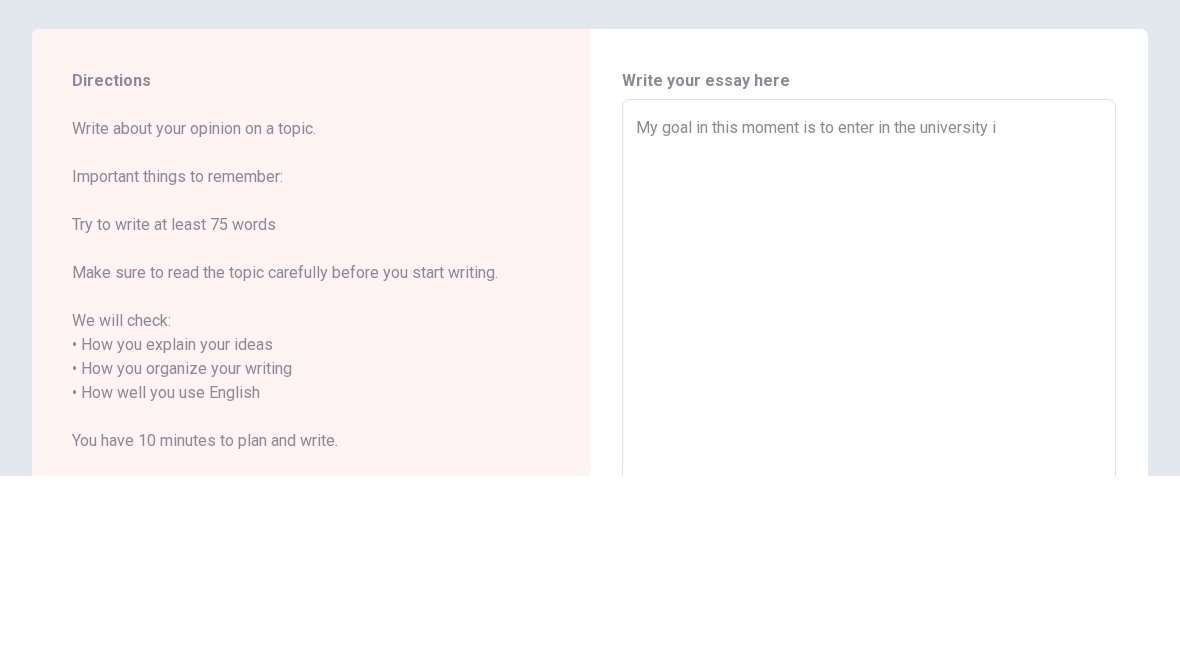 type on "x" 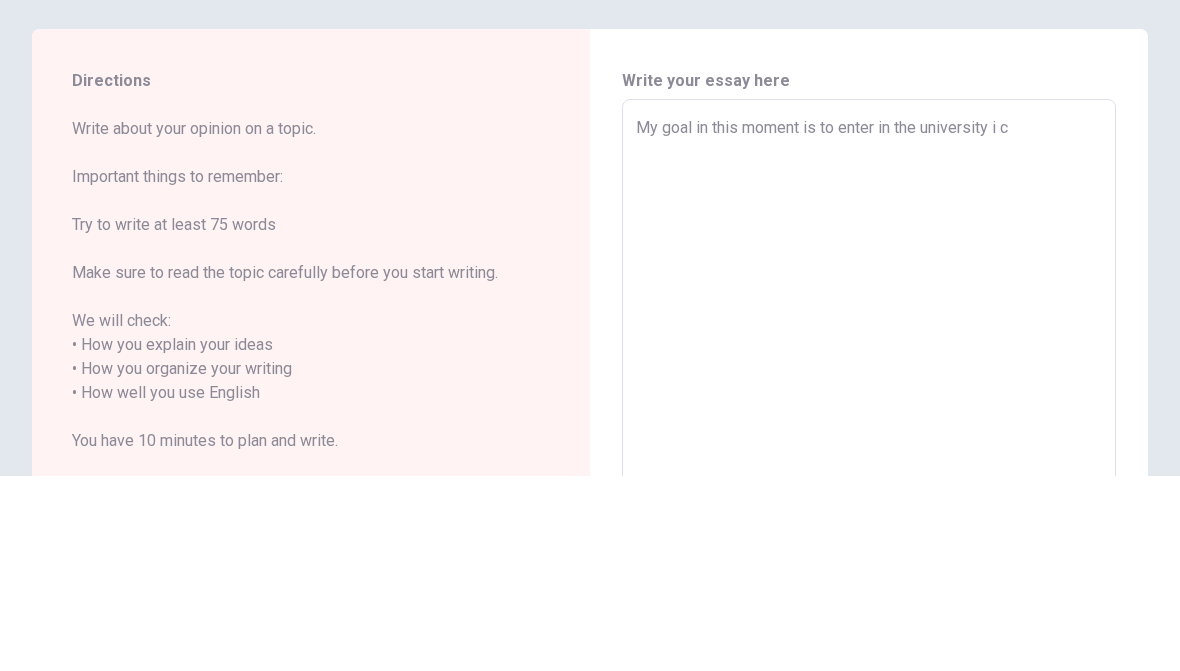 type on "x" 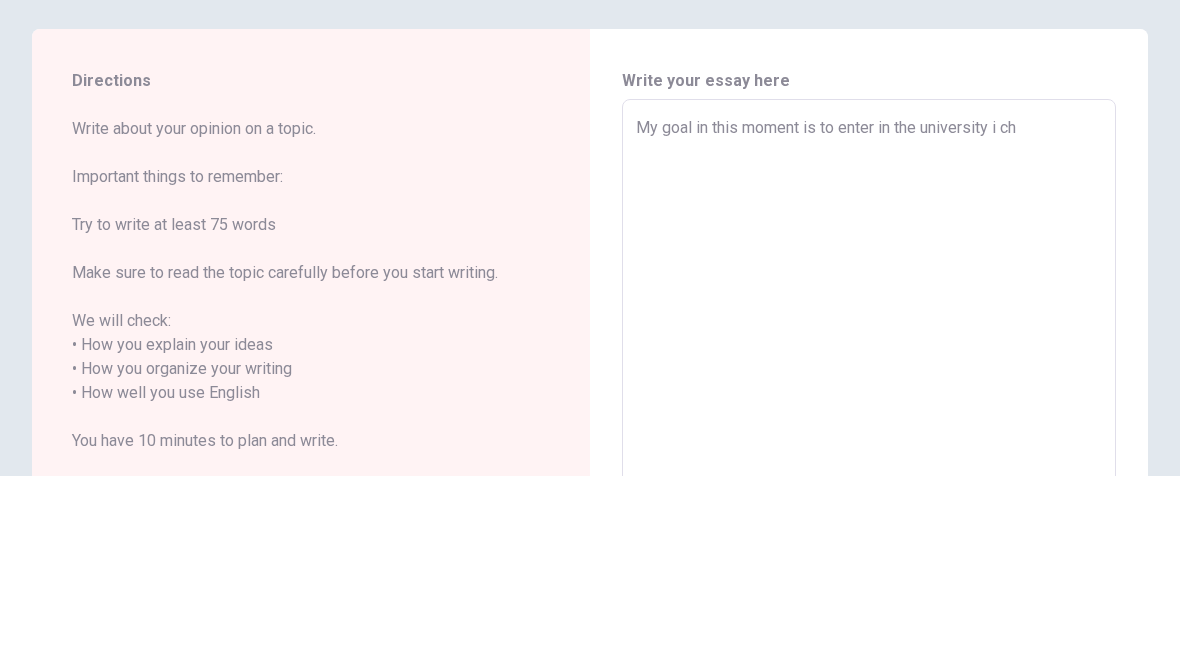 type on "x" 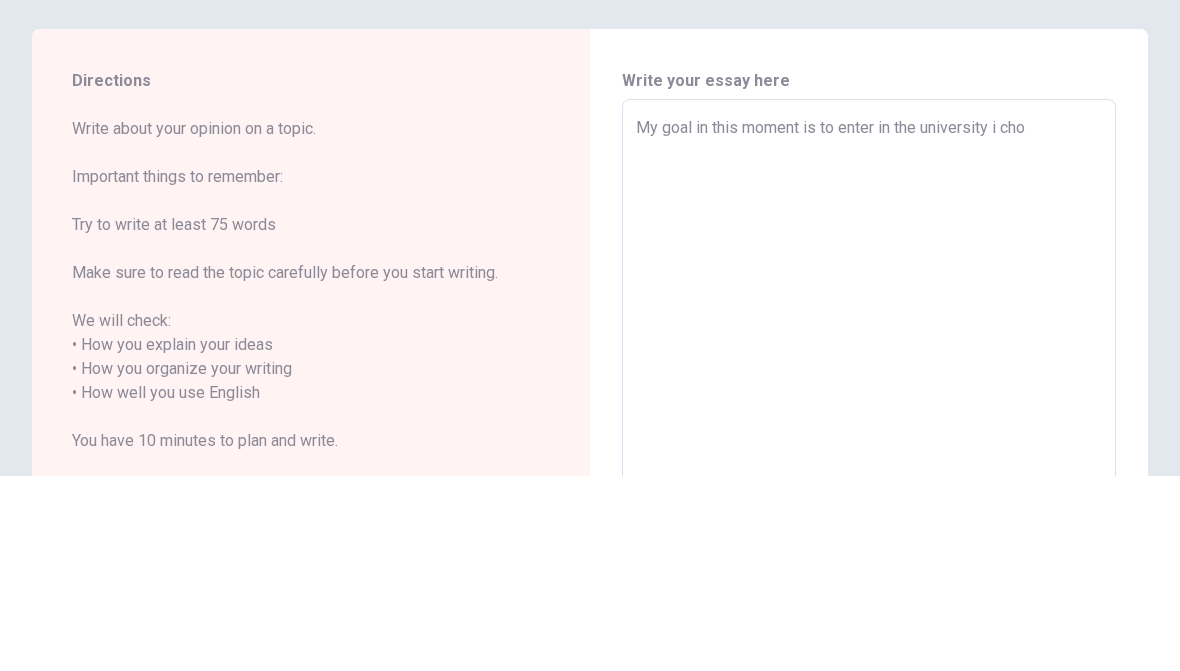 type on "x" 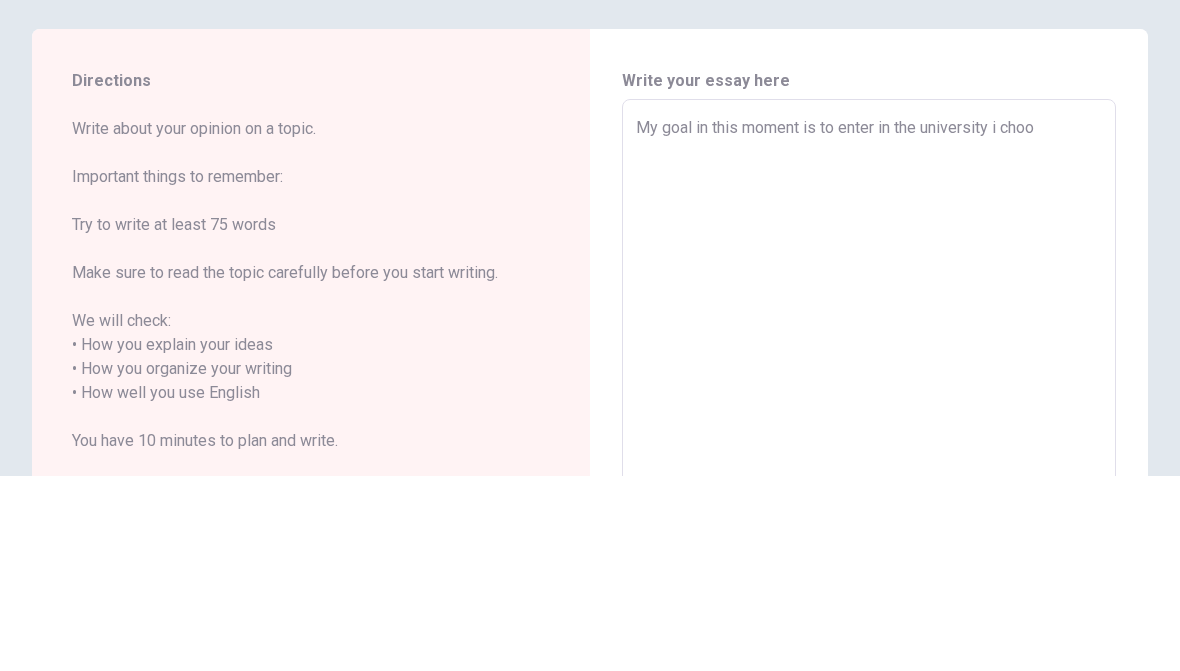 type on "x" 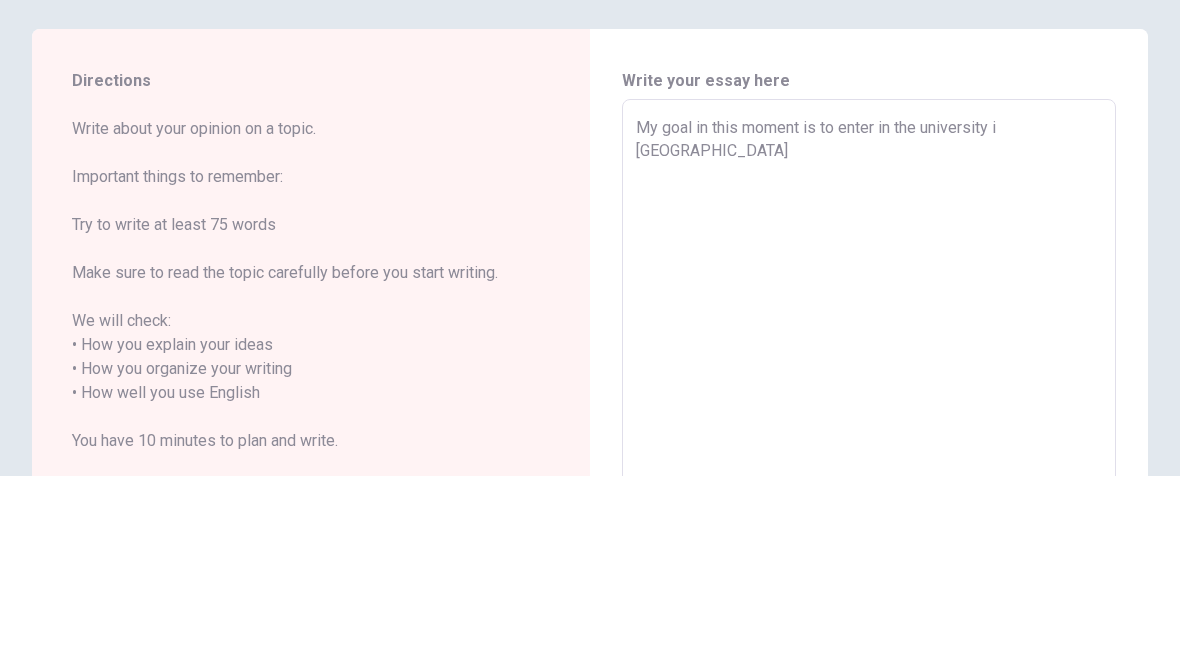 type on "x" 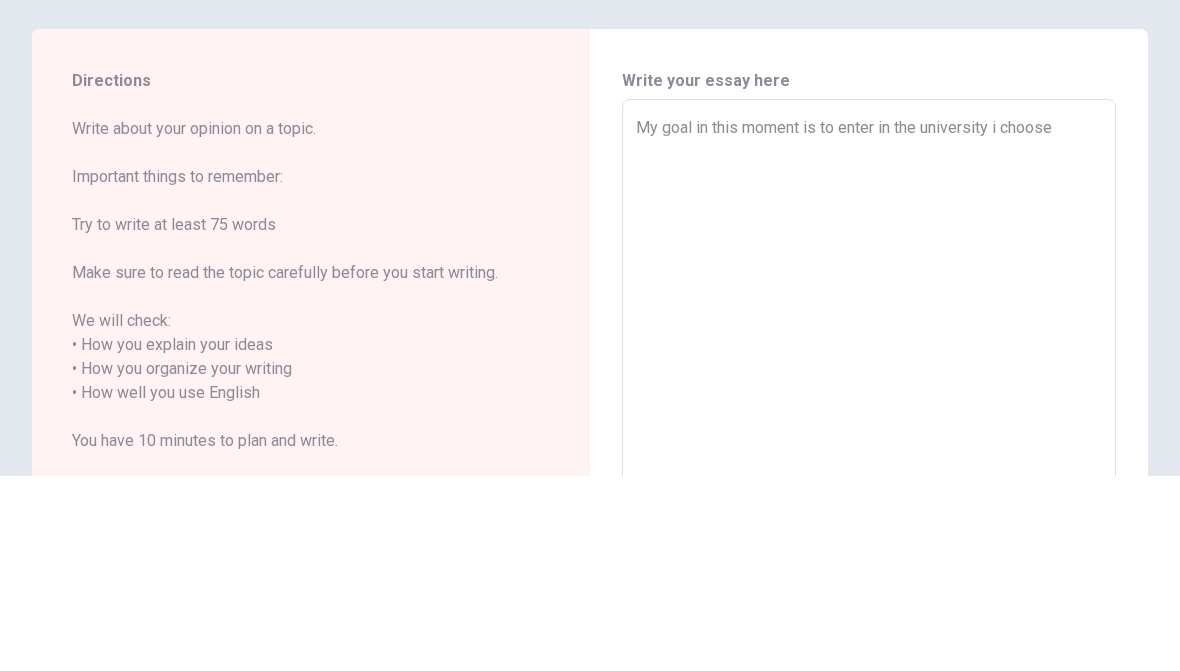 type on "x" 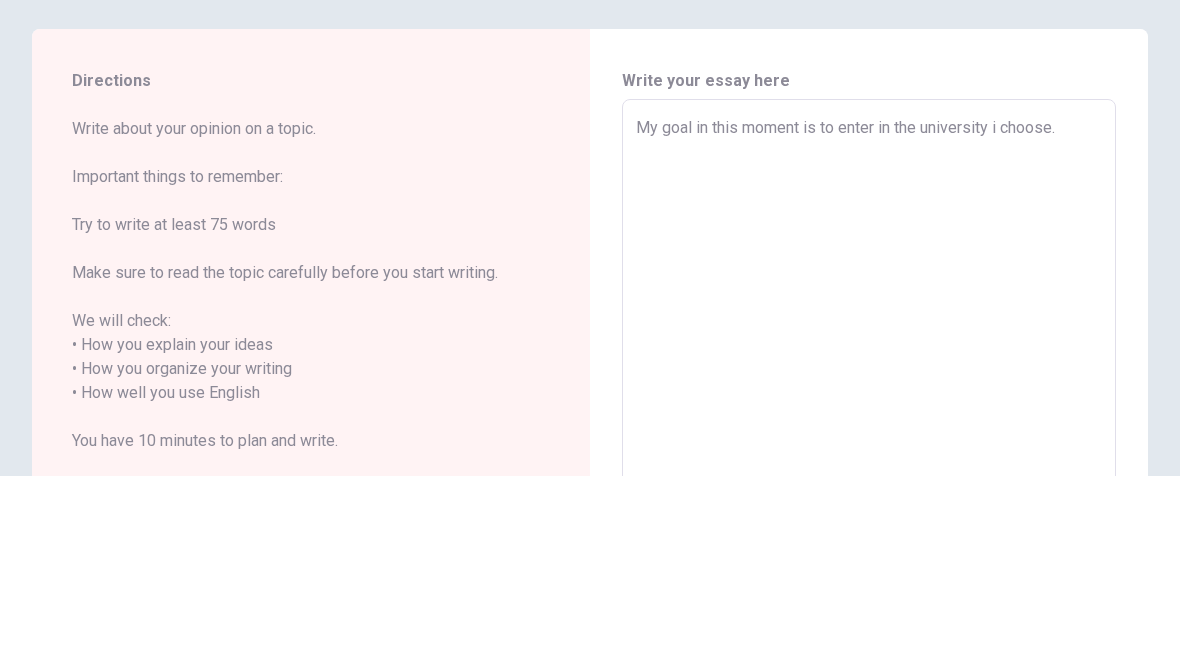 type on "x" 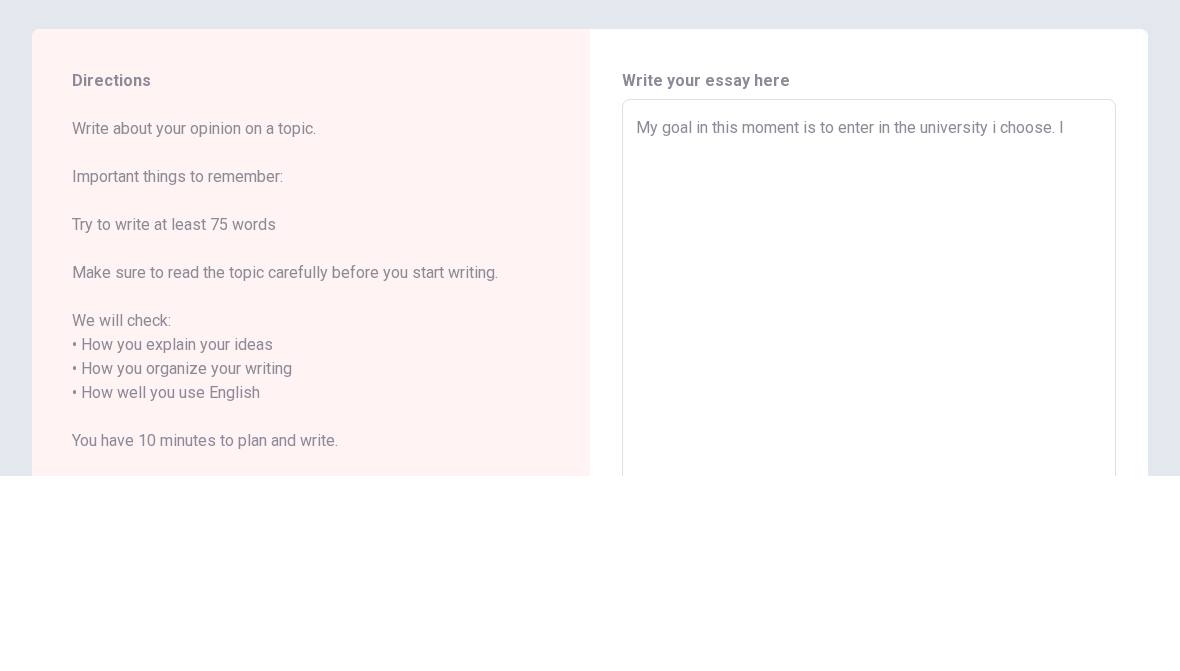 type on "x" 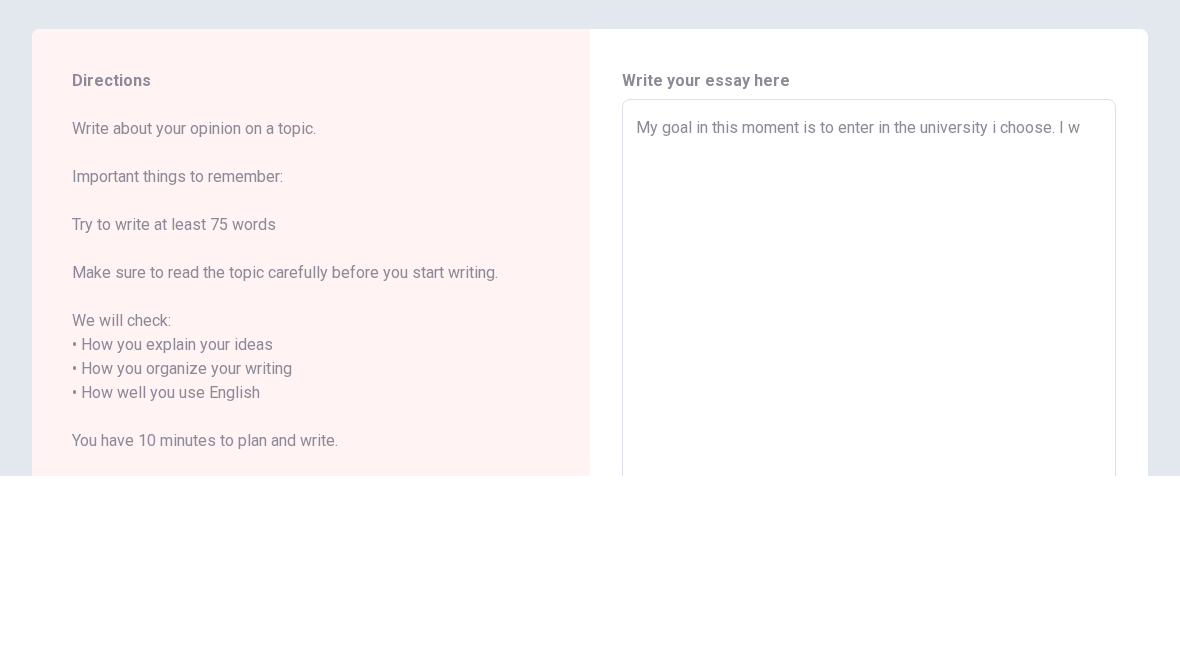 type on "x" 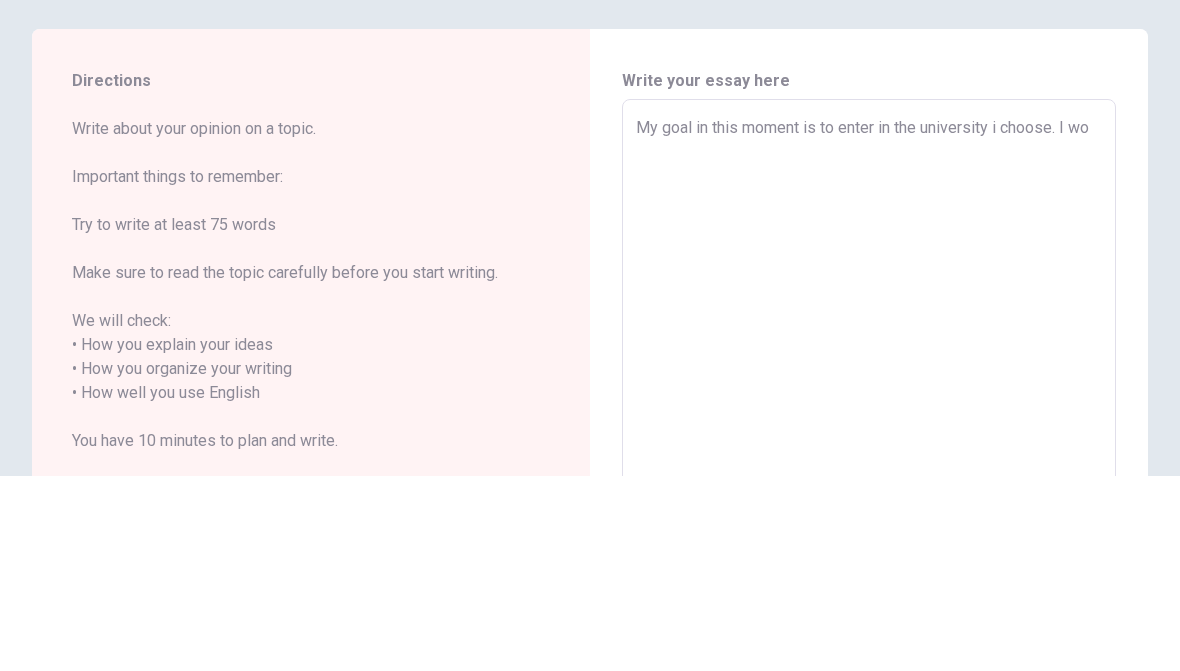 type on "x" 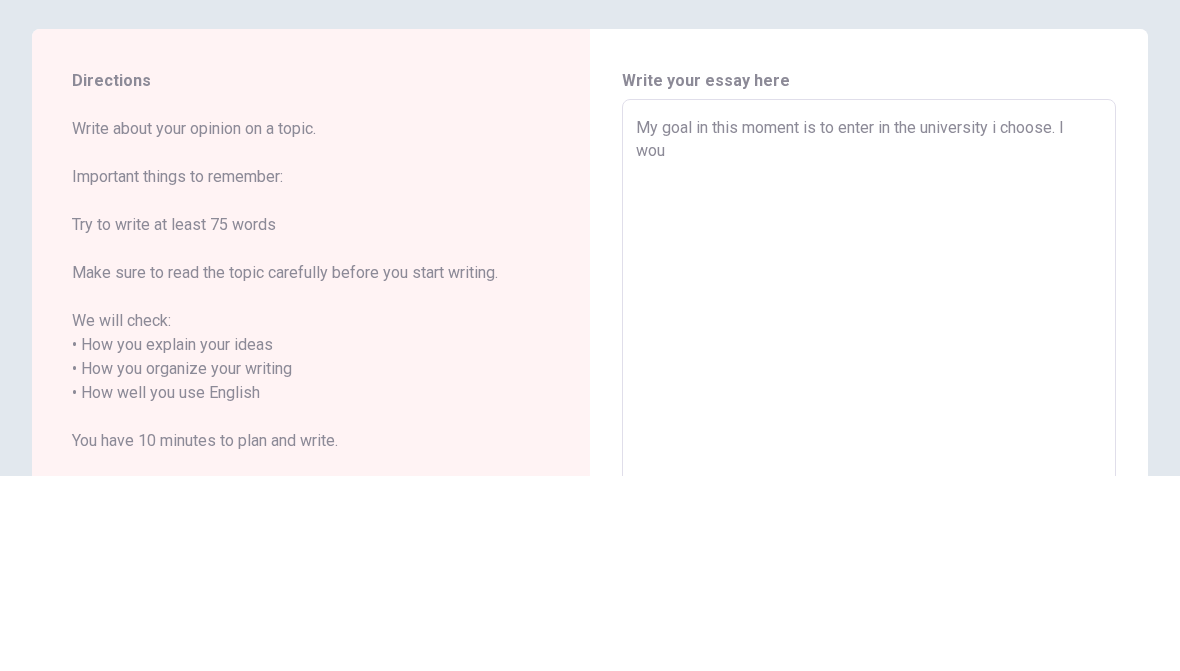 type on "x" 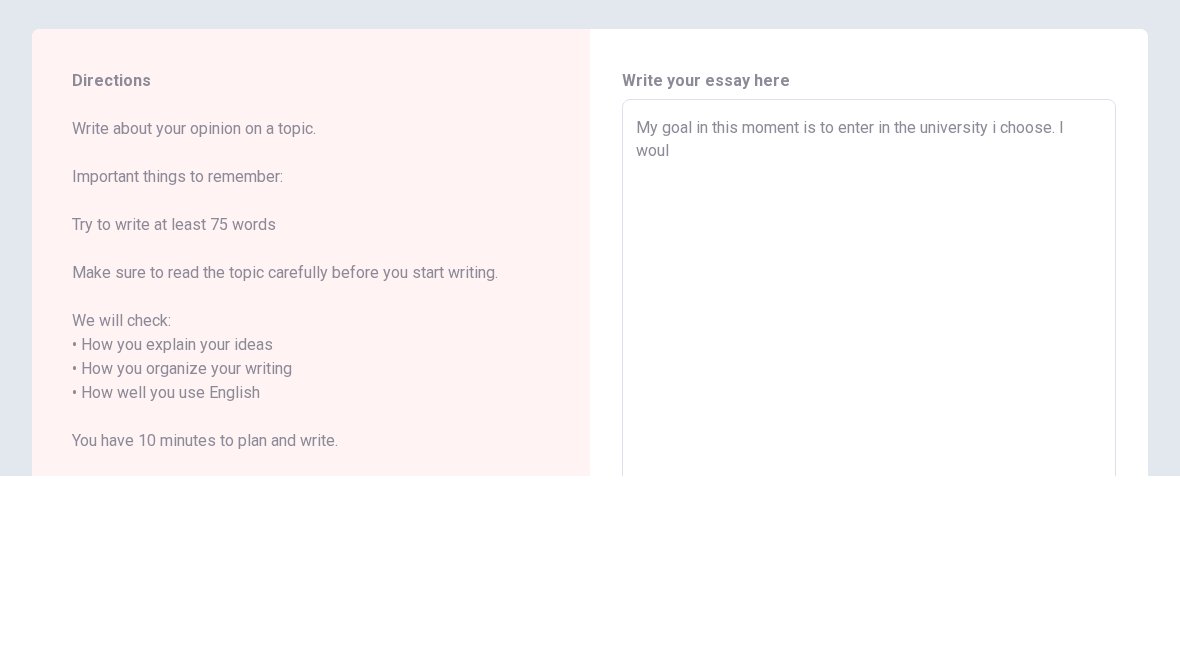 type on "x" 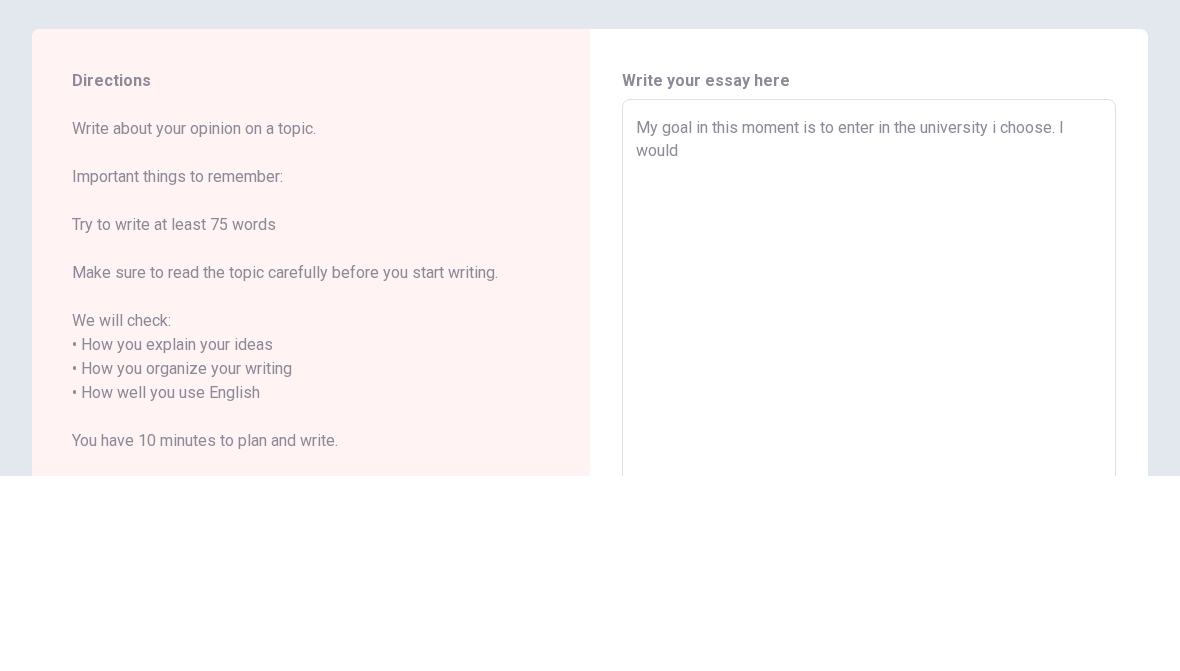 type on "x" 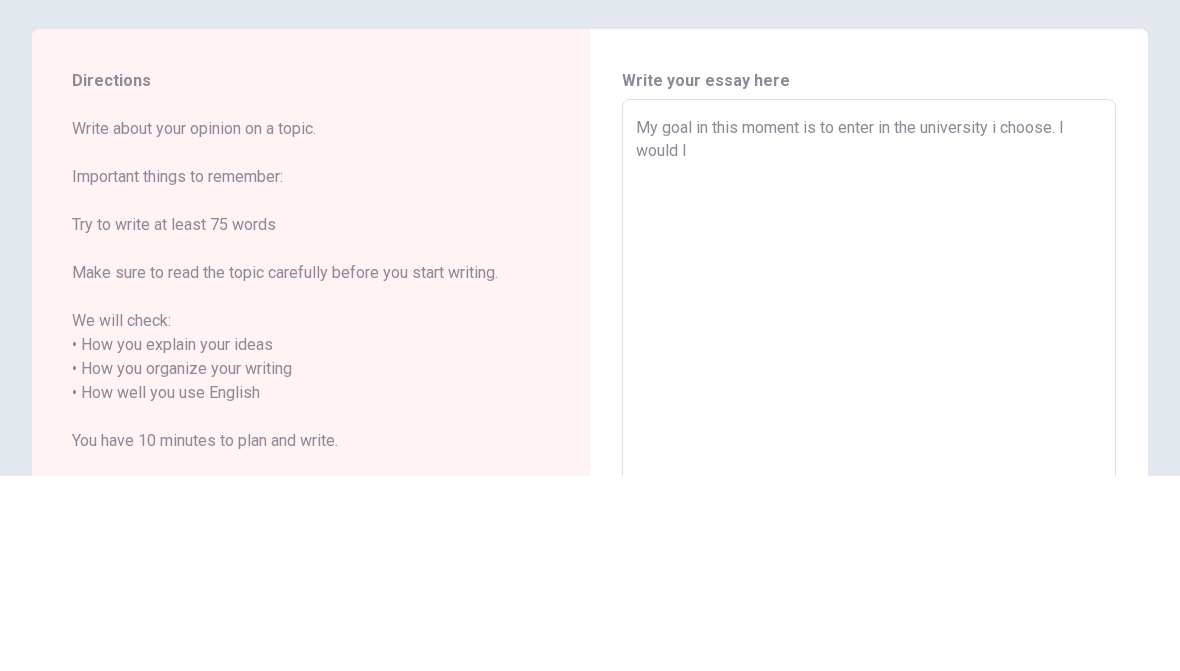 type on "x" 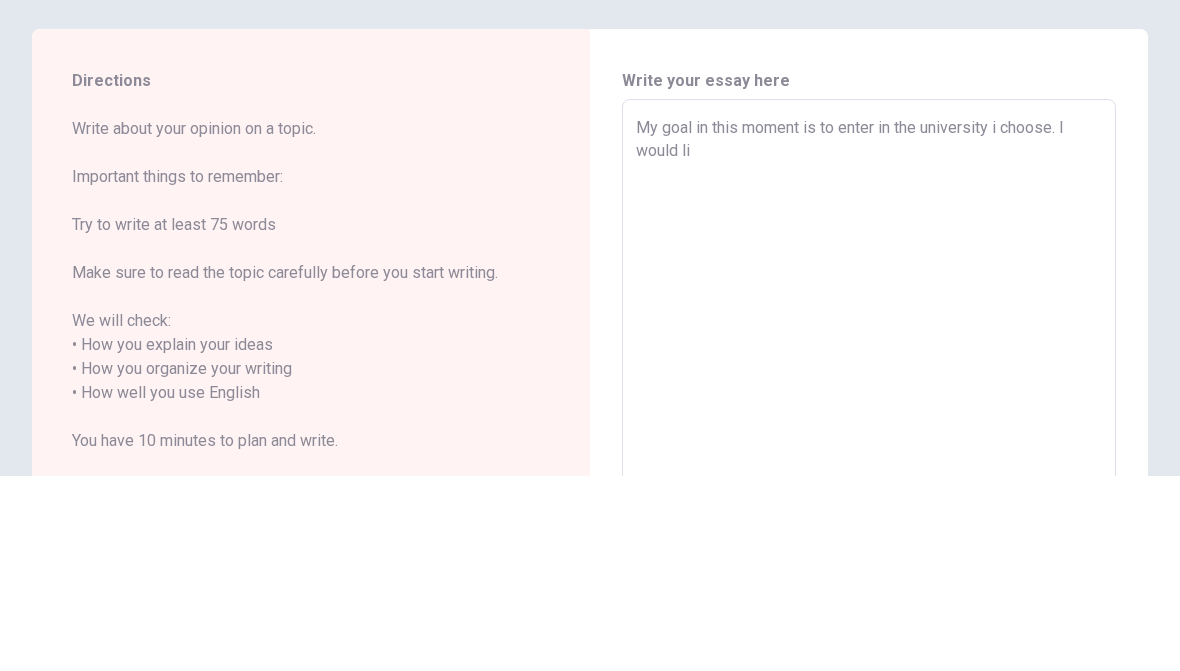 type on "x" 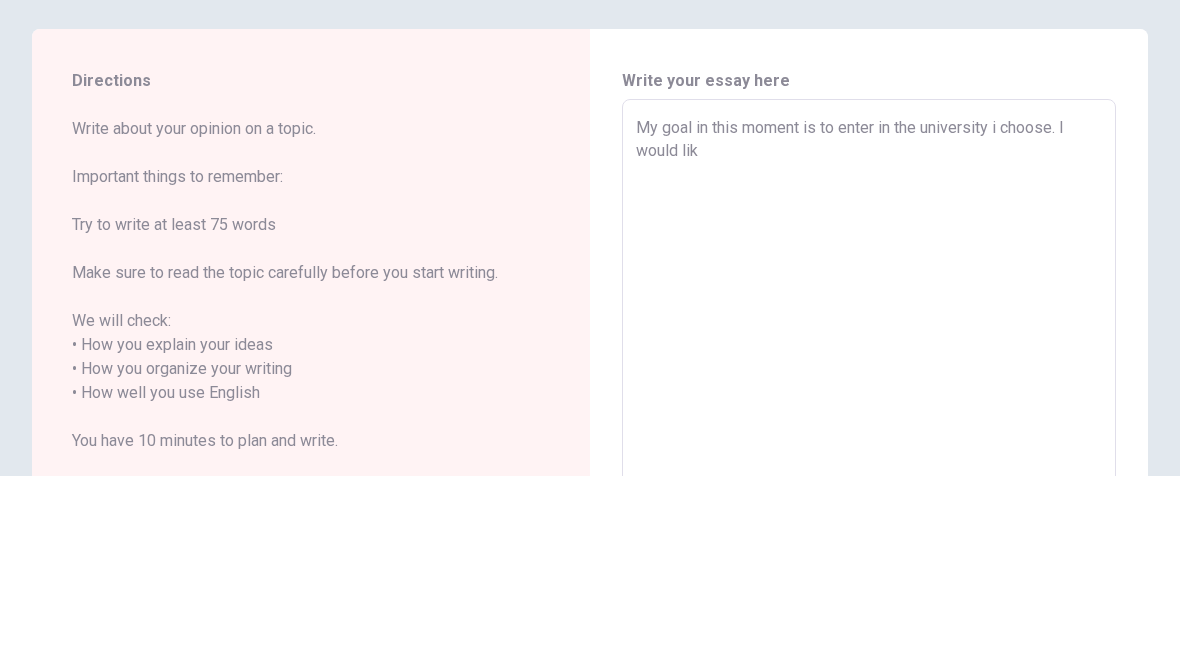 type on "x" 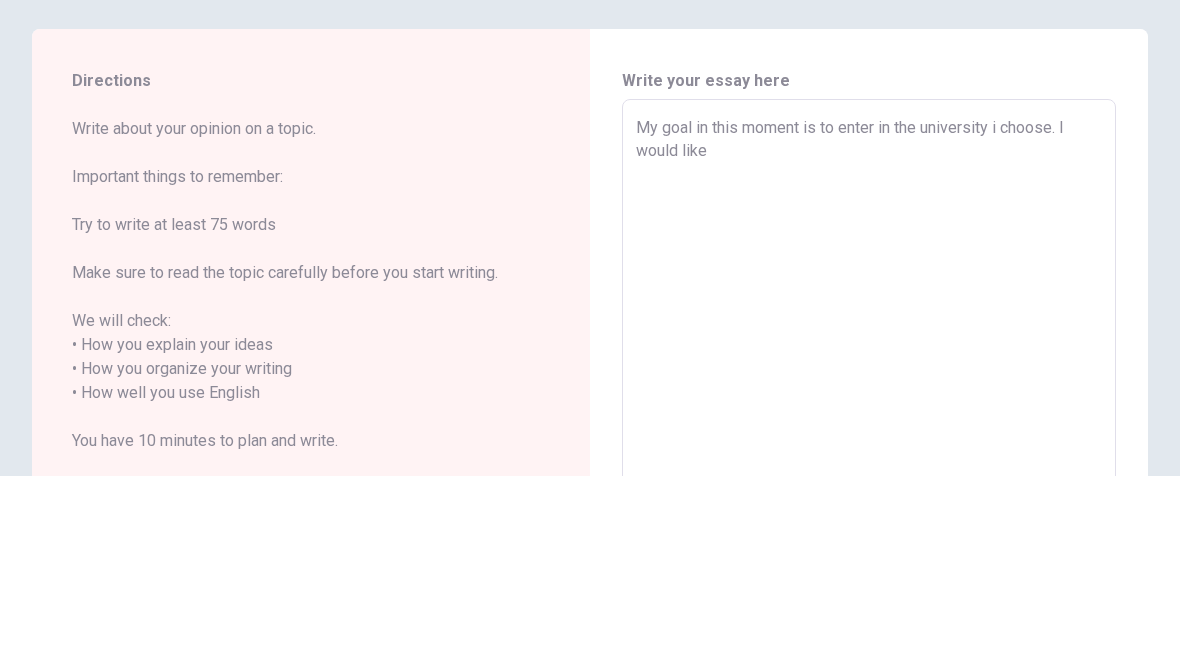 type on "x" 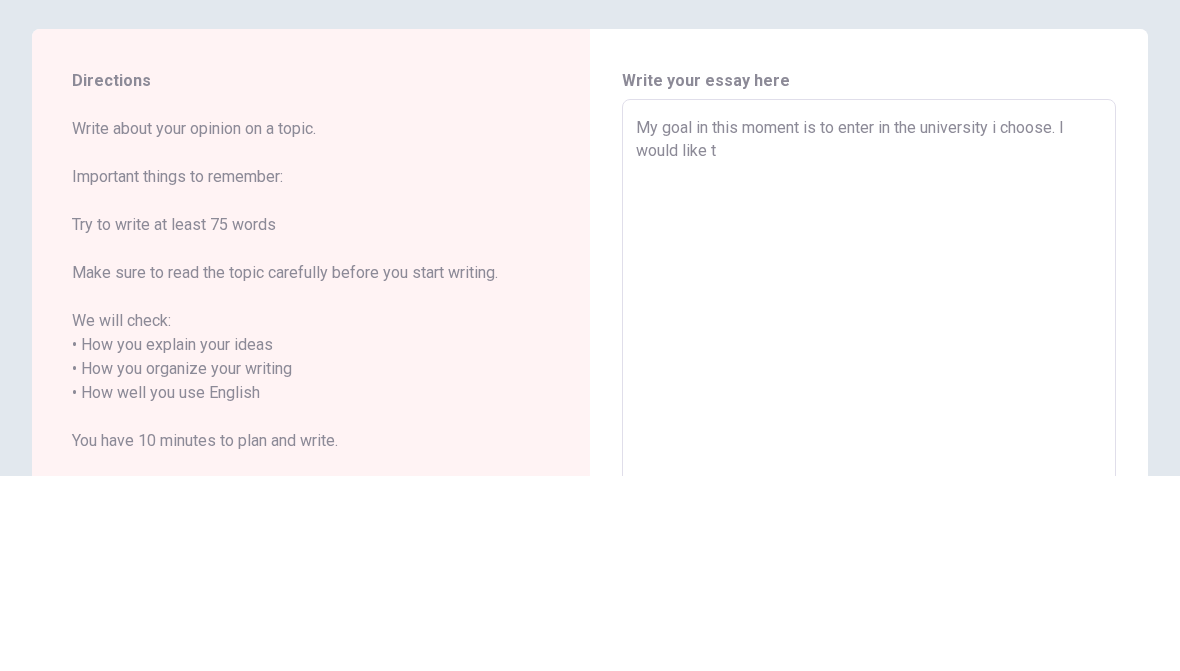 type on "x" 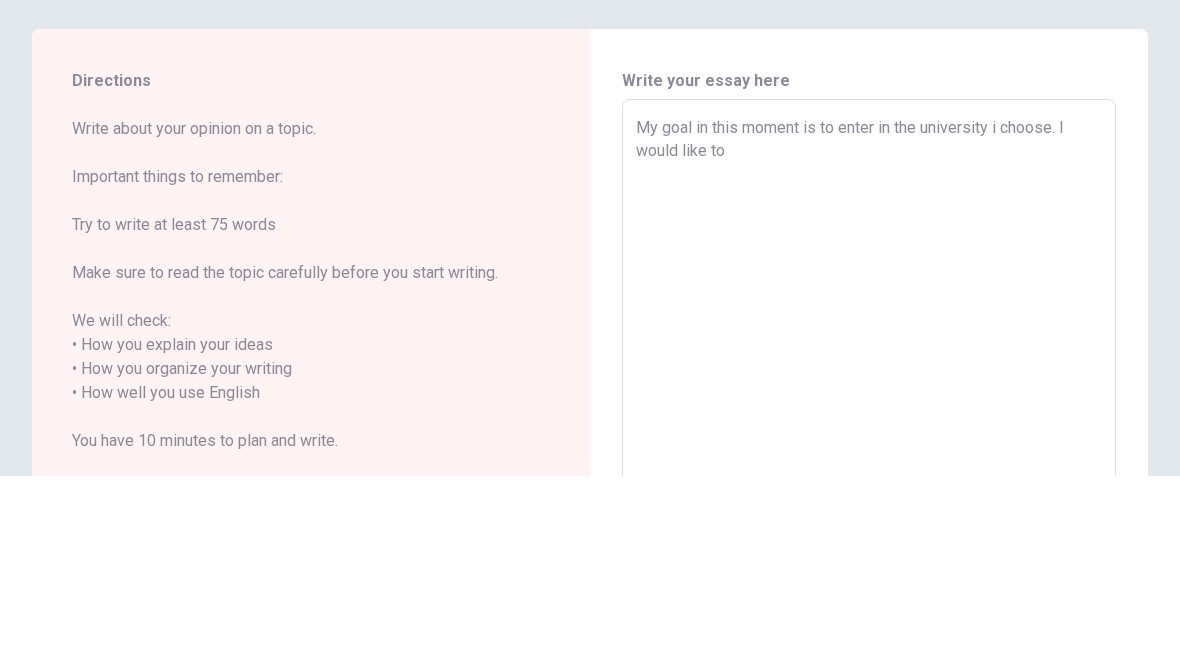 type on "x" 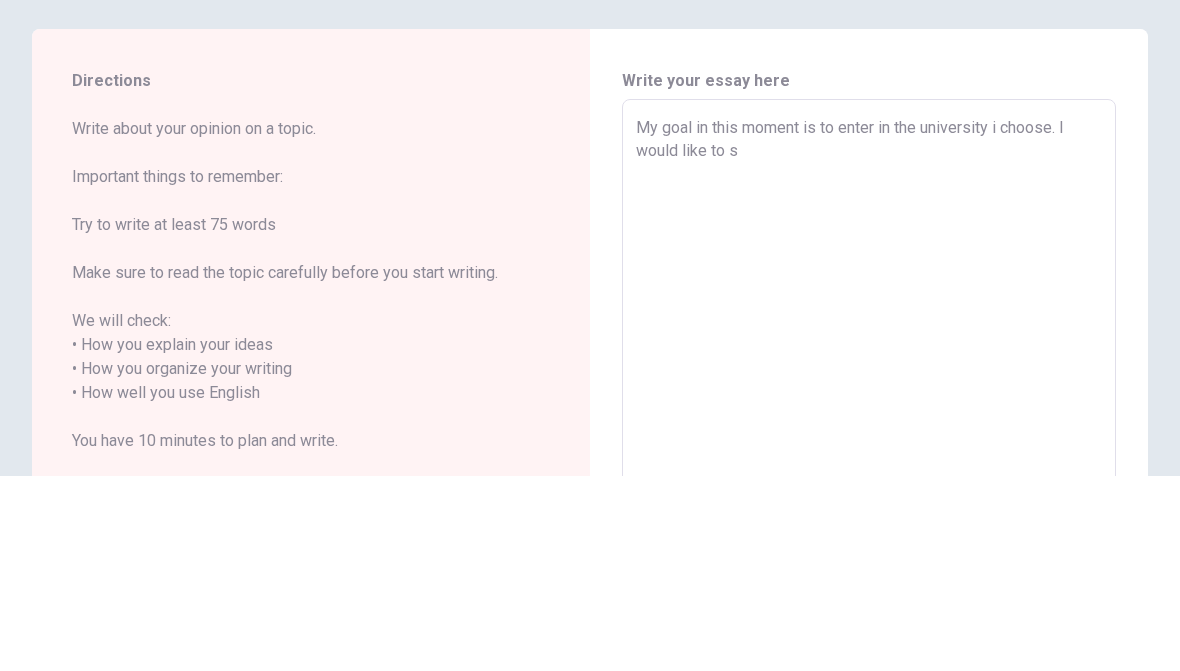 type on "x" 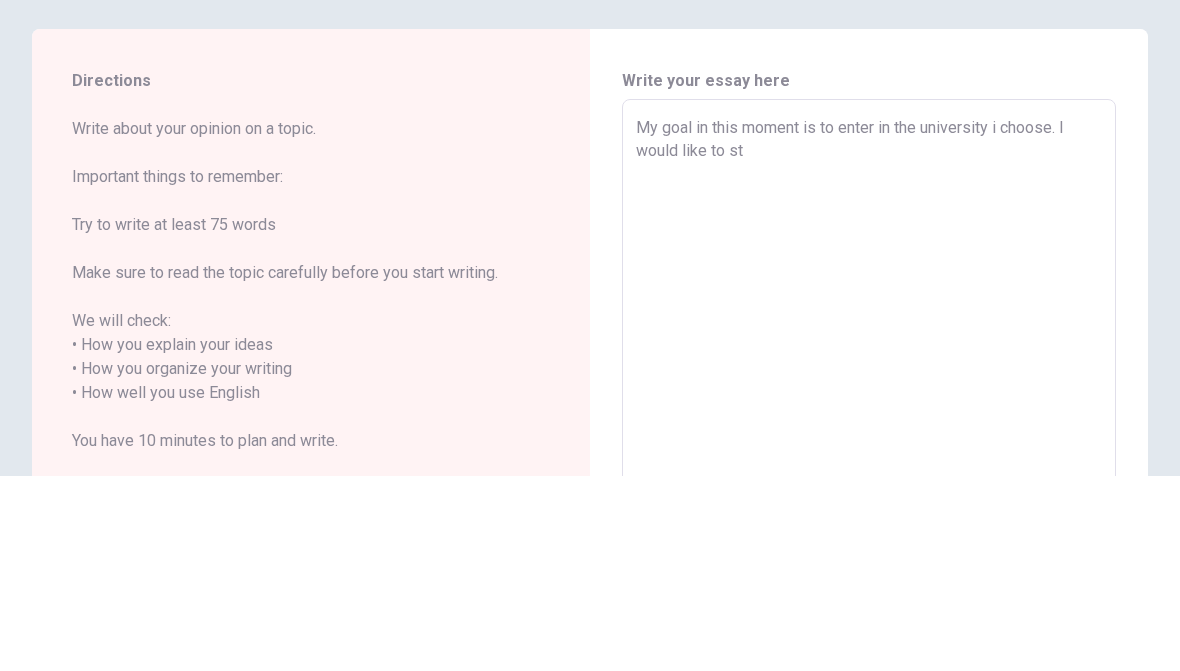 type on "x" 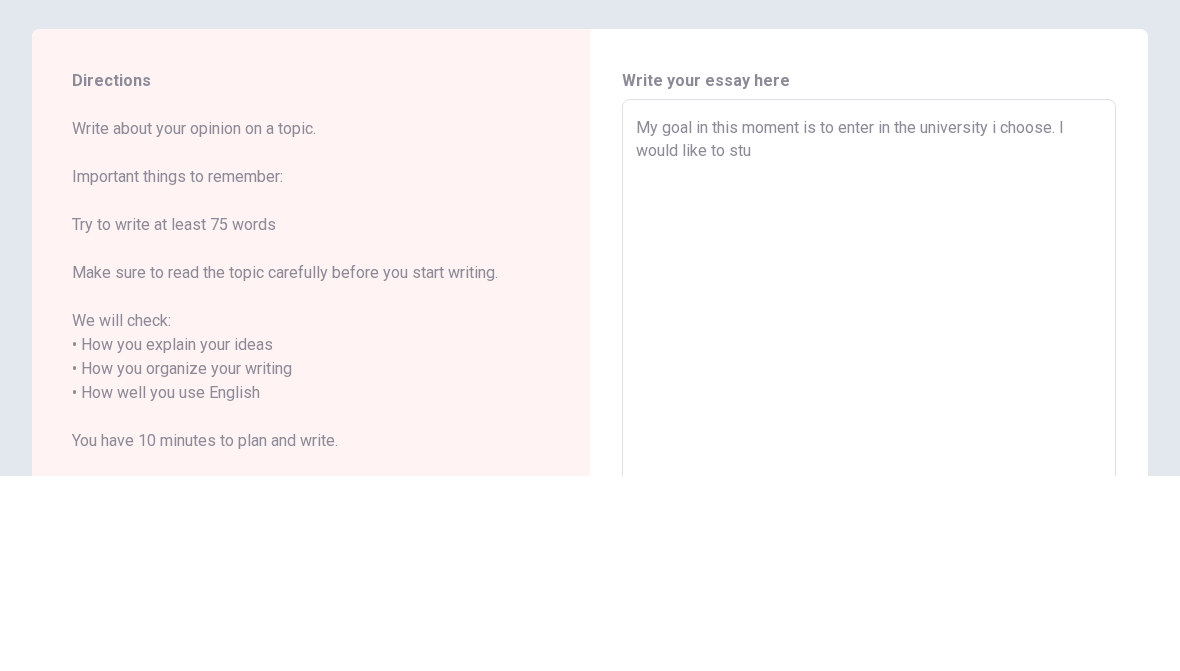 type on "x" 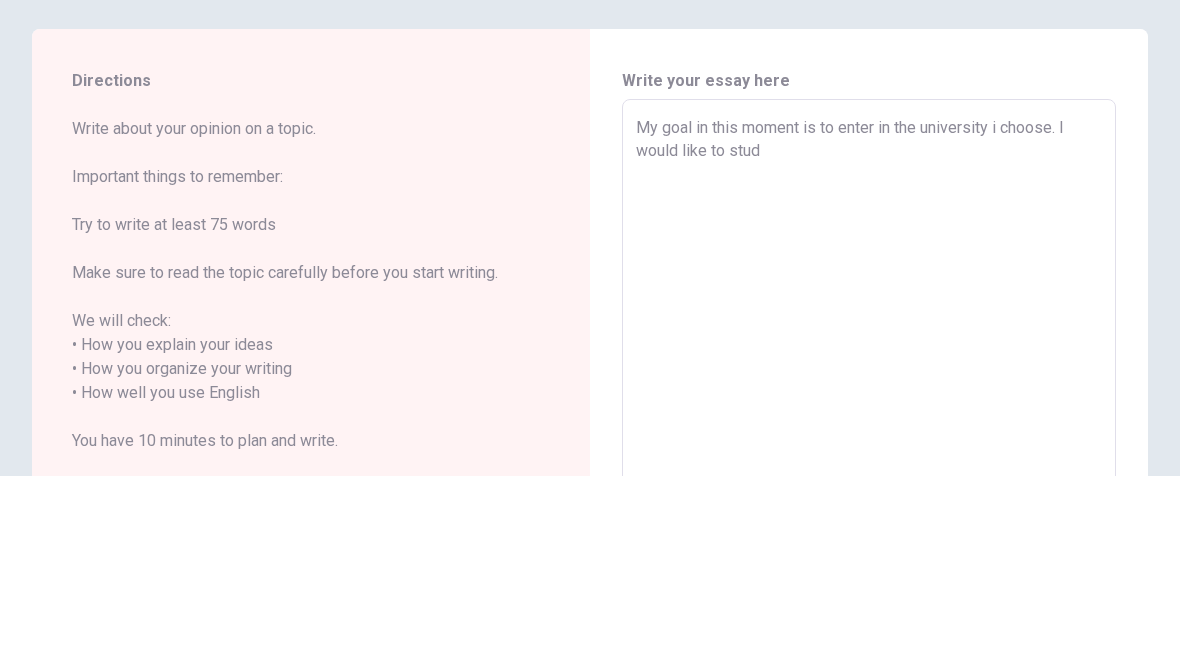 type on "x" 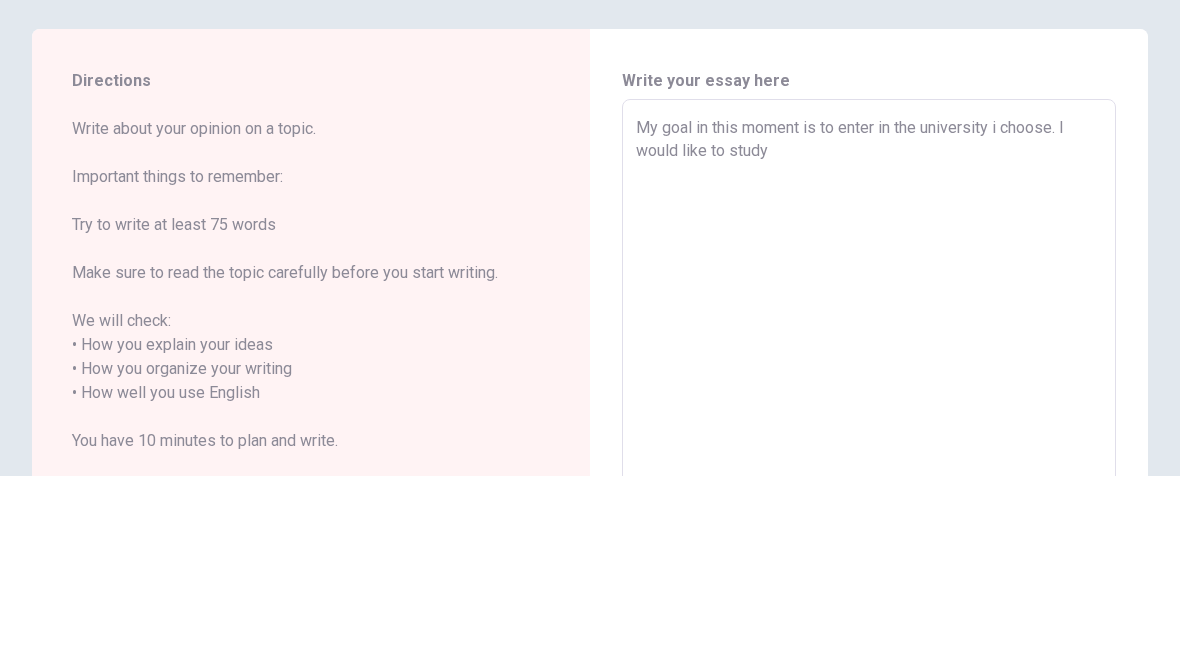 type on "x" 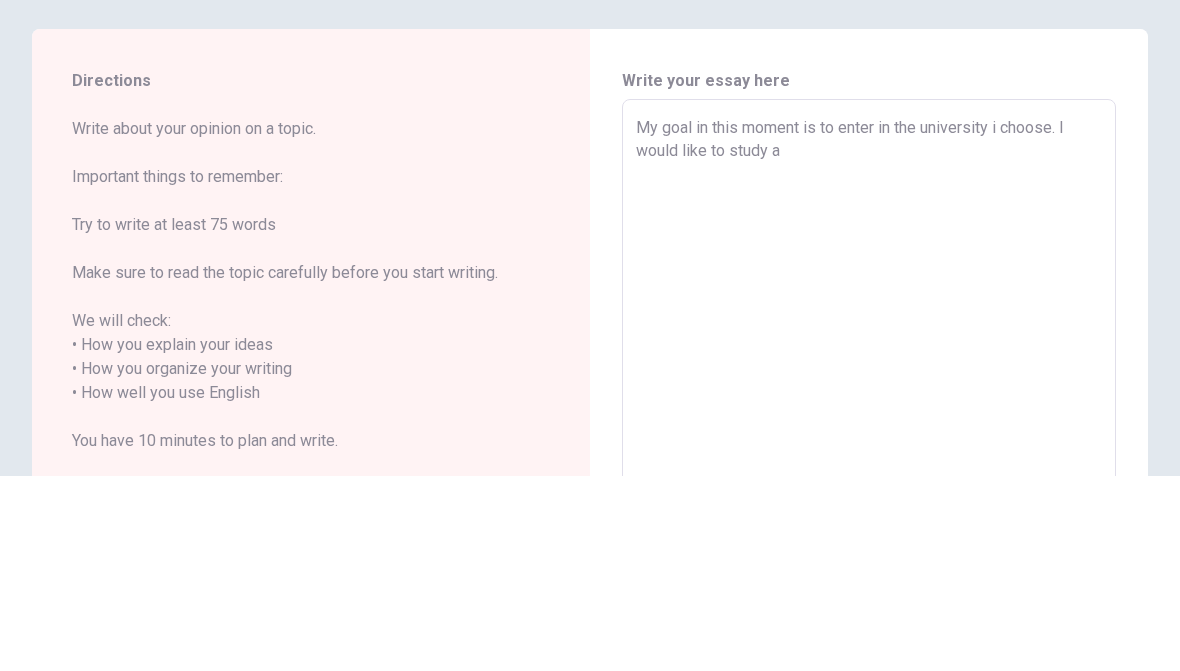 type on "x" 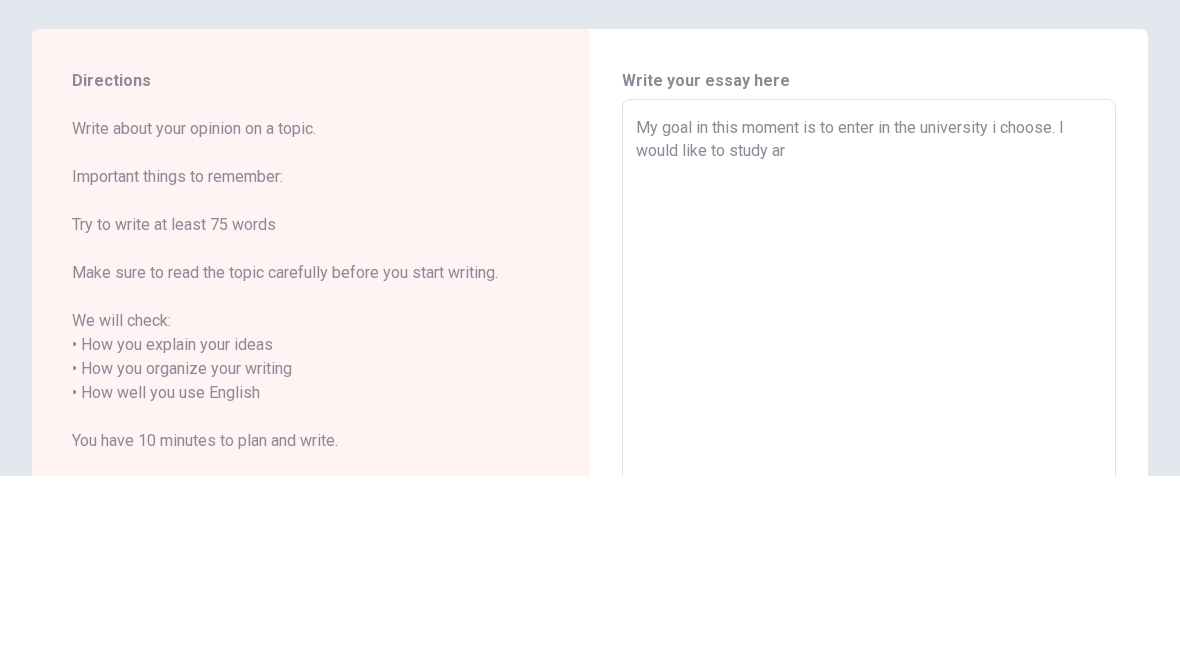 type on "x" 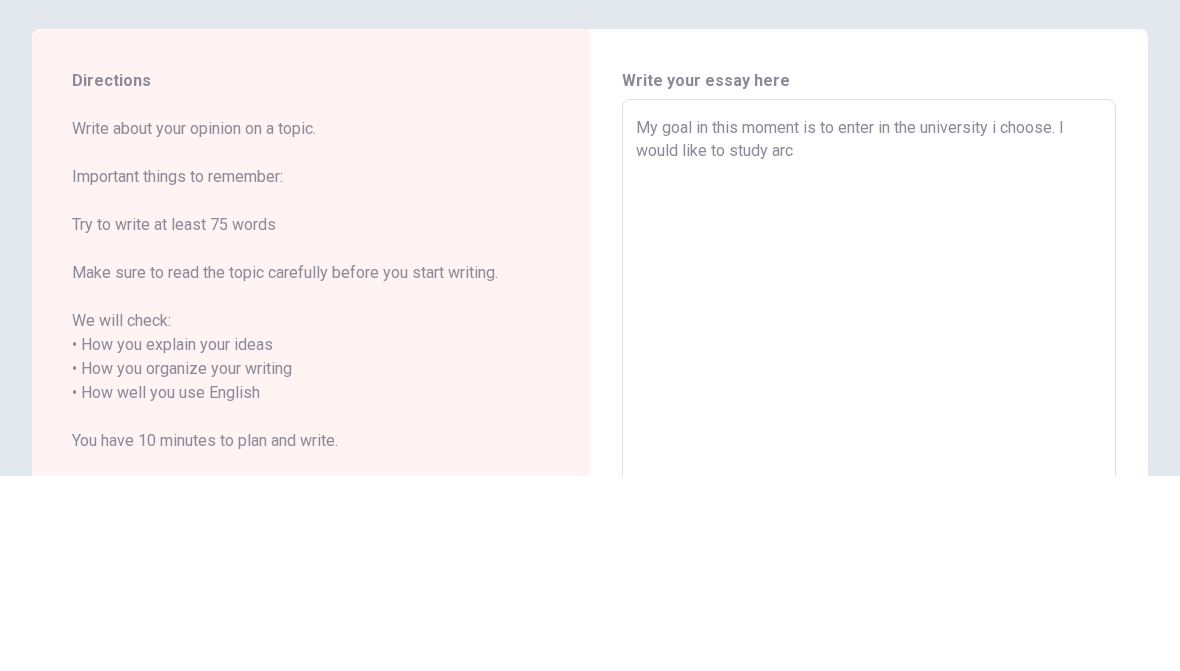 type on "x" 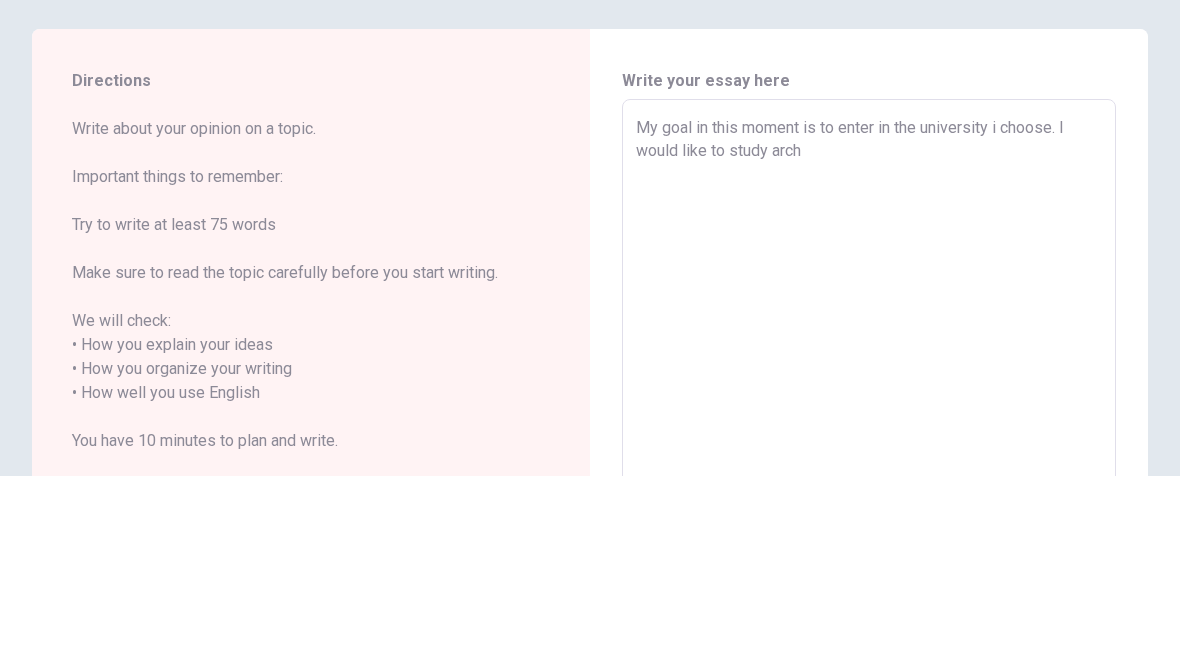 type on "x" 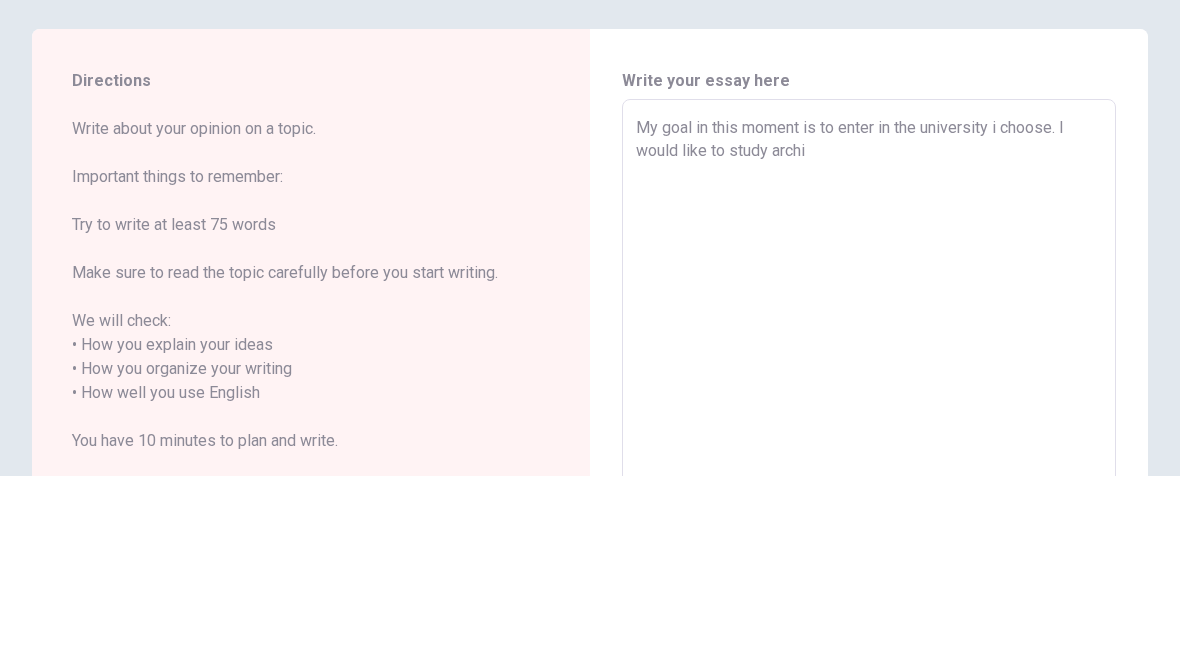 type 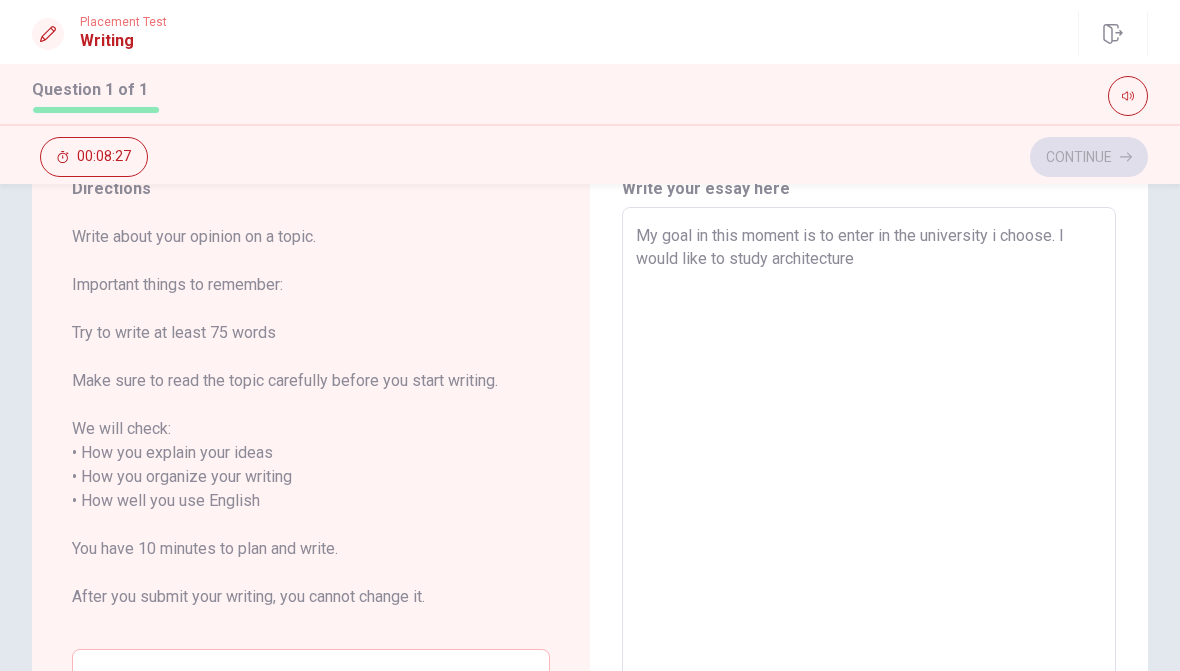 scroll, scrollTop: 89, scrollLeft: 0, axis: vertical 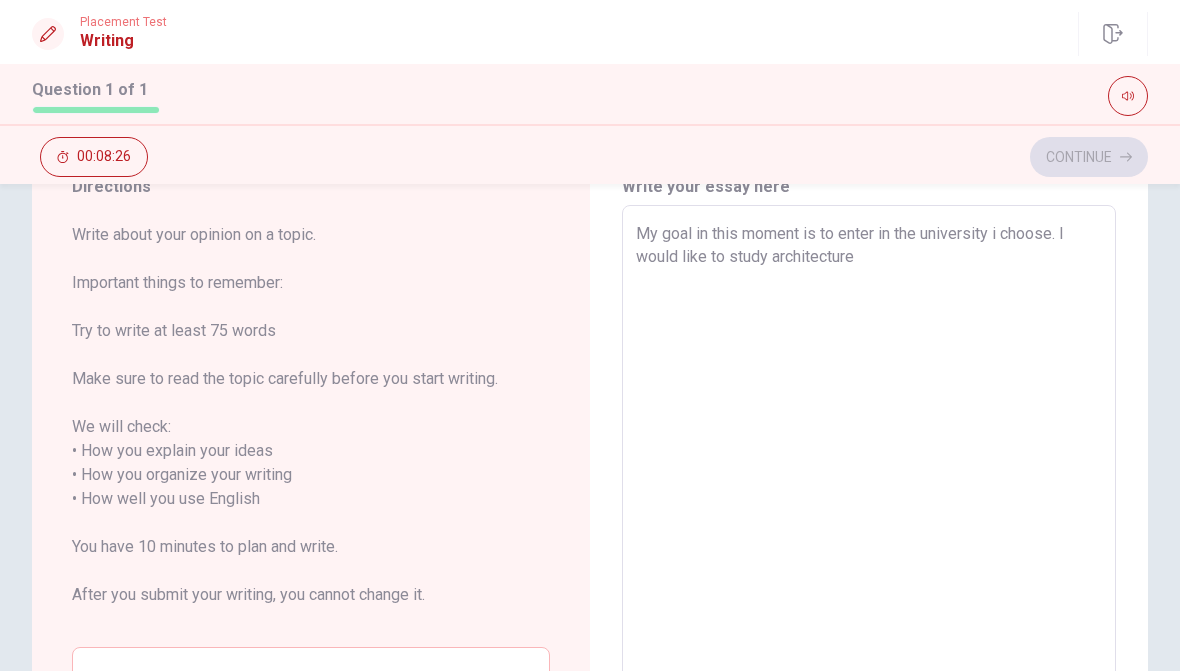 click on "My goal in this moment is to enter in the university i choose. I would like to study architecture" at bounding box center (869, 499) 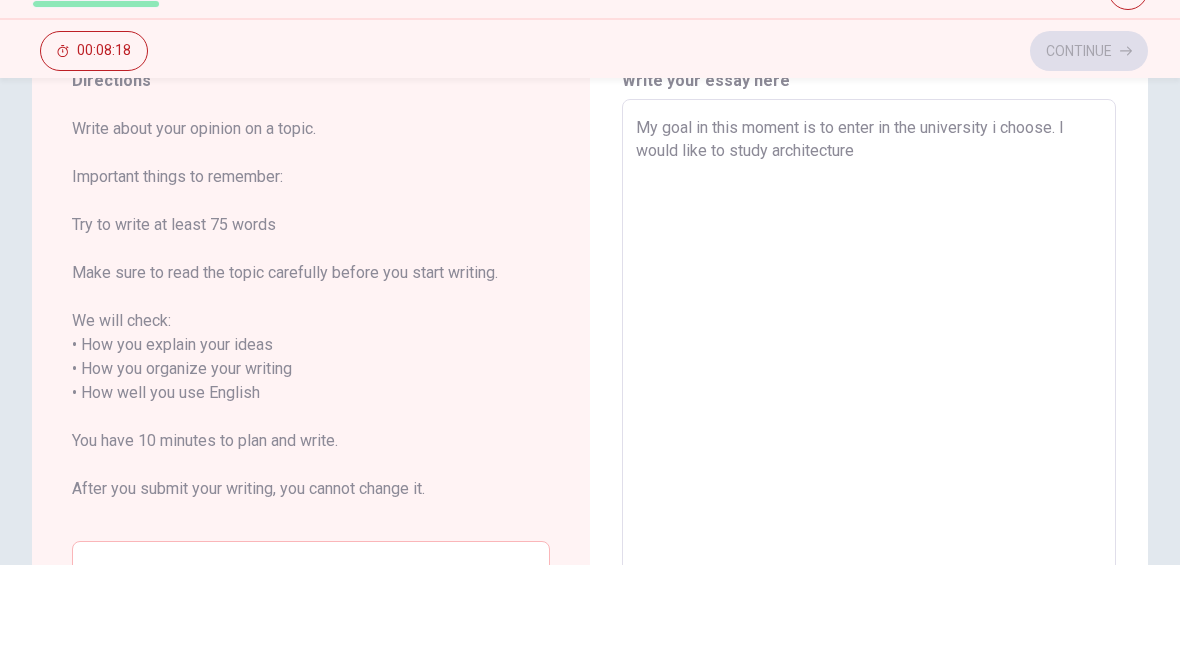 click on "My goal in this moment is to enter in the university i choose. I would like to study architecture" at bounding box center [869, 499] 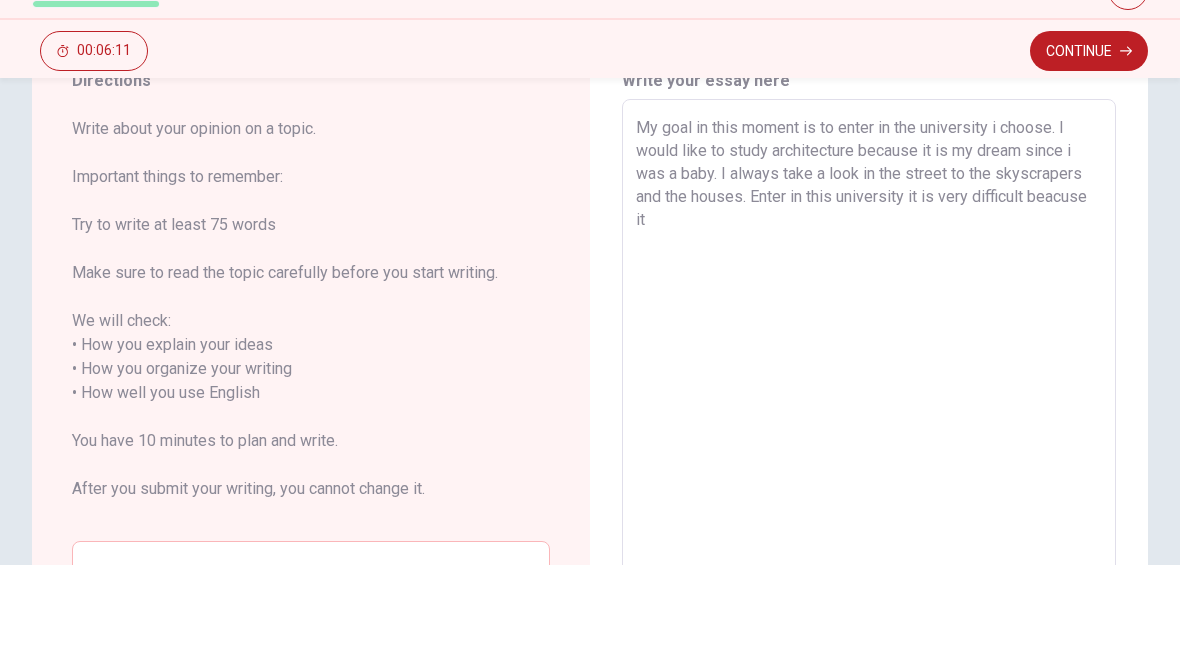 click on "My goal in this moment is to enter in the university i choose. I would like to study architecture because it is my dream since i was a baby. I always take a look in the street to the skyscrapers and the houses. Enter in this university it is very difficult beacuse it" at bounding box center [869, 499] 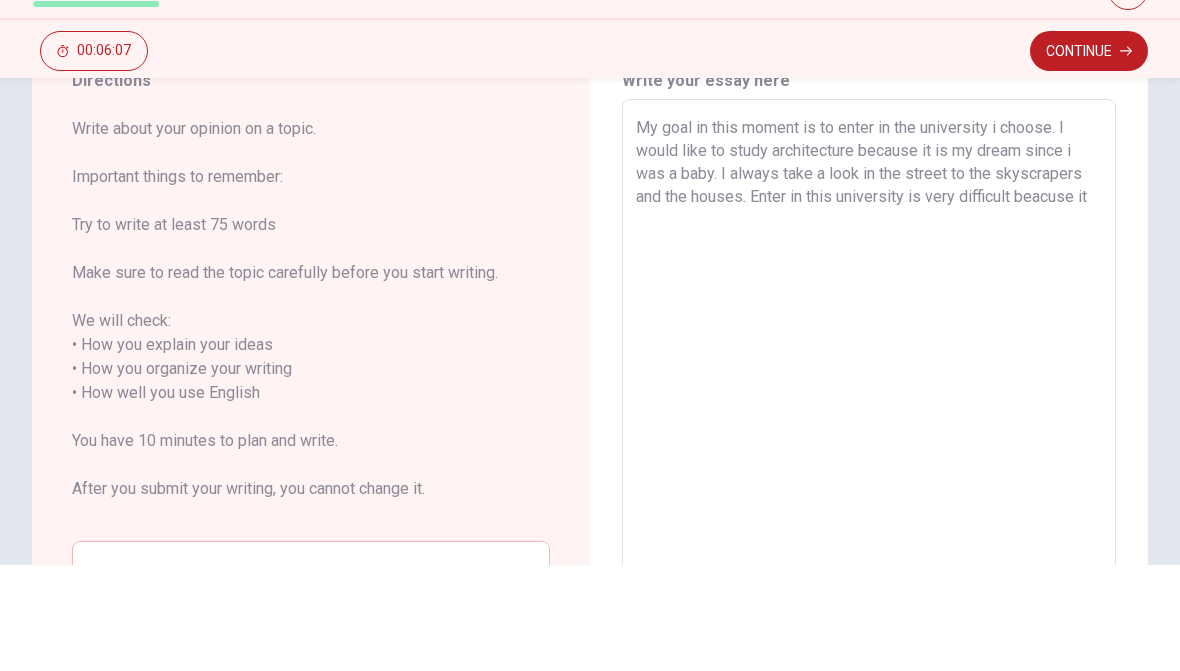 click on "My goal in this moment is to enter in the university i choose. I would like to study architecture because it is my dream since i was a baby. I always take a look in the street to the skyscrapers and the houses. Enter in this university is very difficult beacuse it" at bounding box center (869, 499) 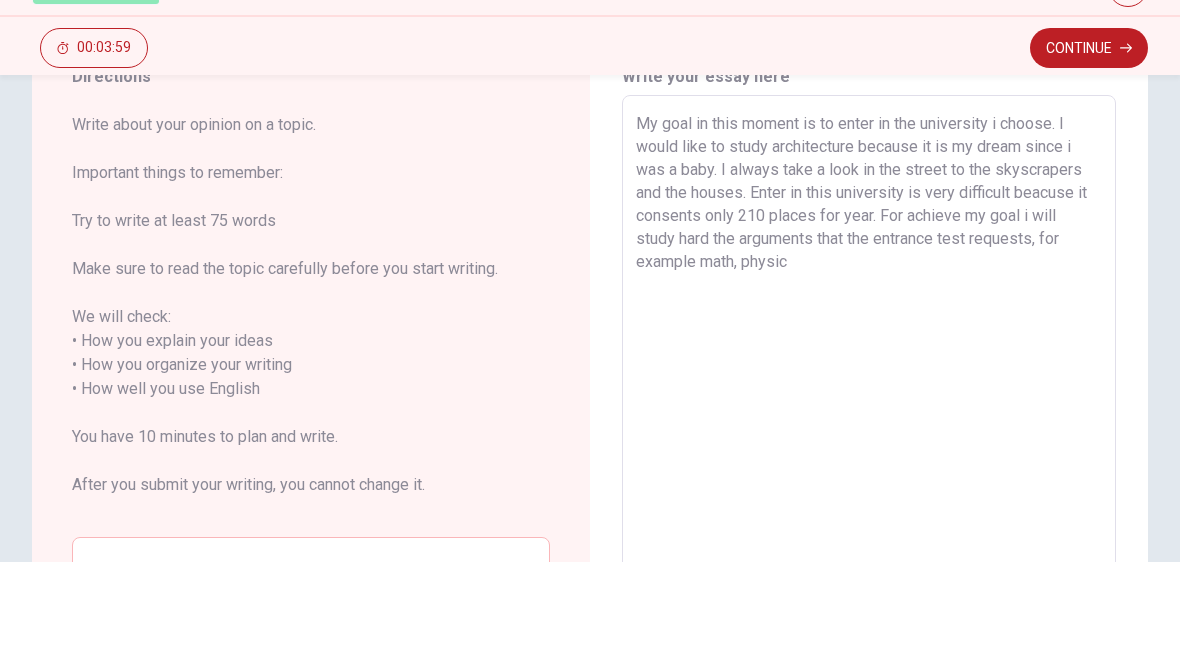 scroll, scrollTop: 90, scrollLeft: 0, axis: vertical 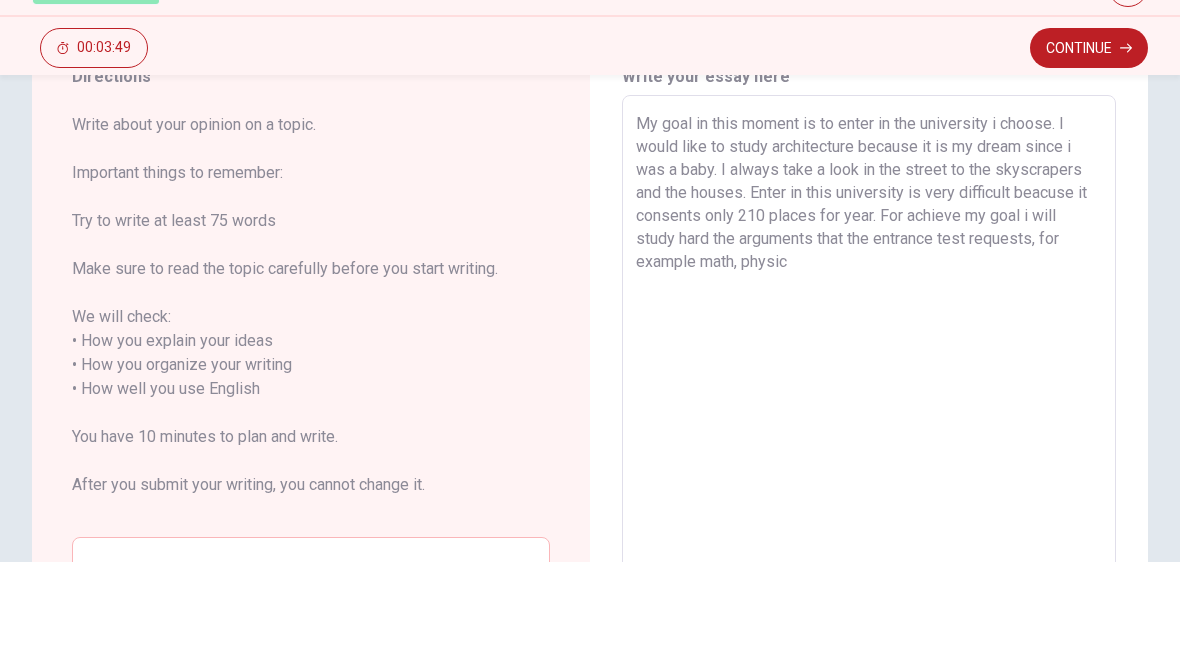 click on "My goal in this moment is to enter in the university i choose. I would like to study architecture because it is my dream since i was a baby. I always take a look in the street to the skyscrapers and the houses. Enter in this university is very difficult beacuse it  consents only 210 places for year. For achieve my goal i will study hard the arguments that the entrance test requests, for example math, physic" at bounding box center (869, 498) 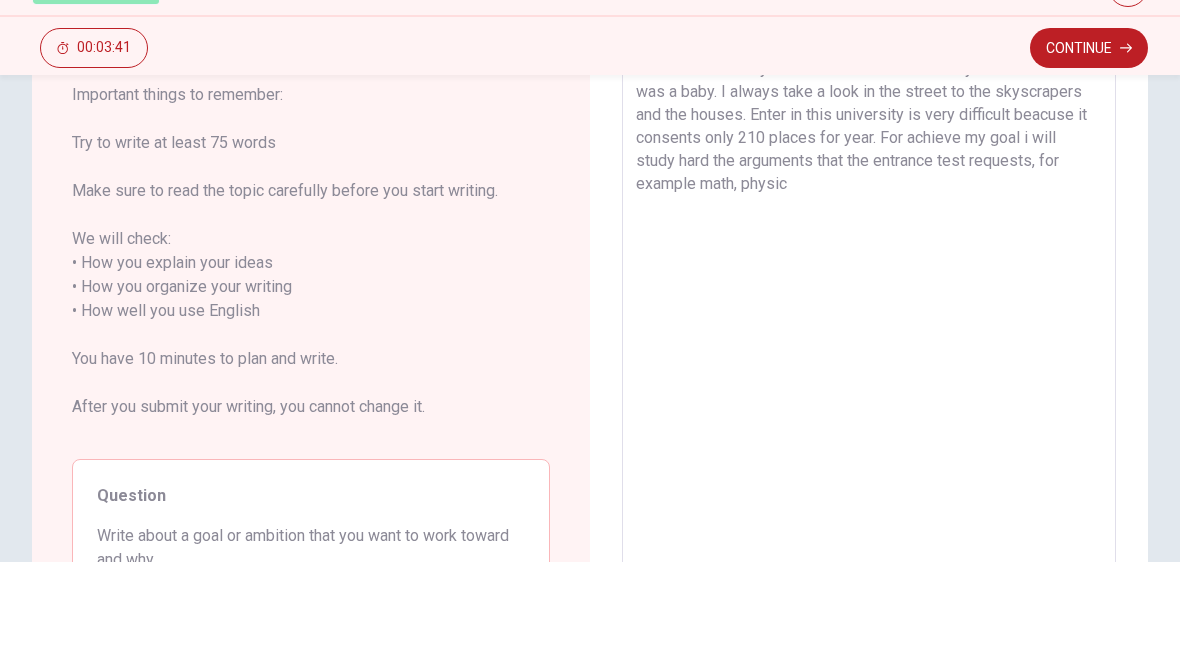 scroll, scrollTop: 170, scrollLeft: 0, axis: vertical 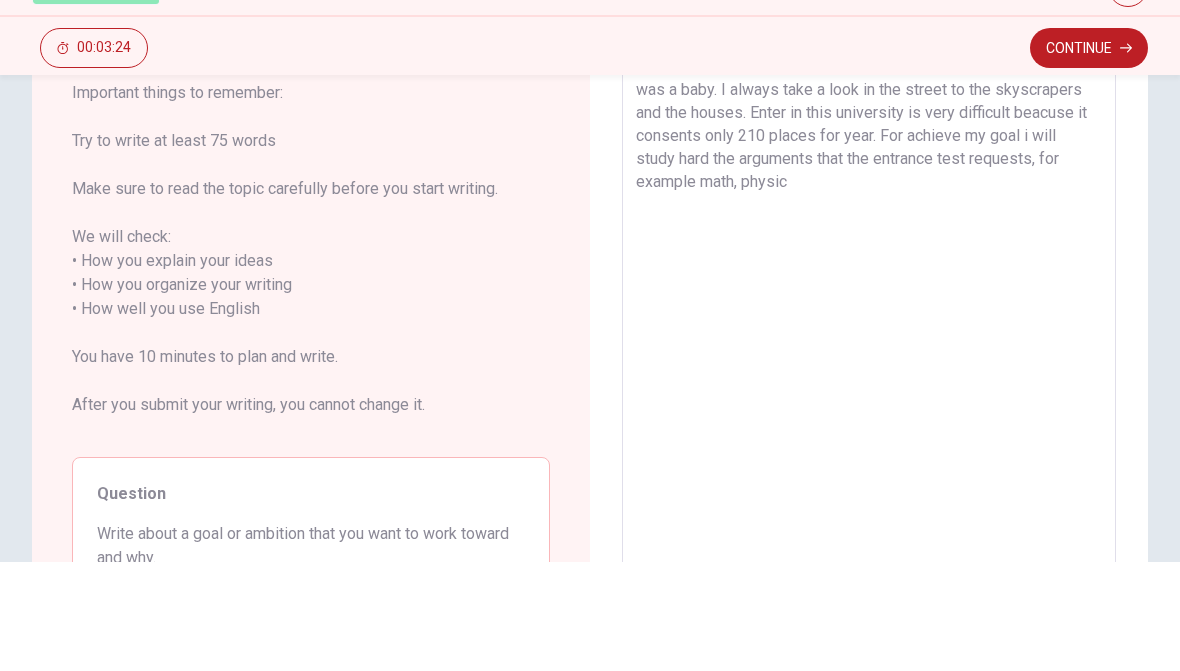 click on "My goal in this moment is to enter in the university i choose. I would like to study architecture because it is my dream since i was a baby. I always take a look in the street to the skyscrapers and the houses. Enter in this university is very difficult beacuse it  consents only 210 places for year. For achieve my goal i will study hard the arguments that the entrance test requests, for example math, physic" at bounding box center (869, 418) 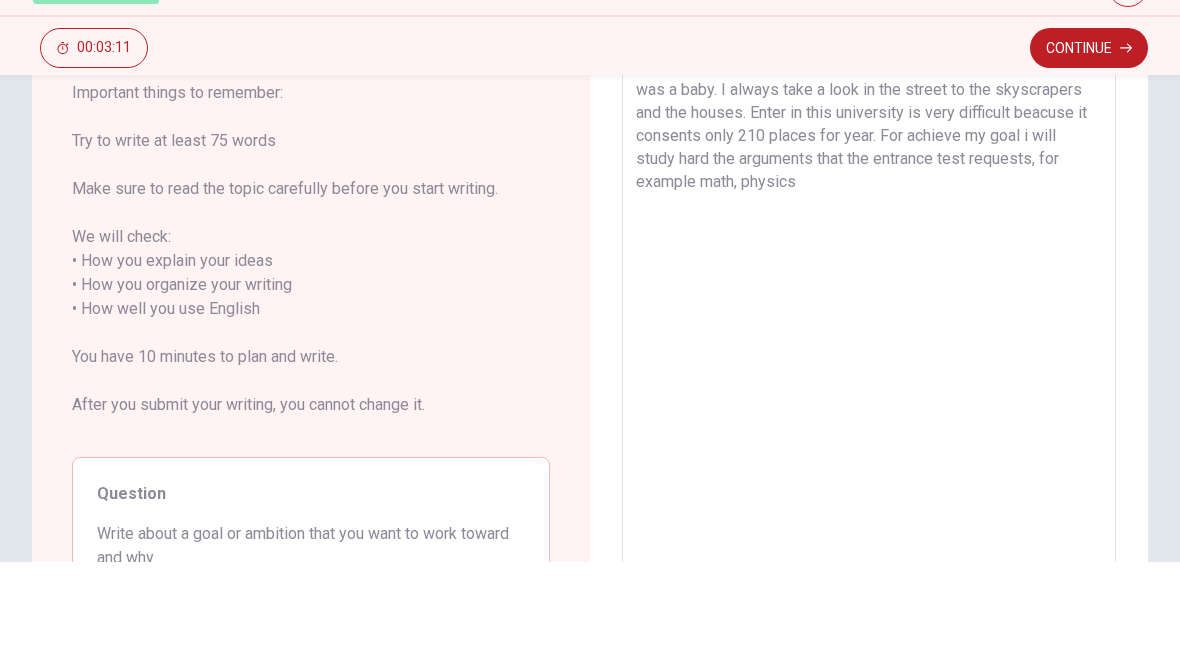click on "My goal in this moment is to enter in the university i choose. I would like to study architecture because it is my dream since i was a baby. I always take a look in the street to the skyscrapers and the houses. Enter in this university is very difficult beacuse it  consents only 210 places for year. For achieve my goal i will study hard the arguments that the entrance test requests, for example math, physics" at bounding box center [869, 418] 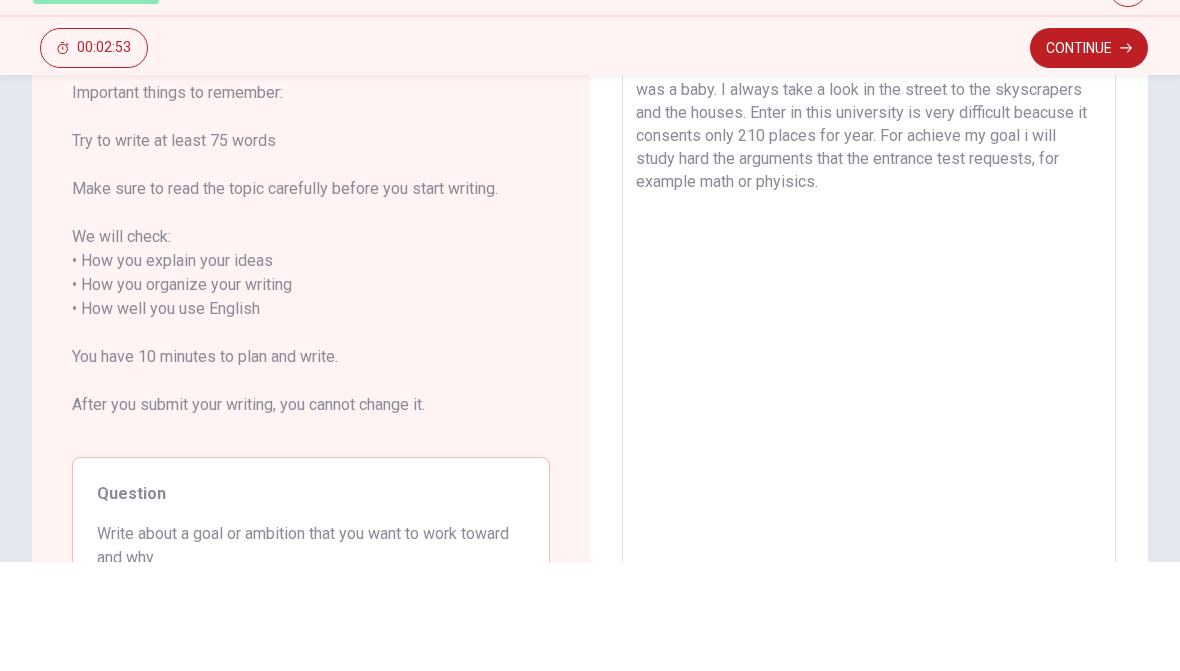 click on "My goal in this moment is to enter in the university i choose. I would like to study architecture because it is my dream since i was a baby. I always take a look in the street to the skyscrapers and the houses. Enter in this university is very difficult beacuse it  consents only 210 places for year. For achieve my goal i will study hard the arguments that the entrance test requests, for example math or phyisics." at bounding box center [869, 418] 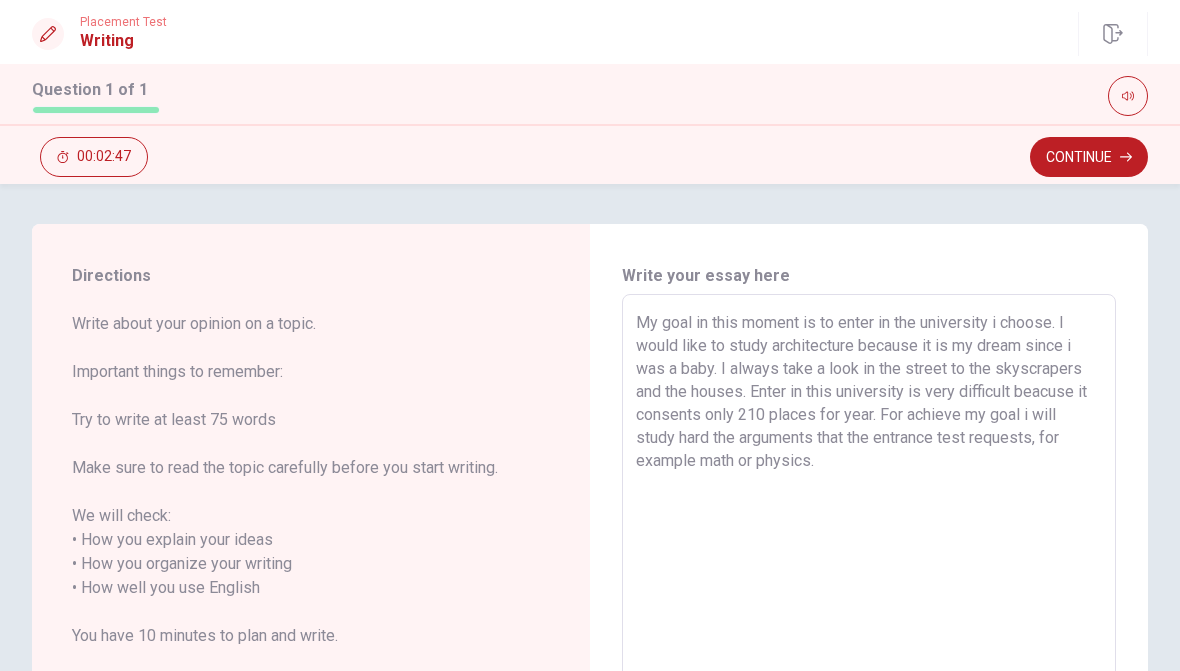 scroll, scrollTop: 0, scrollLeft: 0, axis: both 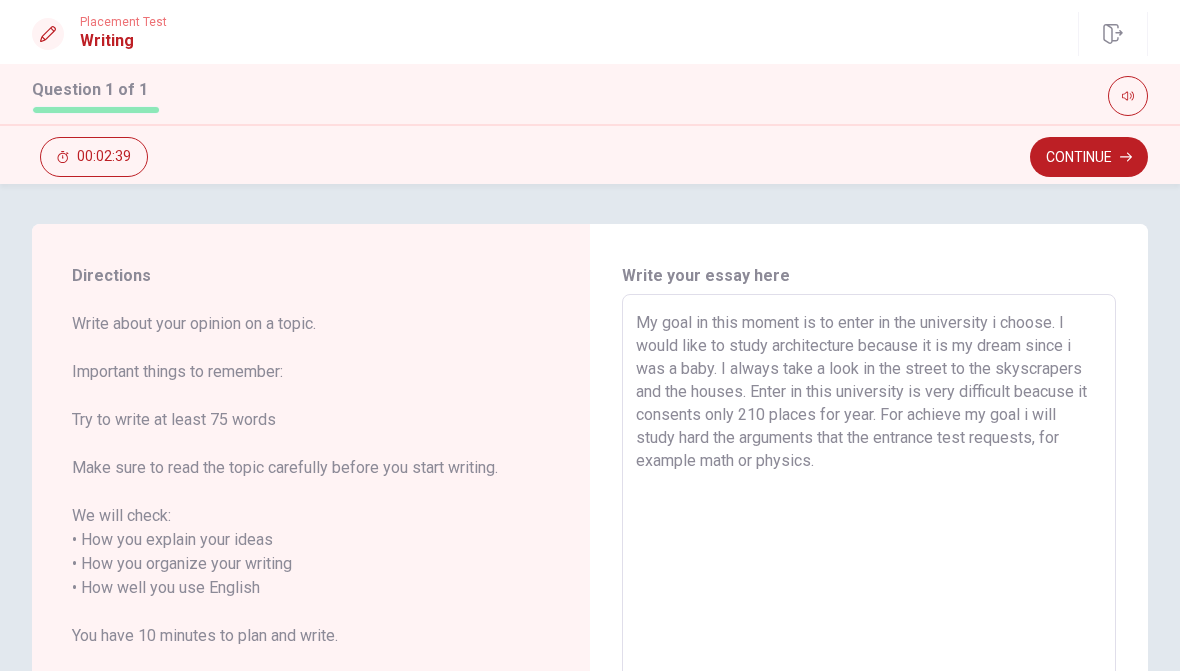 click on "My goal in this moment is to enter in the university i choose. I would like to study architecture because it is my dream since i was a baby. I always take a look in the street to the skyscrapers and the houses. Enter in this university is very difficult beacuse it  consents only 210 places for year. For achieve my goal i will study hard the arguments that the entrance test requests, for example math or physics." at bounding box center [869, 588] 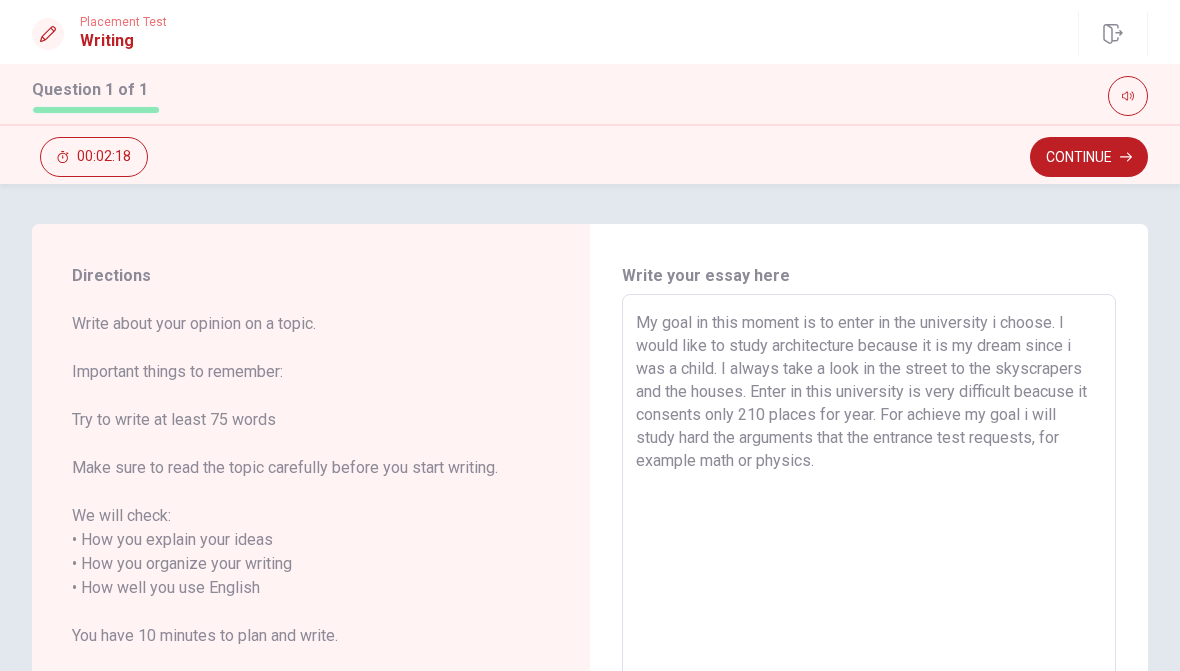 click on "My goal in this moment is to enter in the university i choose. I would like to study architecture because it is my dream since i was a child. I always take a look in the street to the skyscrapers and the houses. Enter in this university is very difficult beacuse it  consents only 210 places for year. For achieve my goal i will study hard the arguments that the entrance test requests, for example math or physics." at bounding box center (869, 588) 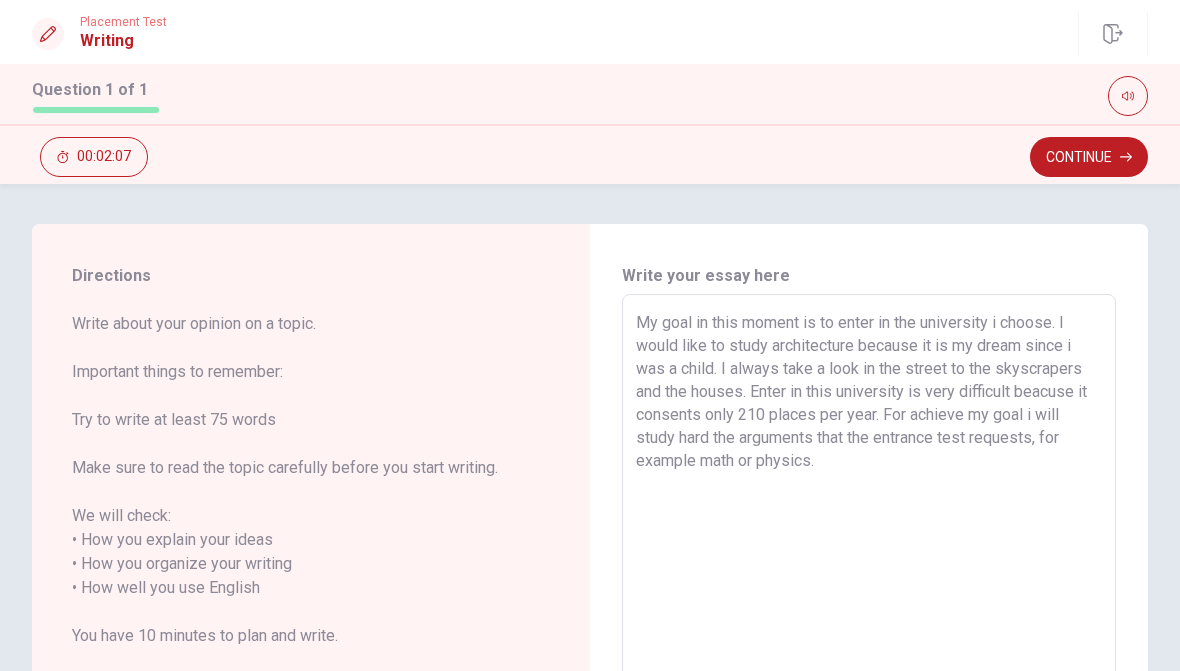 click on "Continue" at bounding box center [1089, 157] 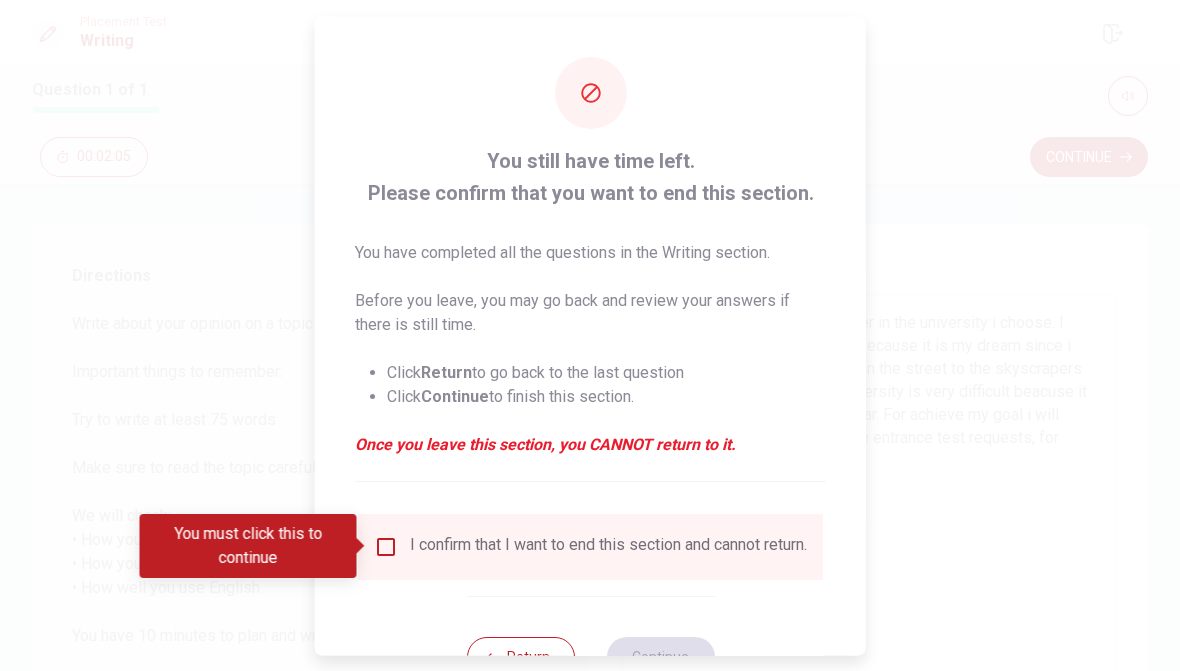 click at bounding box center (386, 546) 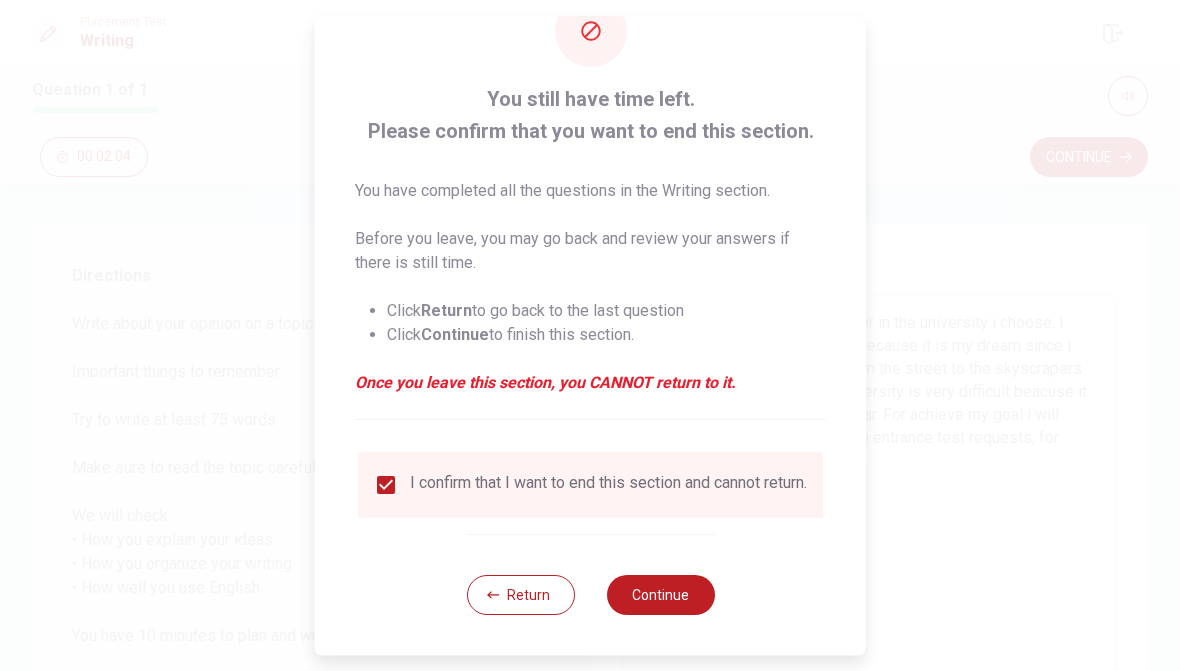 scroll, scrollTop: 75, scrollLeft: 0, axis: vertical 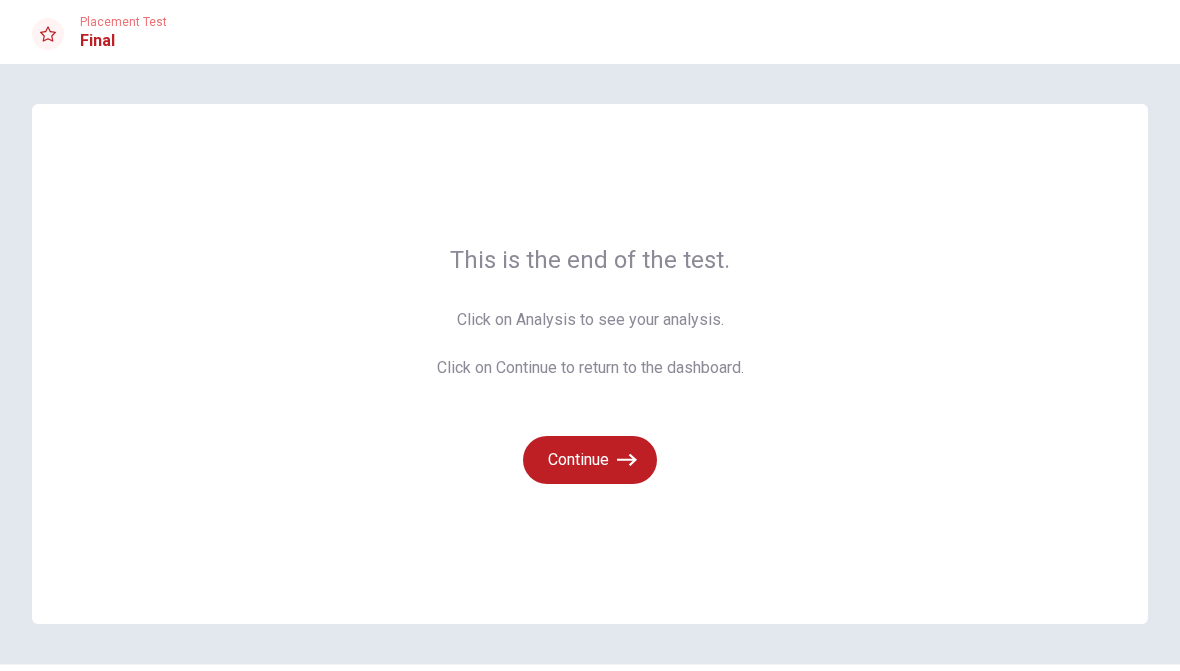 click 